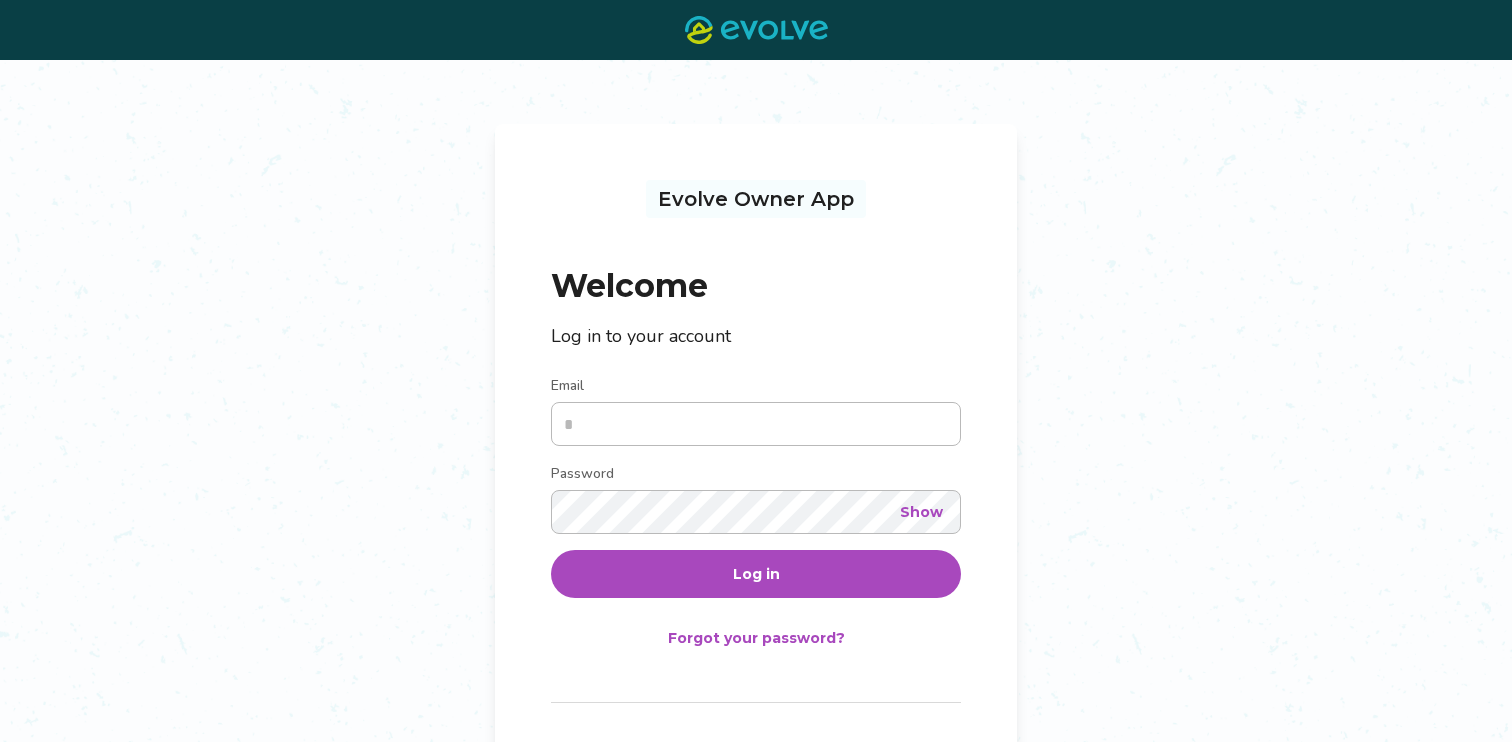scroll, scrollTop: 0, scrollLeft: 0, axis: both 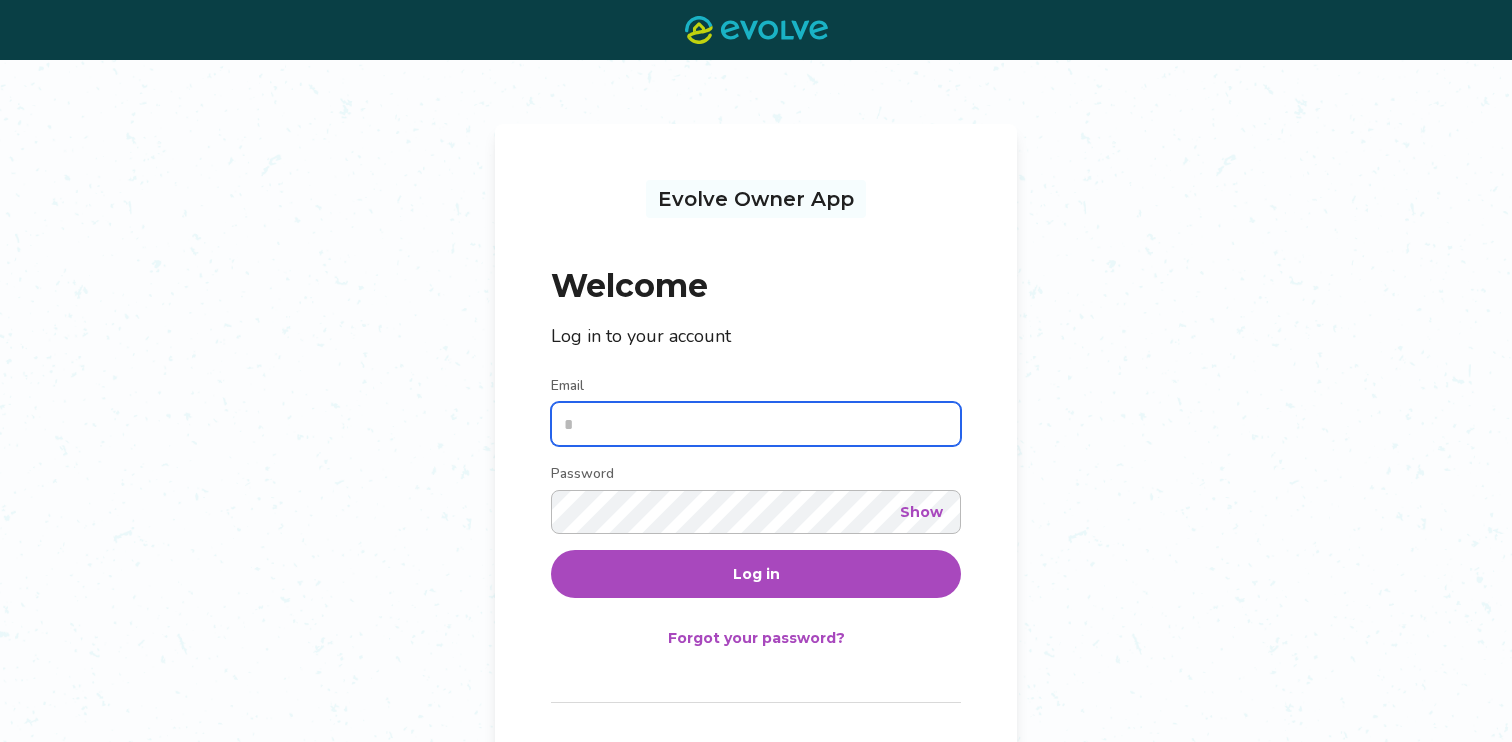 type on "**********" 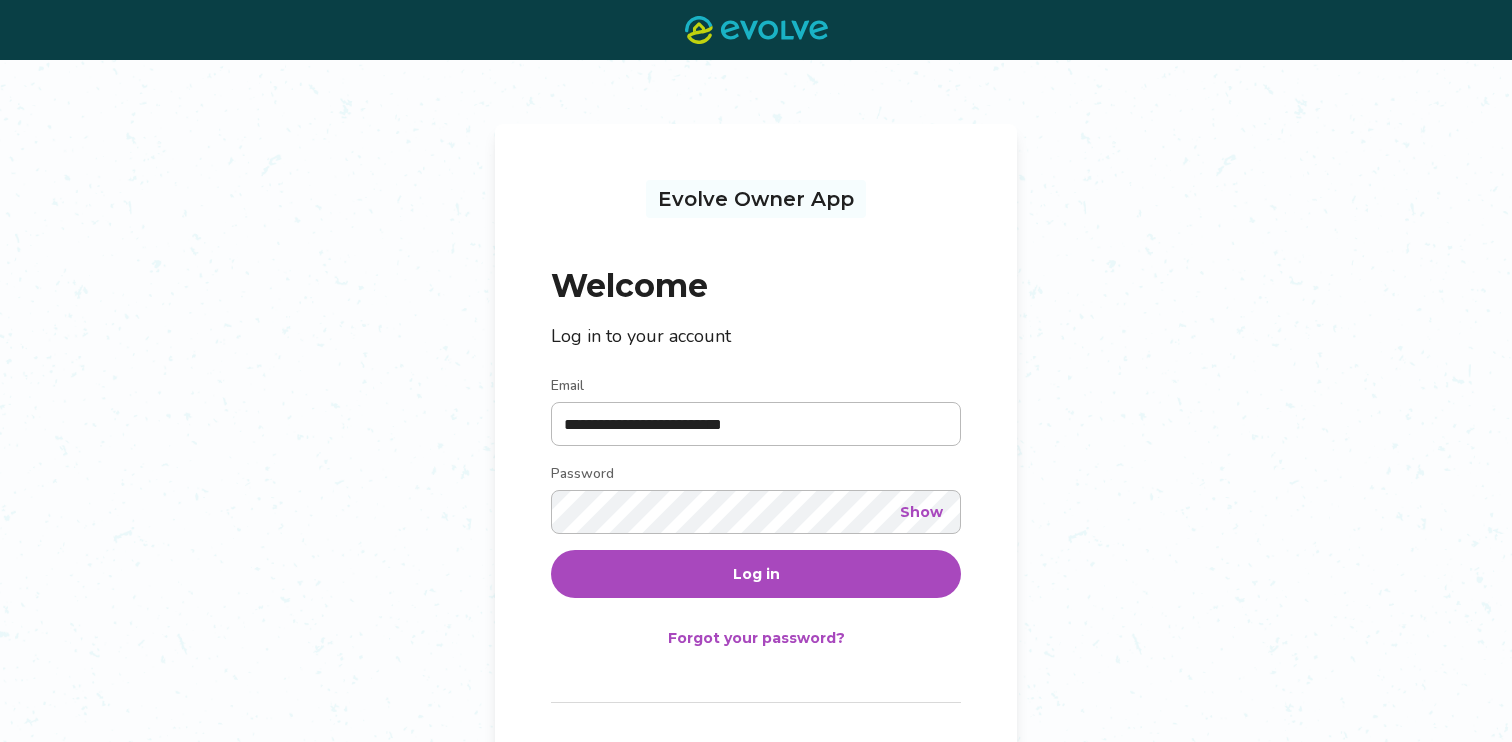 click on "Log in" at bounding box center (756, 574) 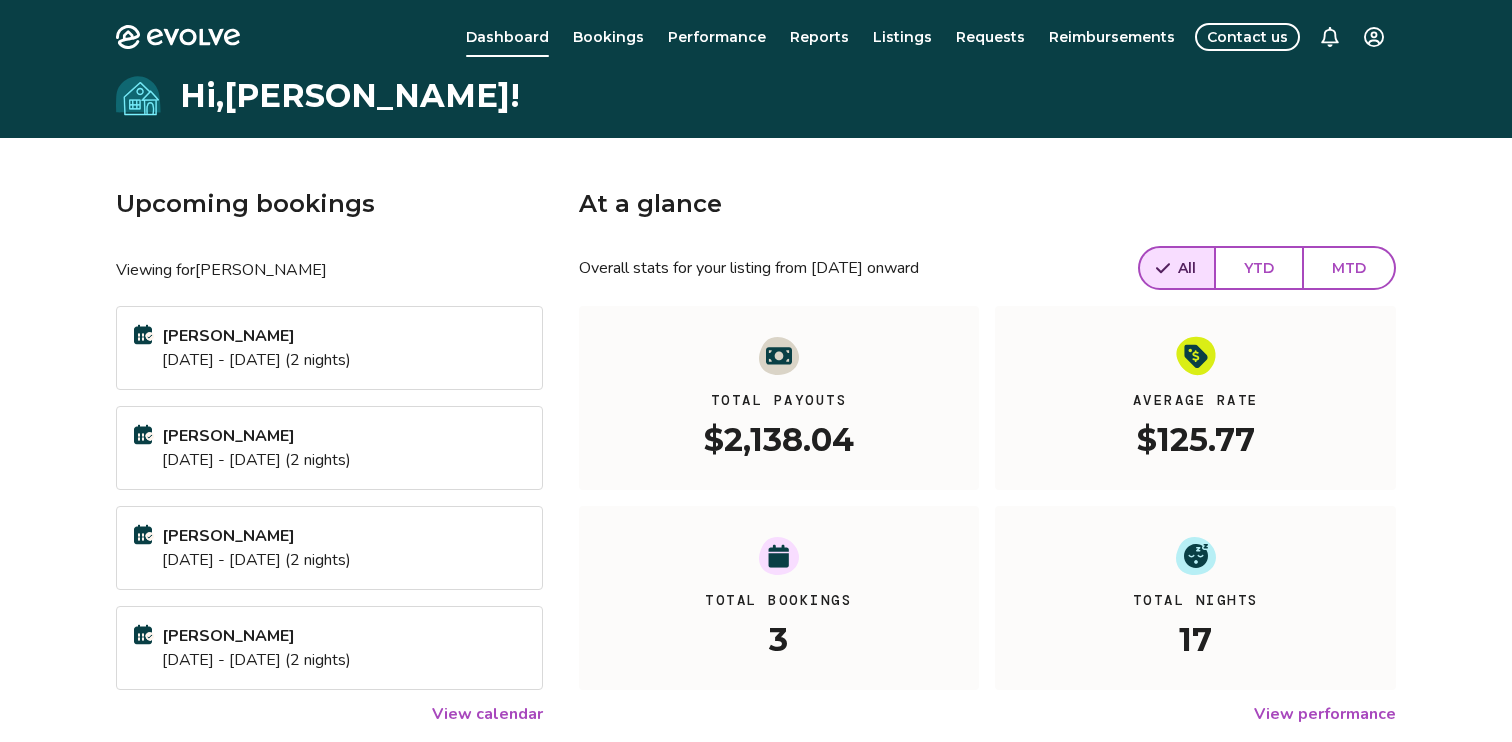click on "Bookings" at bounding box center [608, 37] 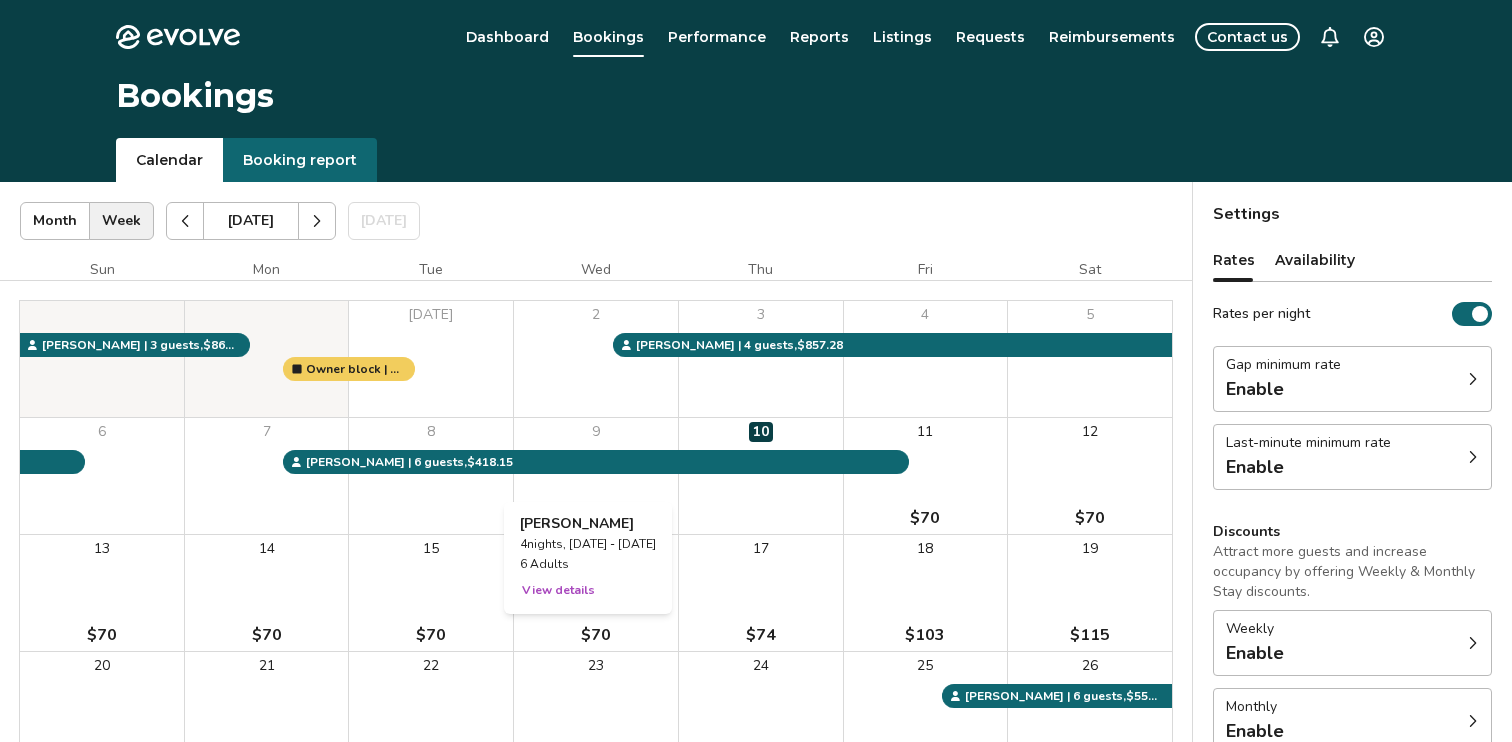 click on "9" at bounding box center [596, 476] 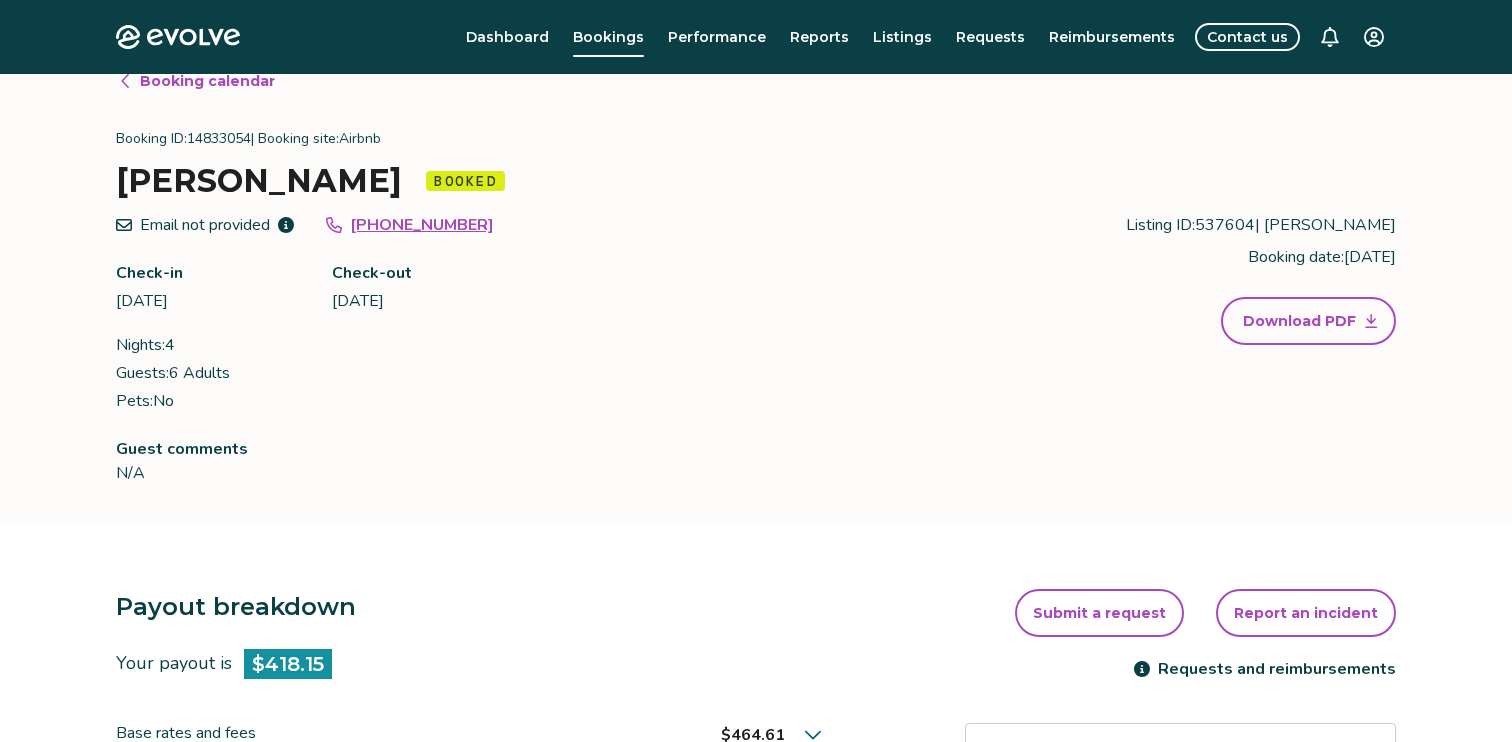 scroll, scrollTop: 0, scrollLeft: 0, axis: both 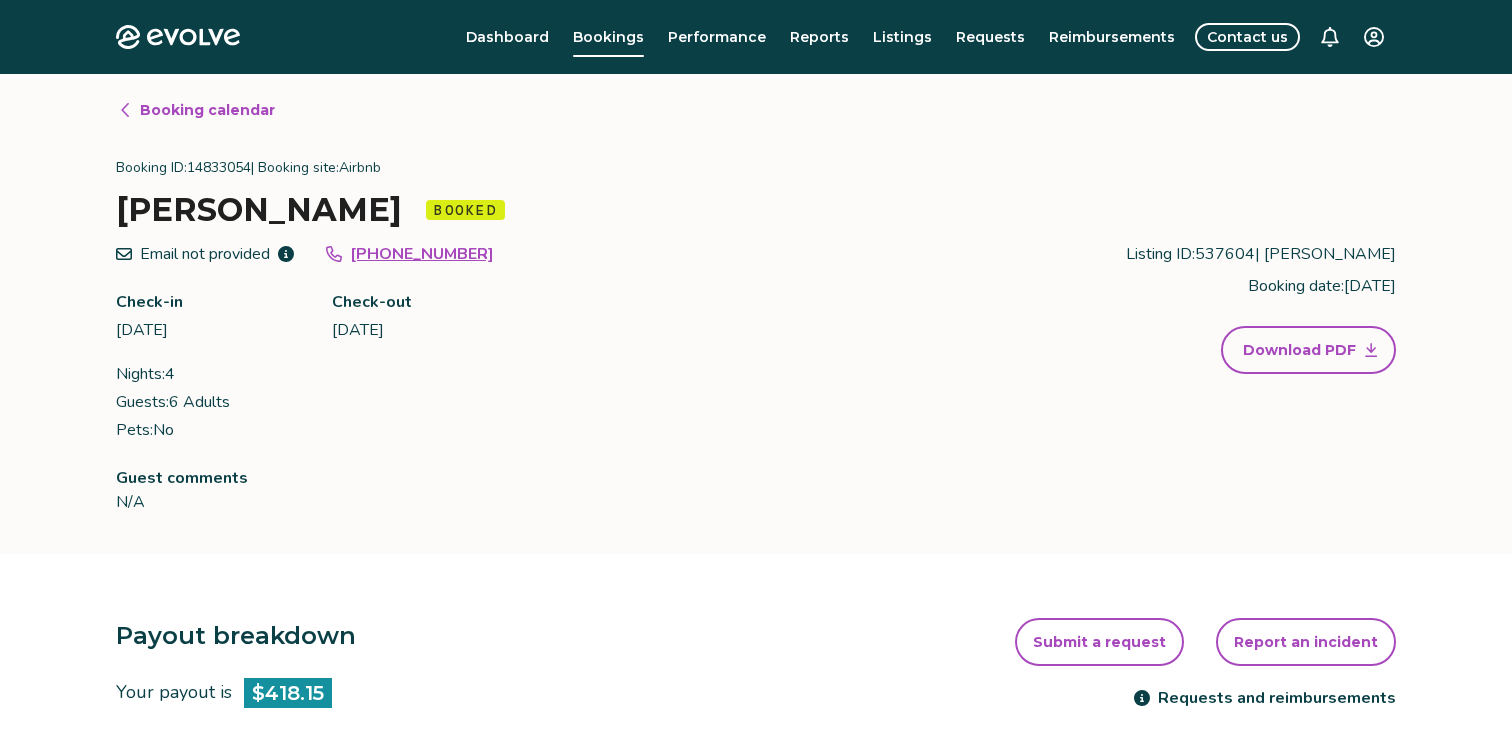 click on "Report an incident" at bounding box center (1306, 642) 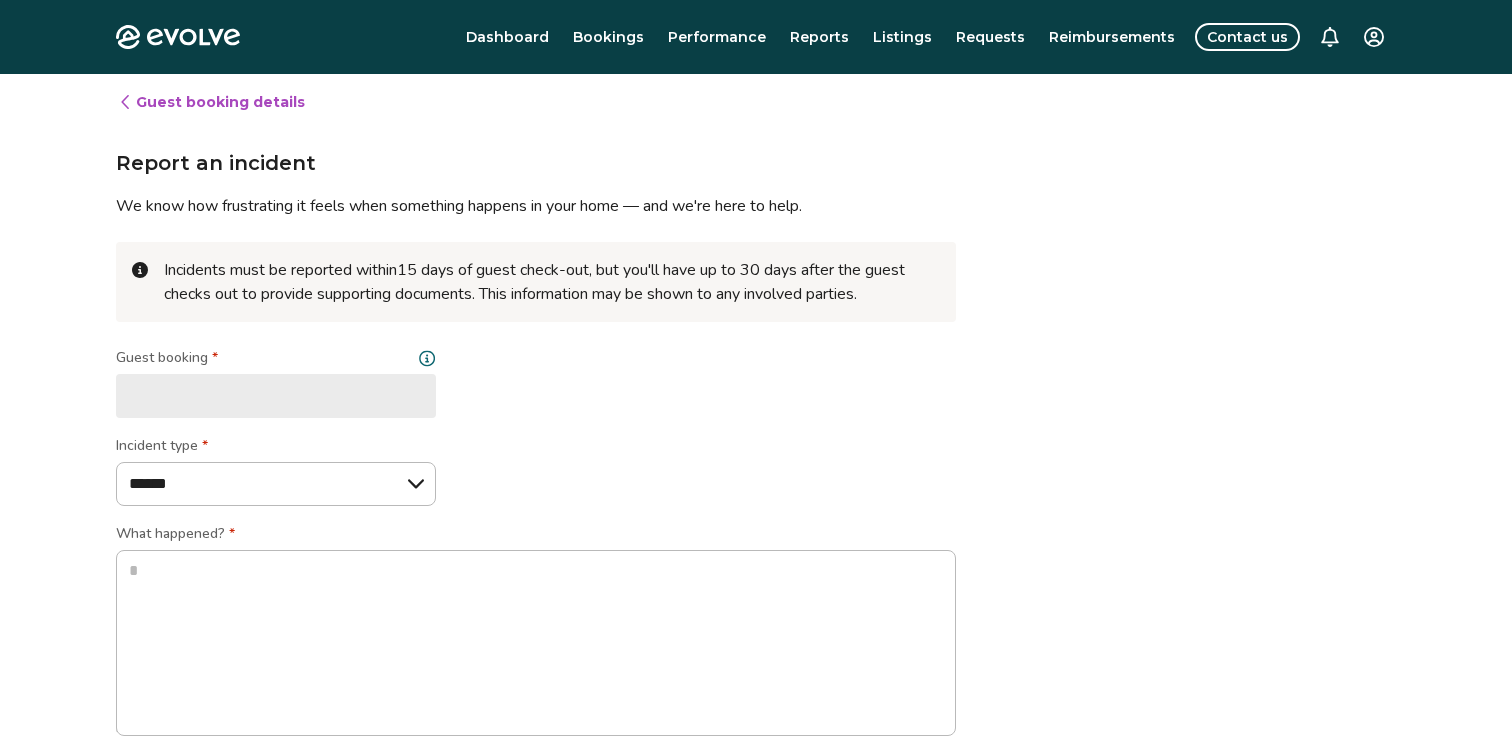 type on "*" 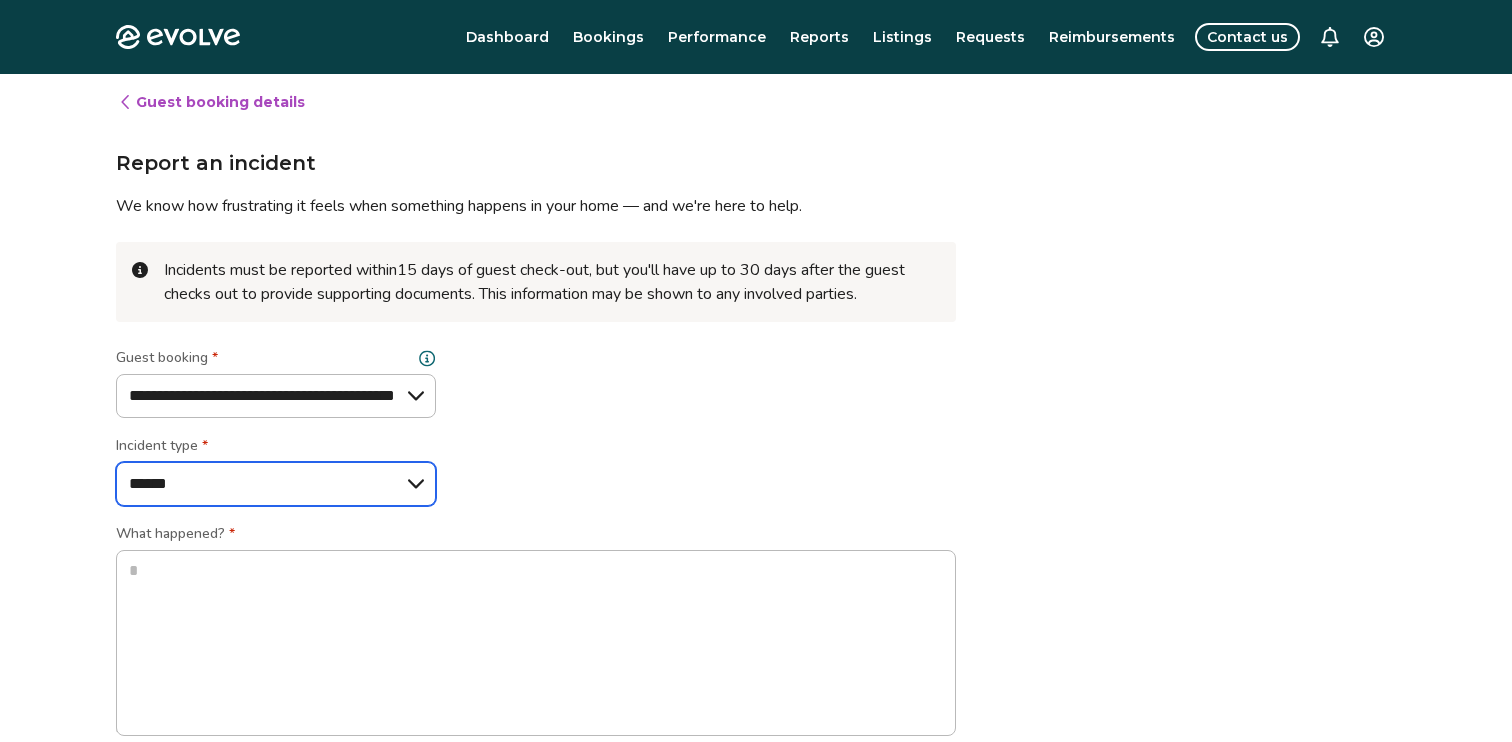 click on "**********" at bounding box center (276, 484) 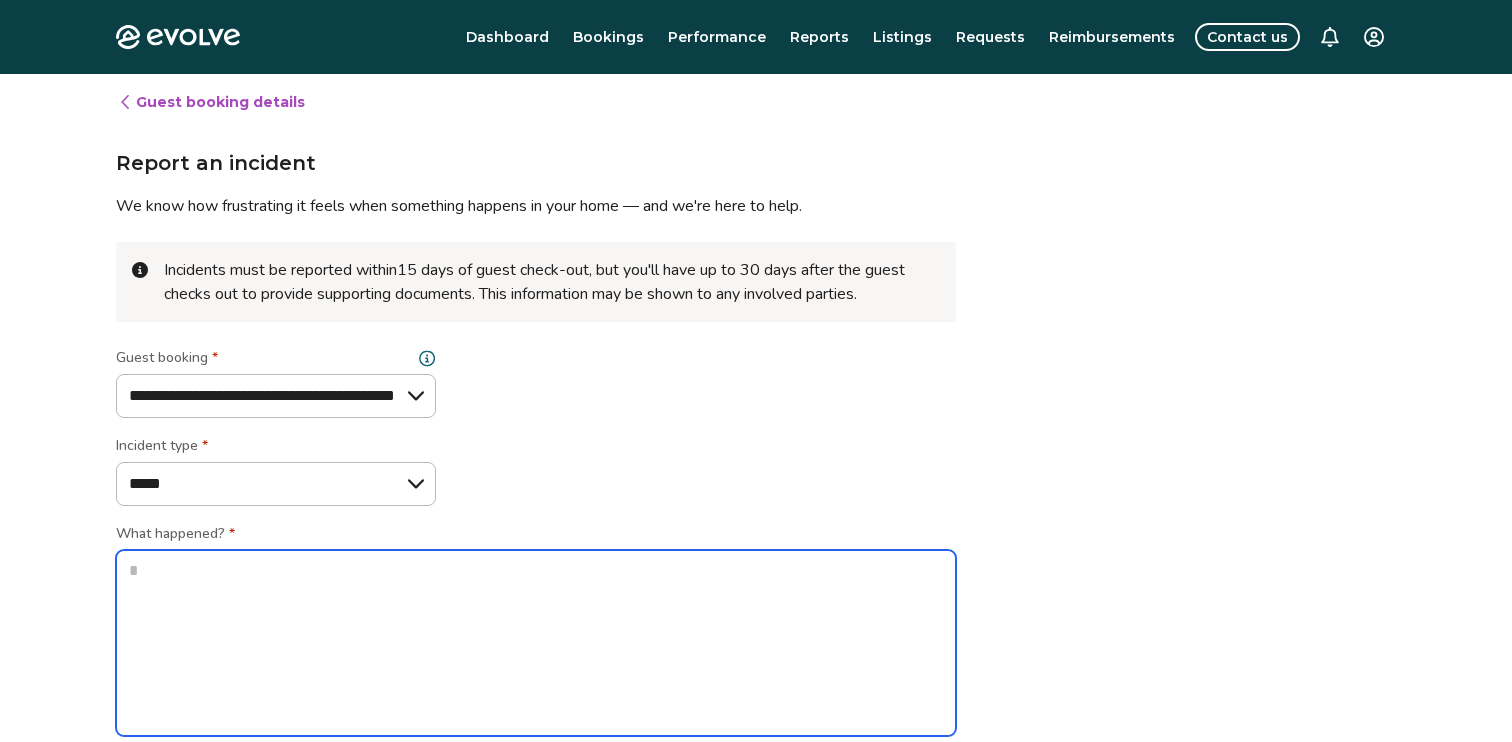 click at bounding box center (536, 643) 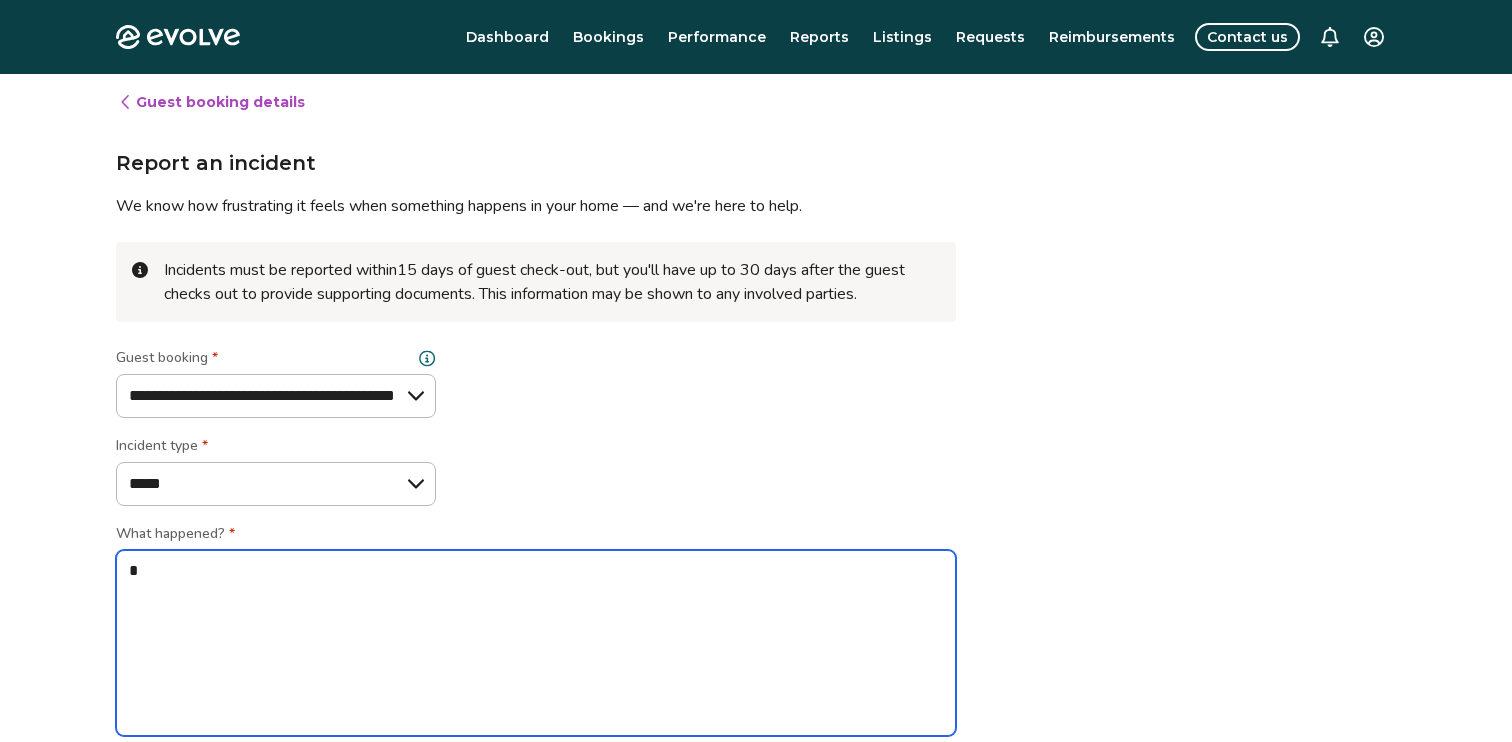 type on "*" 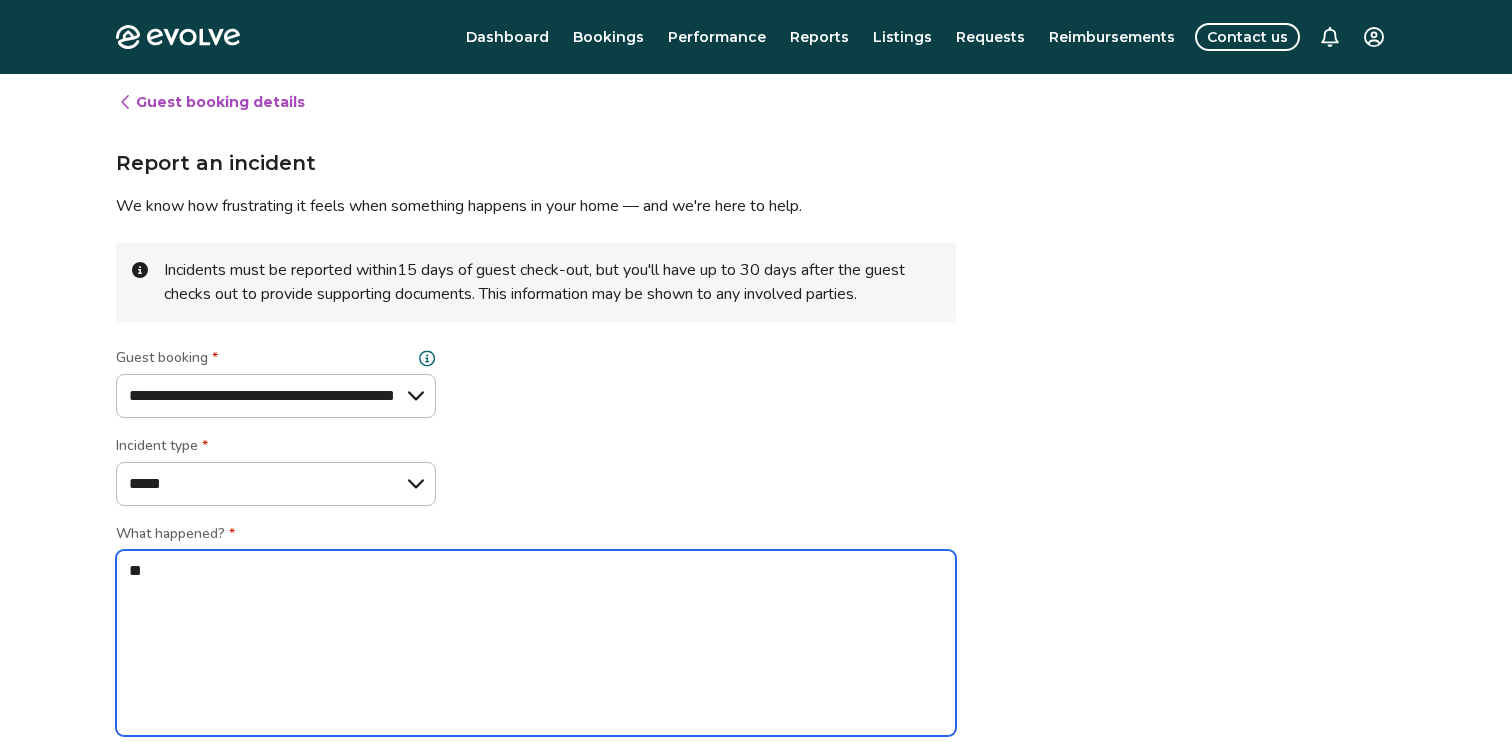 type on "*" 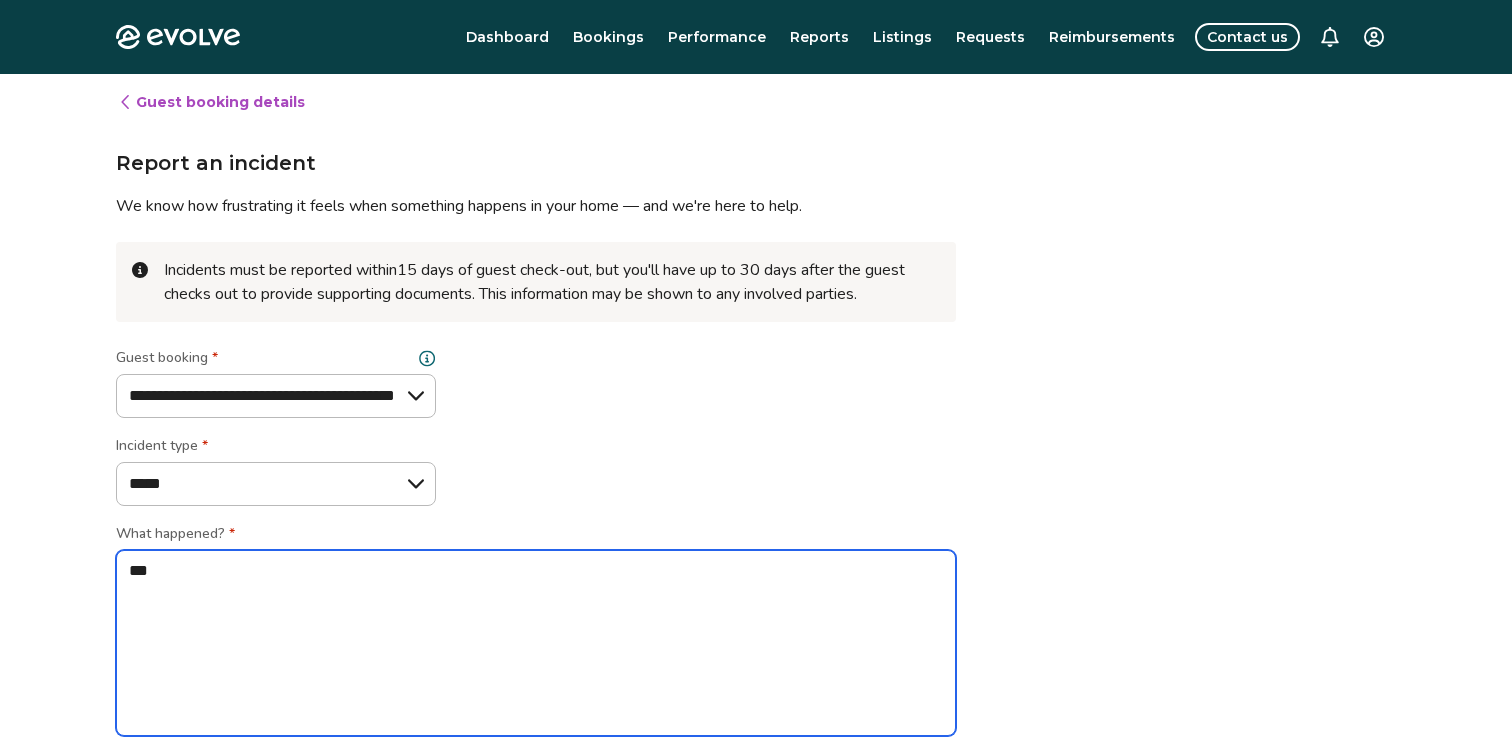 type on "*" 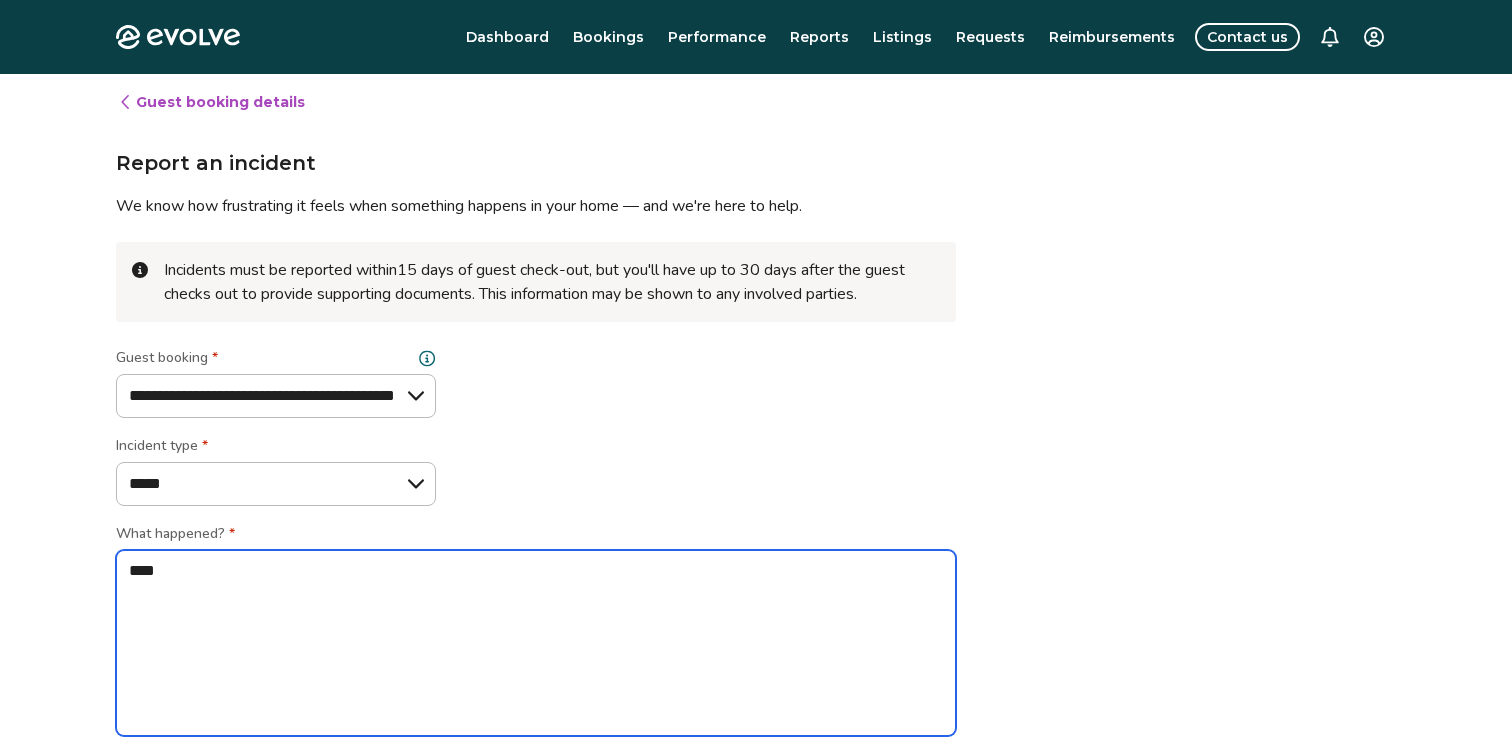type on "*" 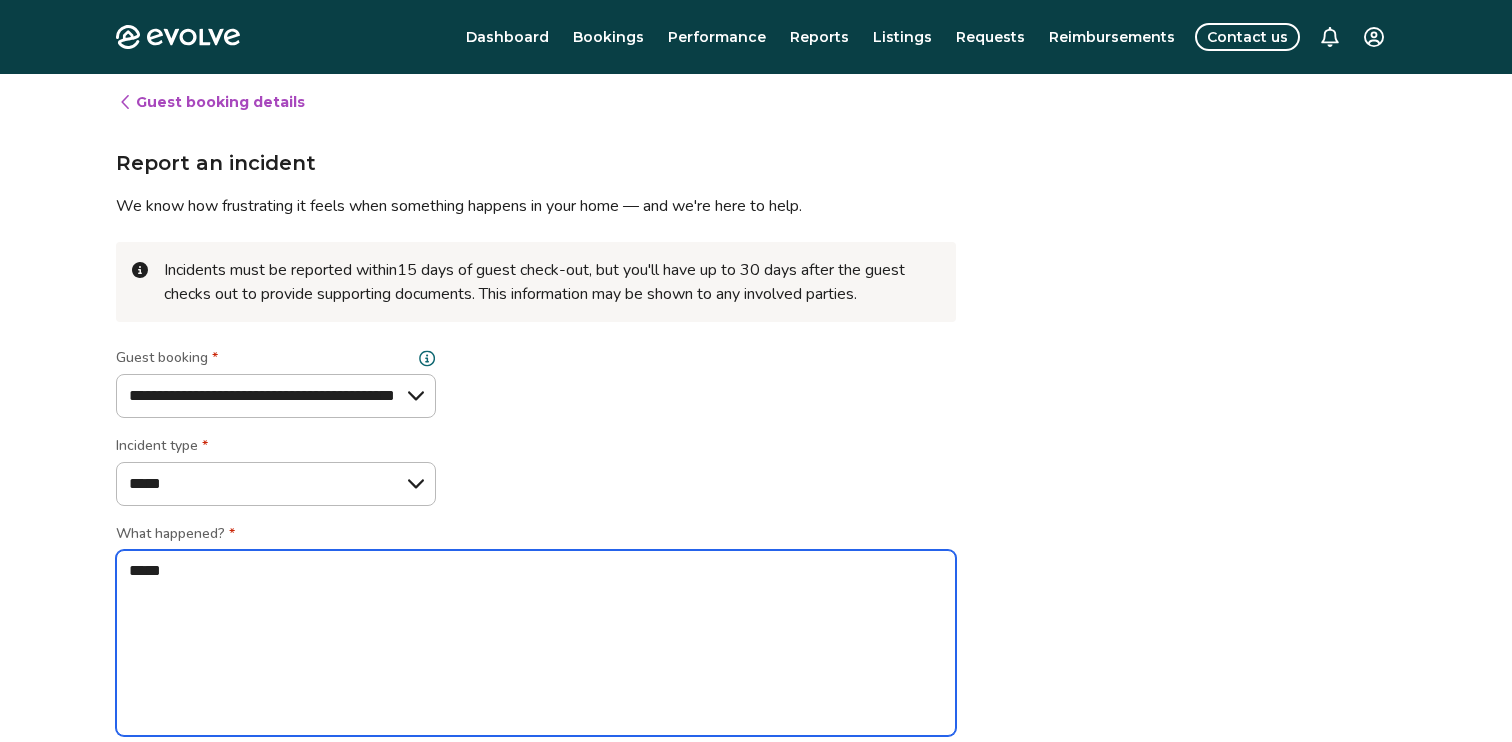 type on "*" 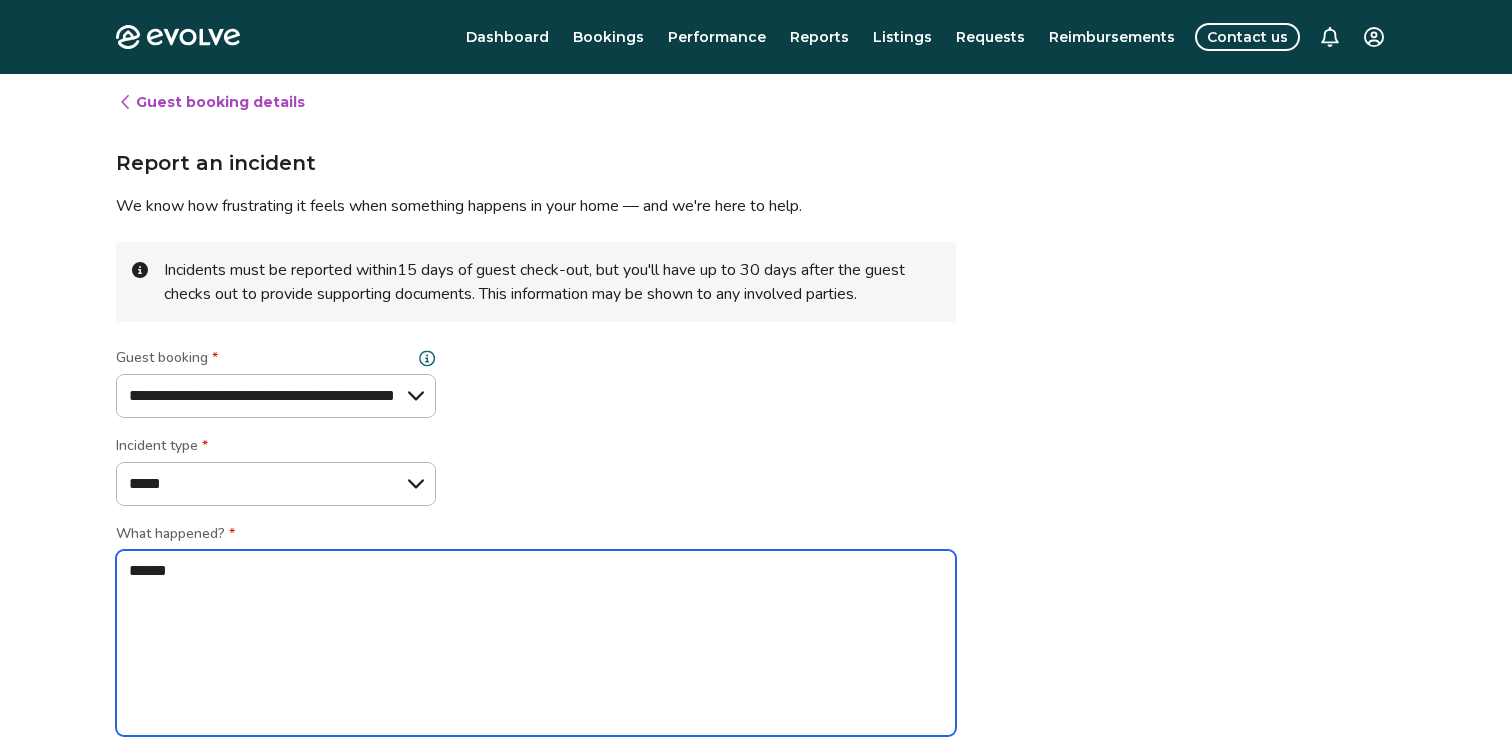 type on "*" 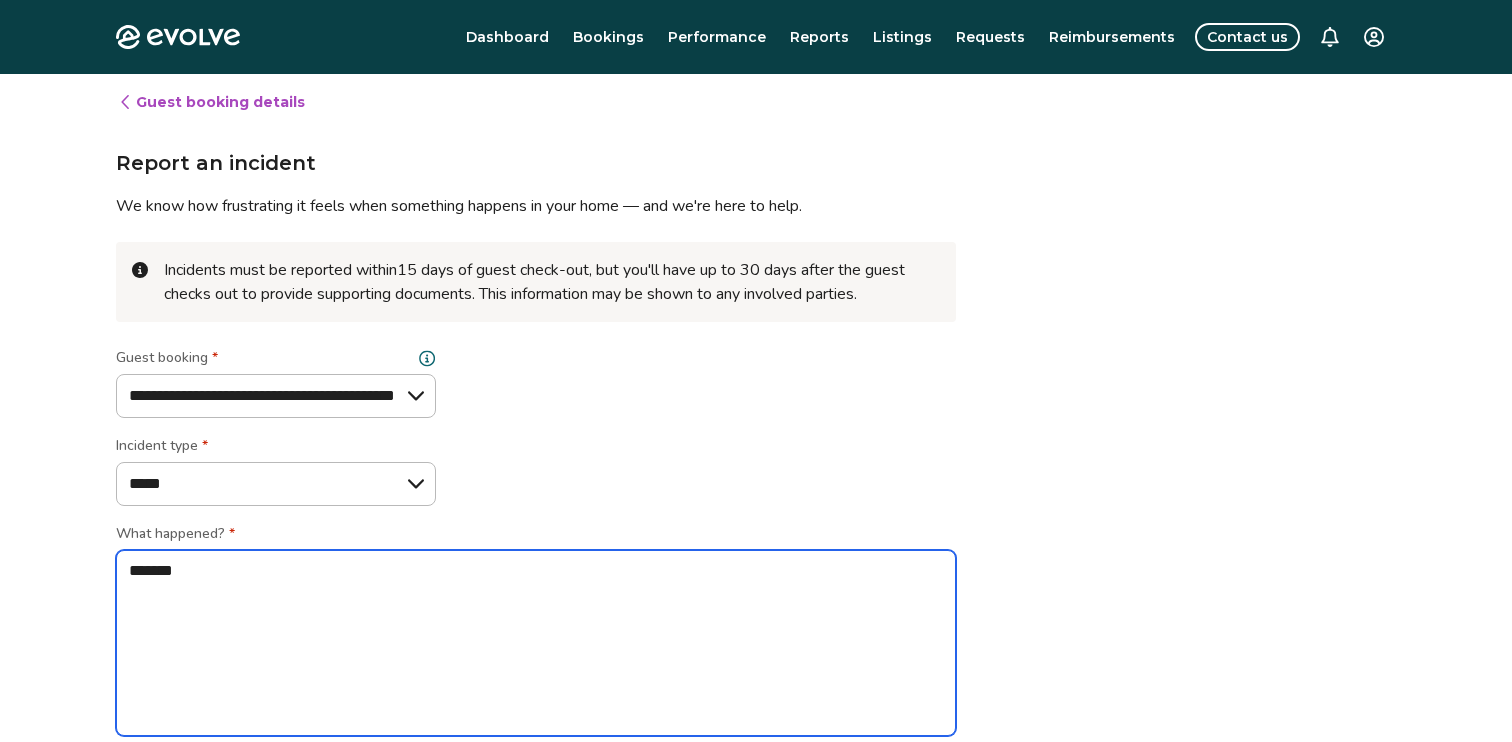 type on "*" 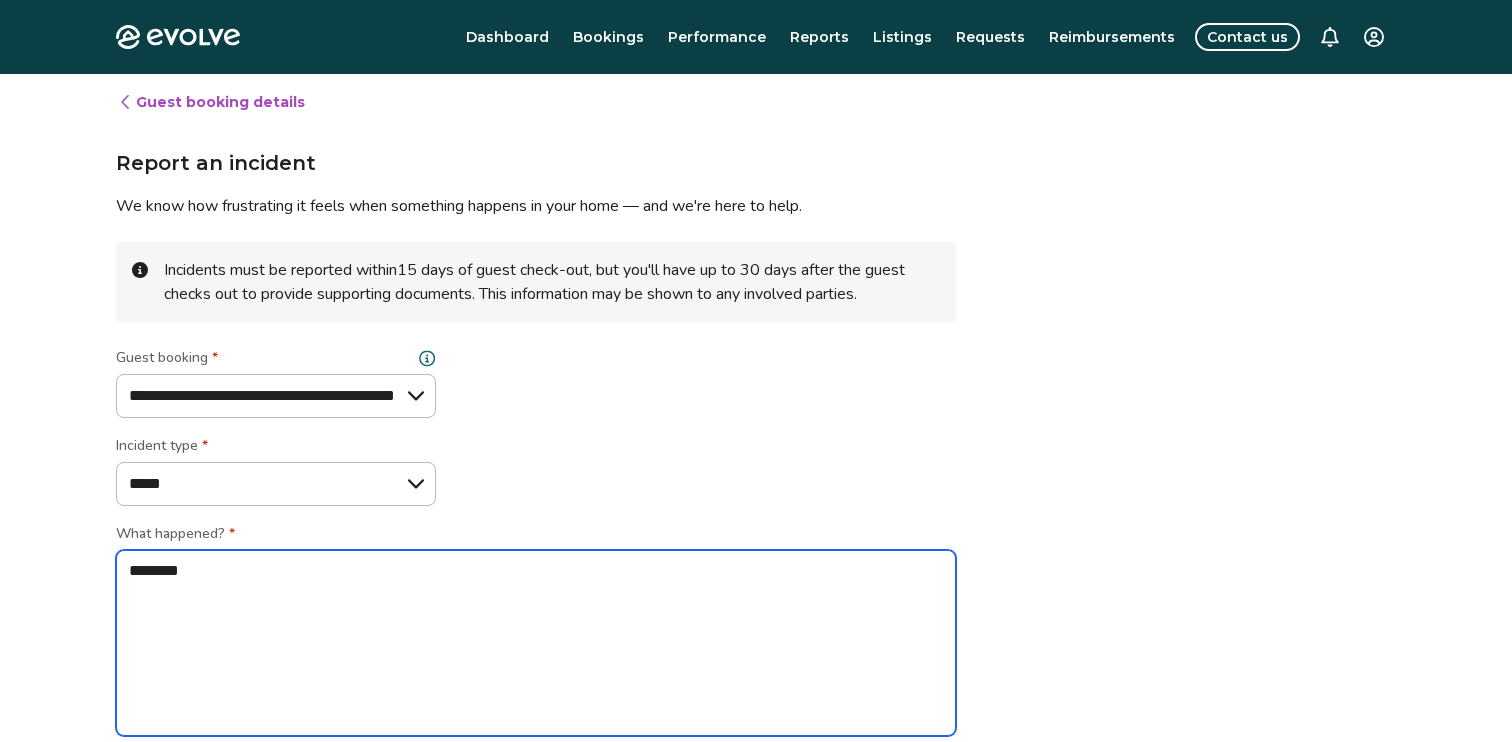 type on "*" 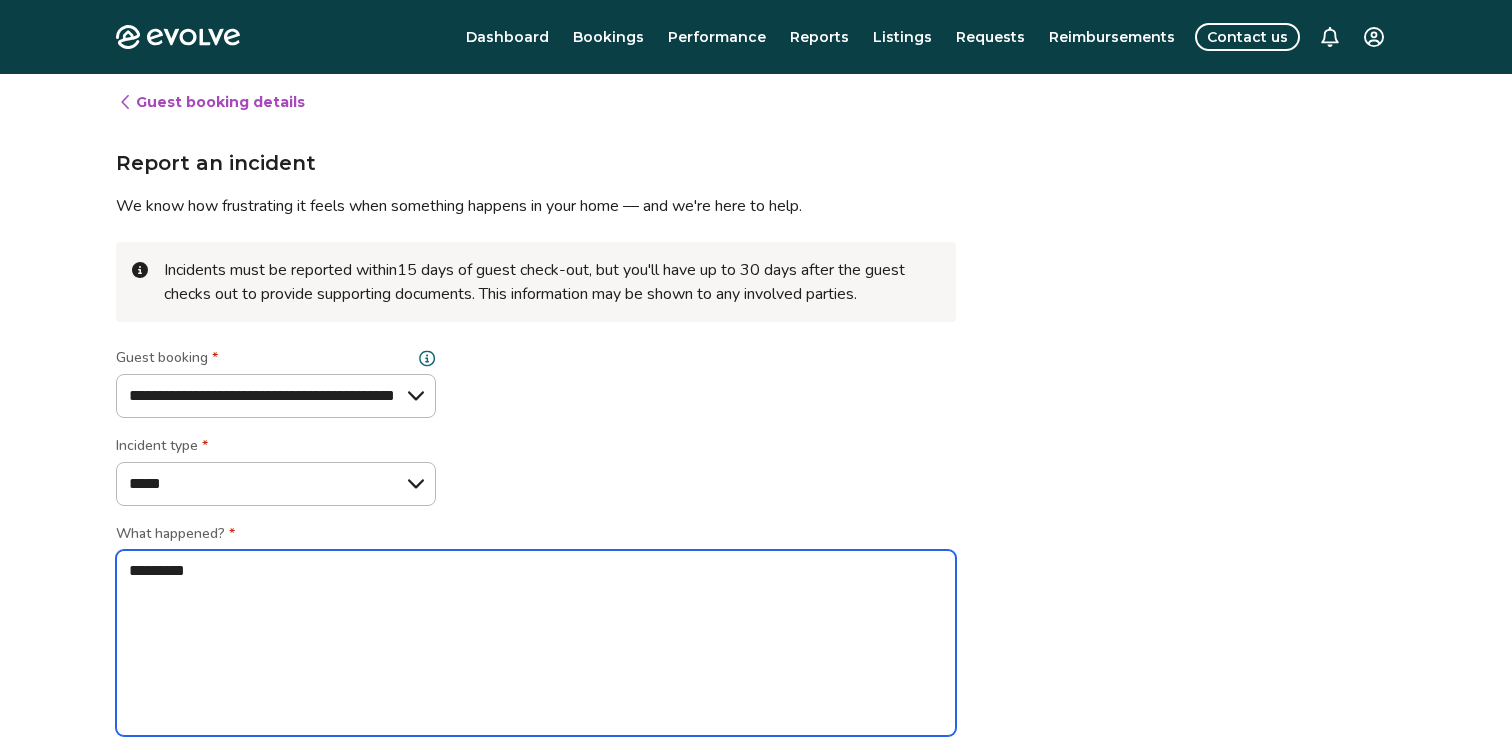 type on "*" 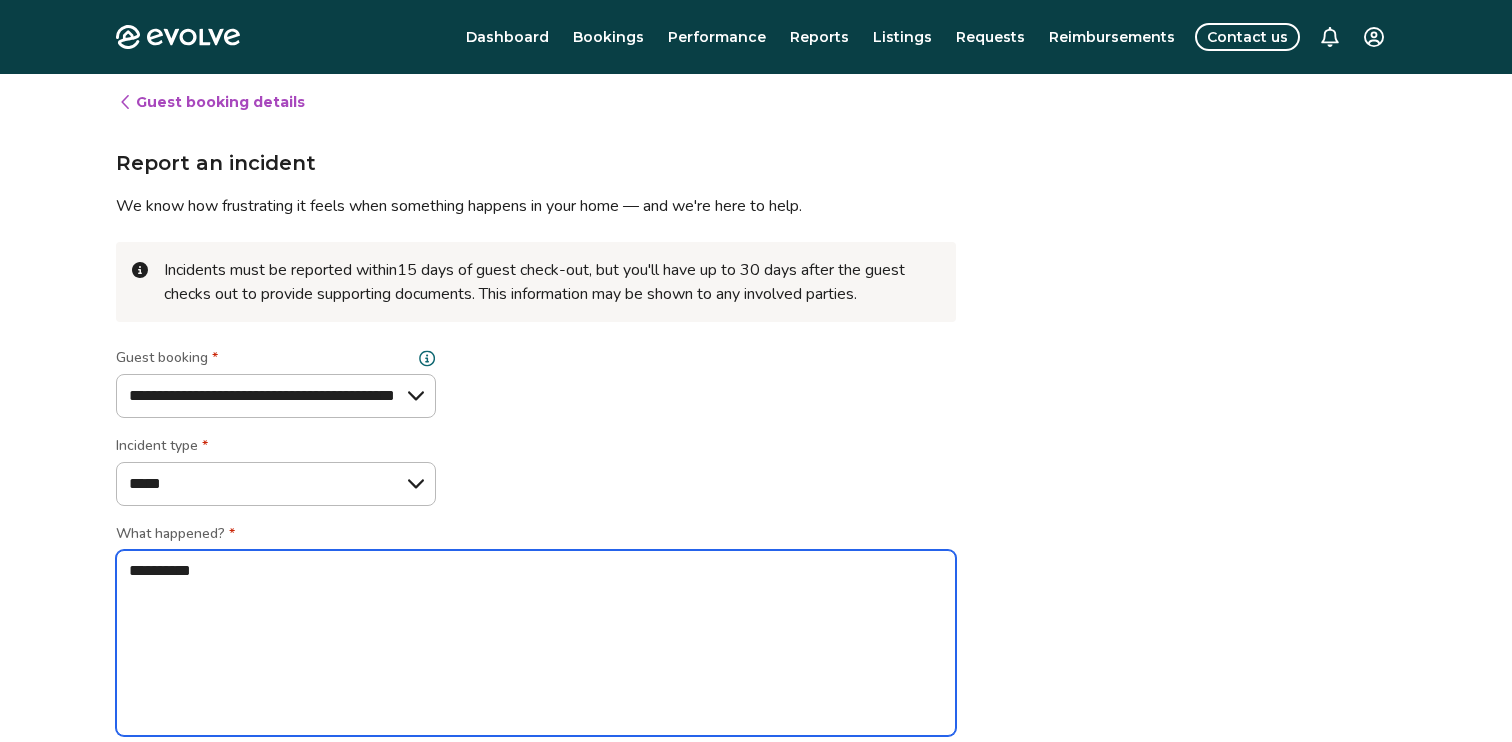 type on "*" 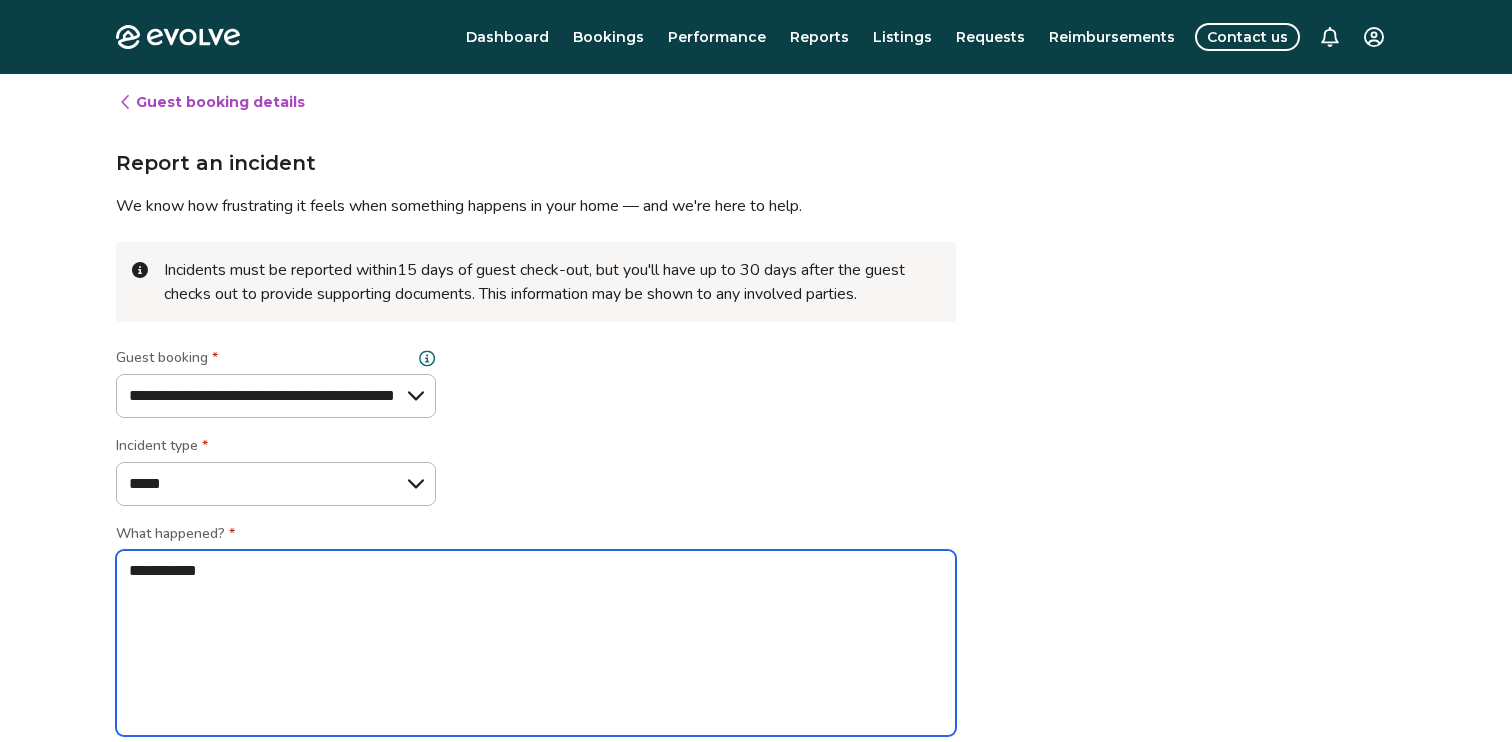 type on "**********" 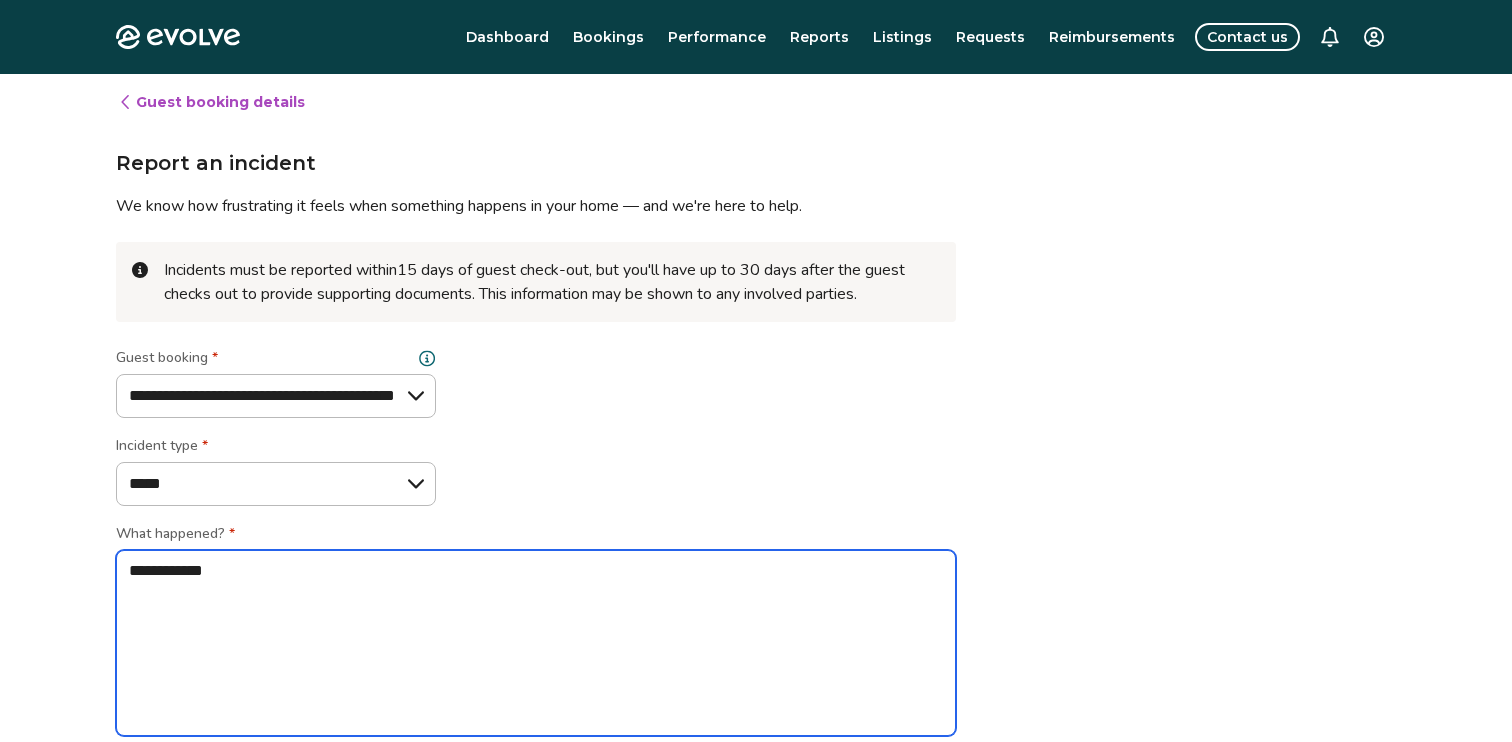 type on "*" 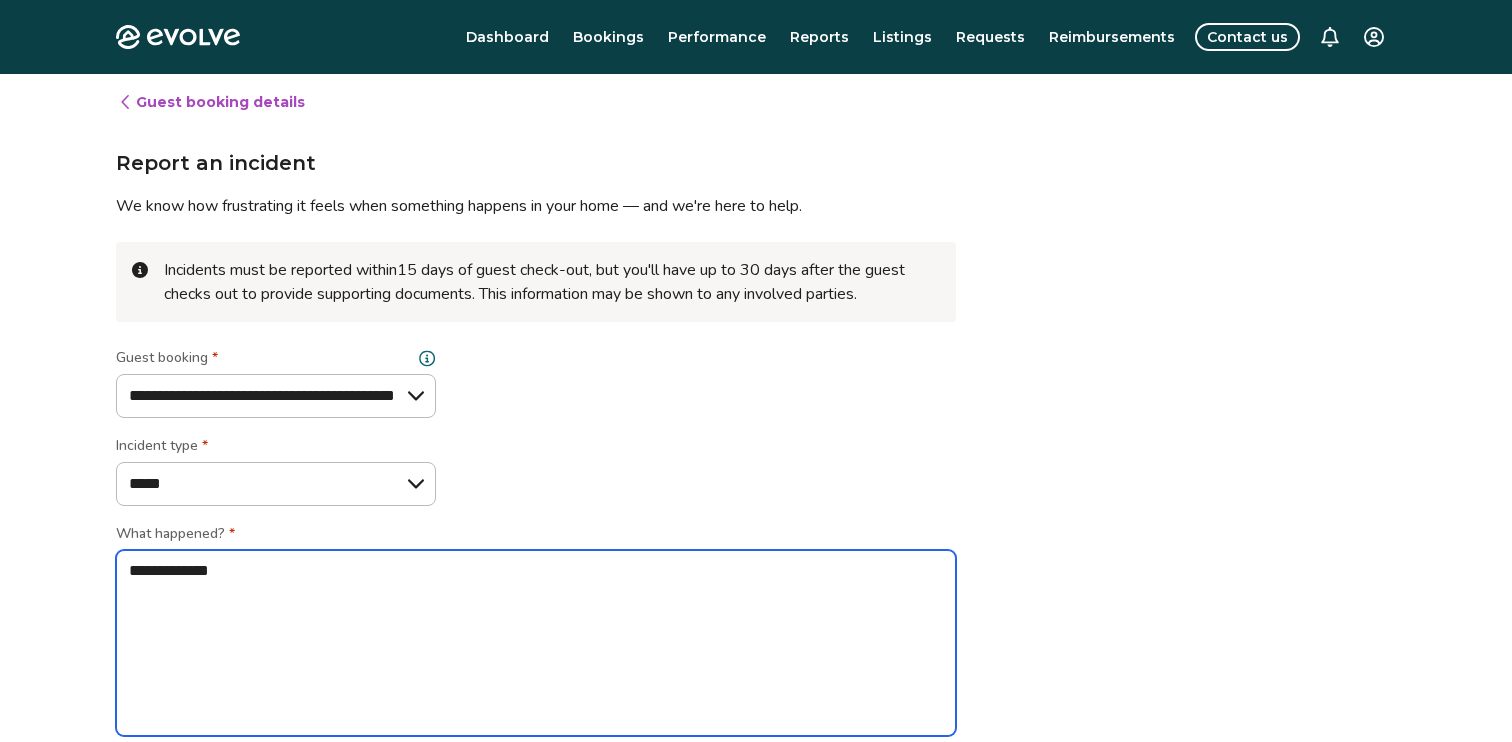 type on "*" 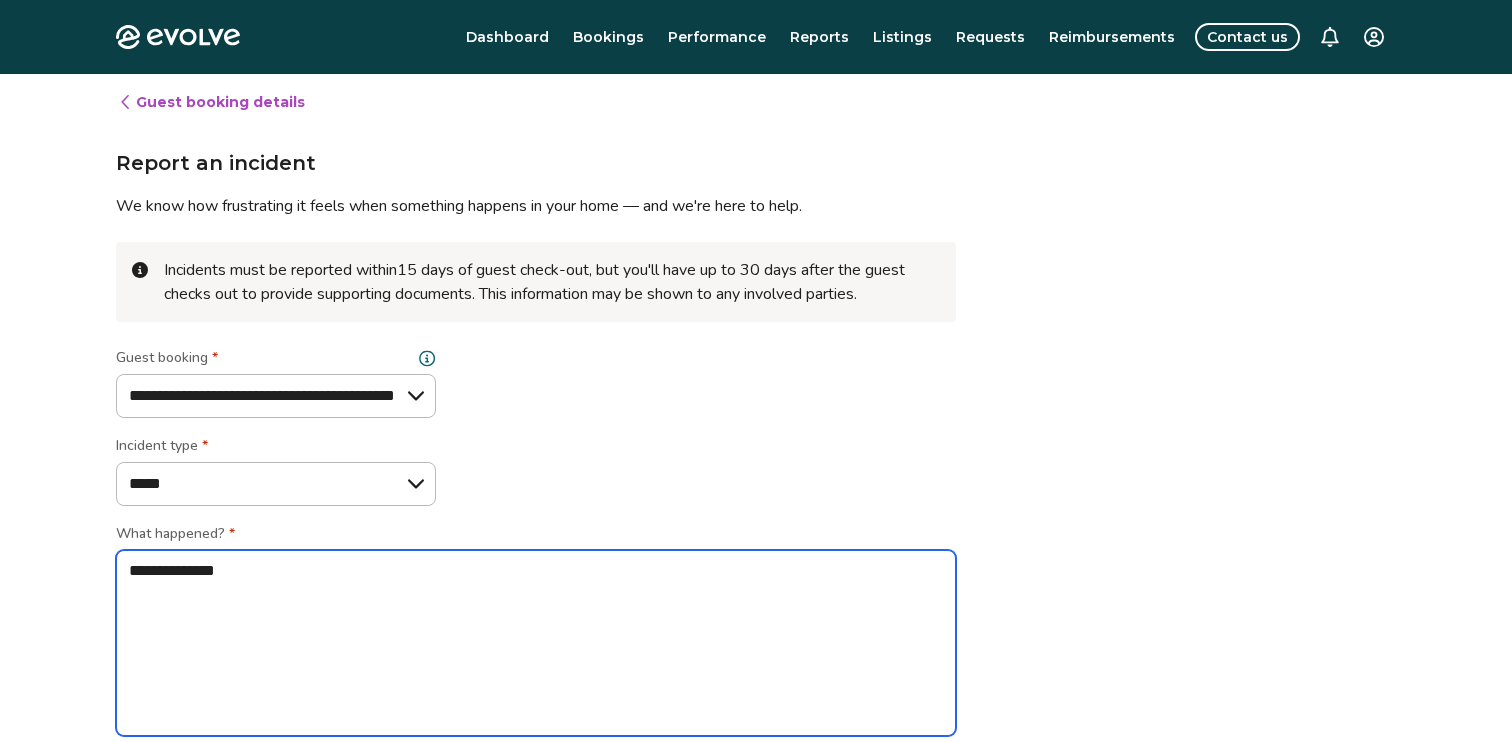 type on "*" 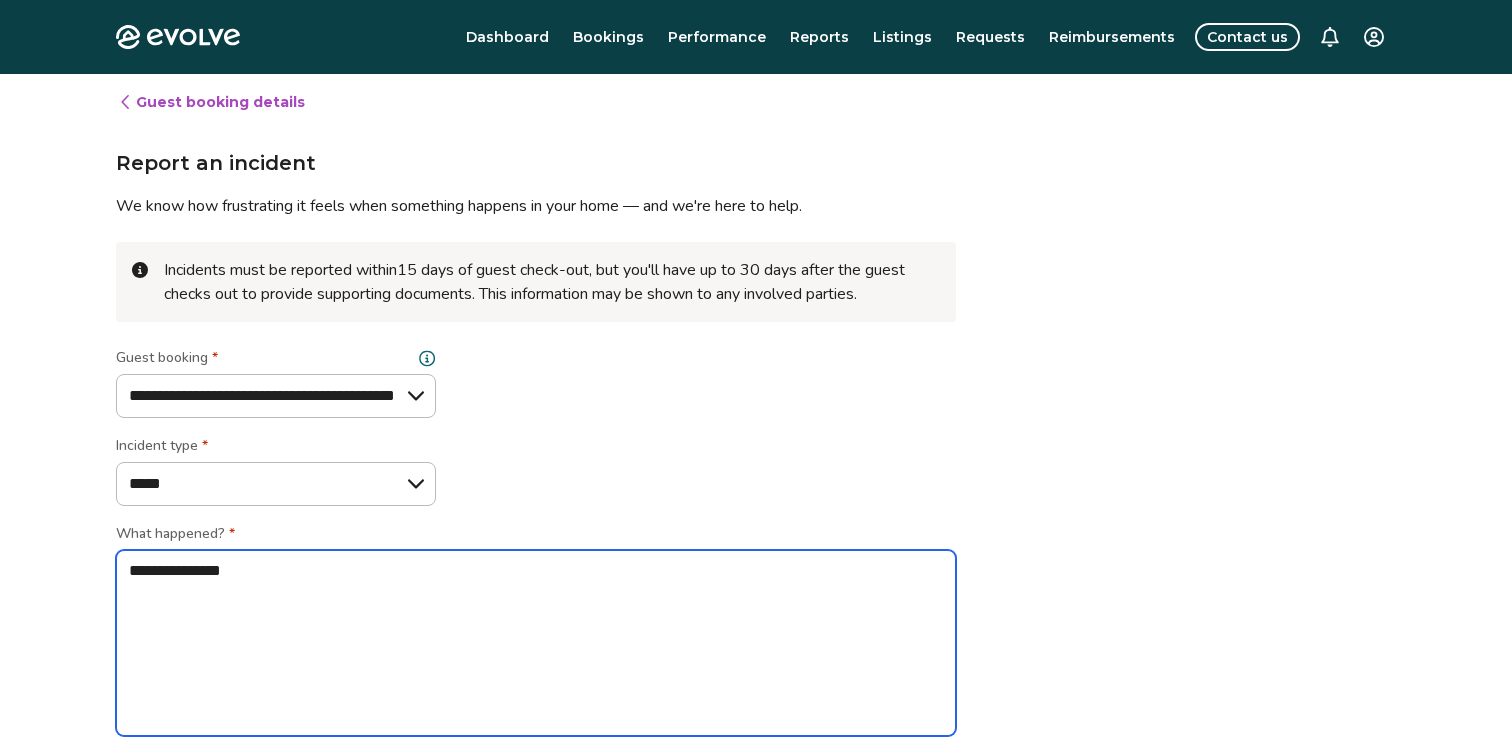 type on "**********" 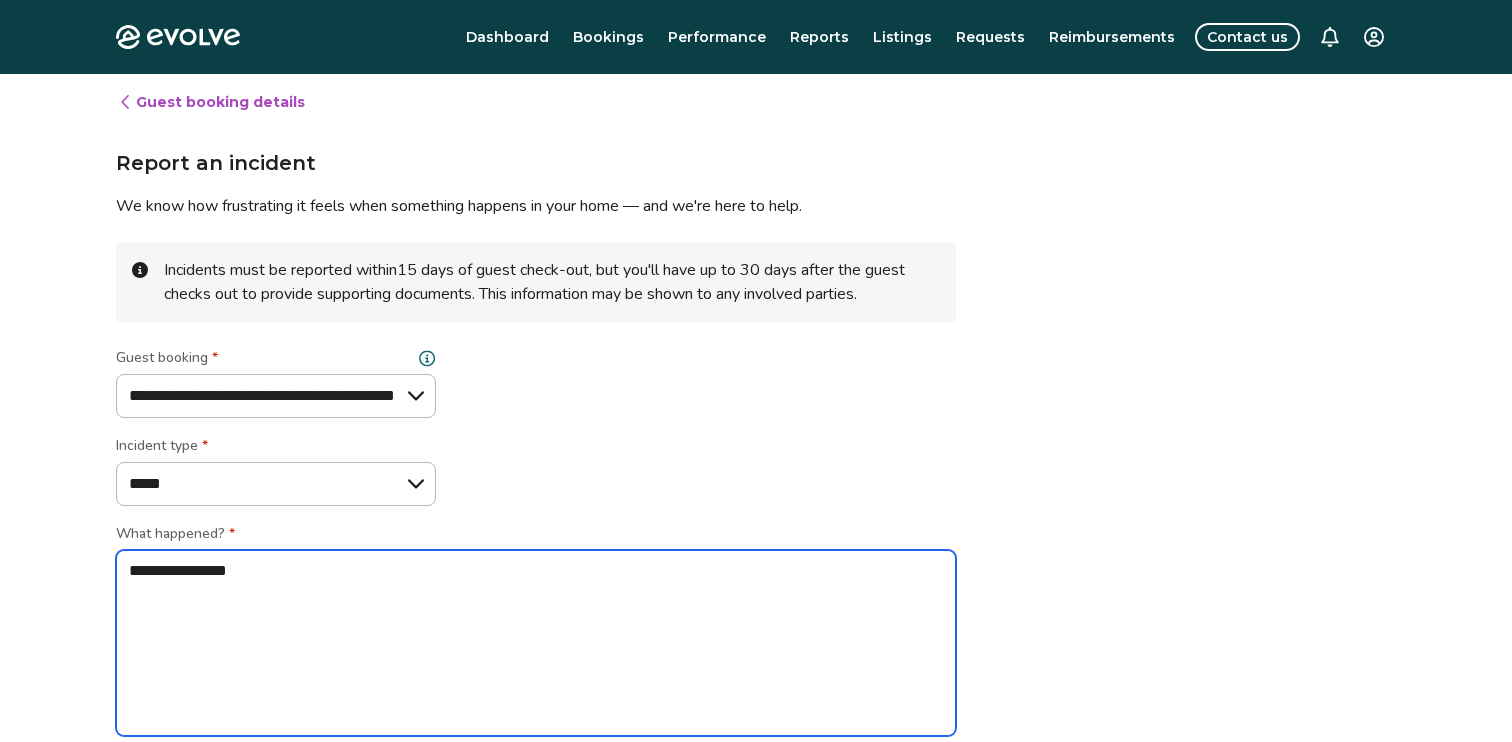 type on "*" 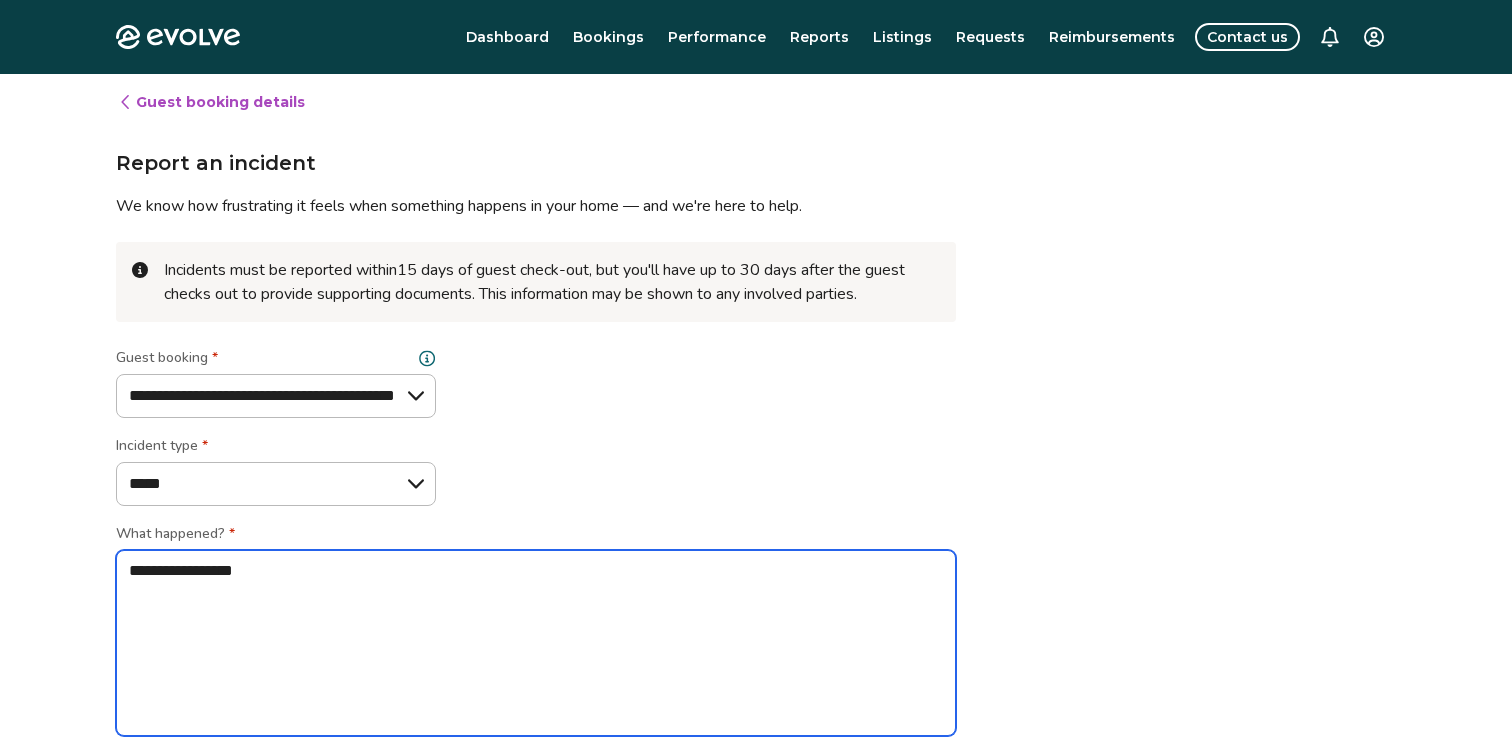 type on "*" 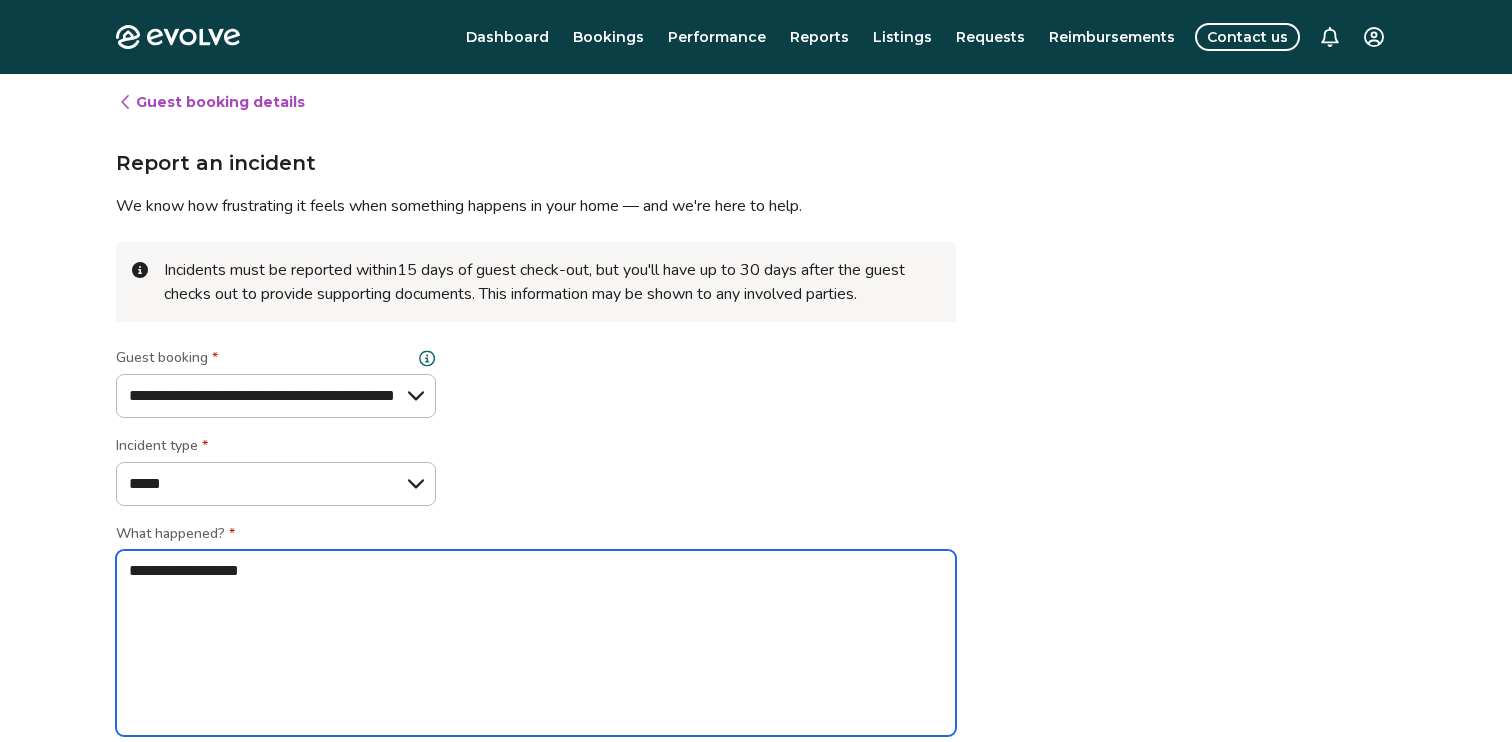 type on "*" 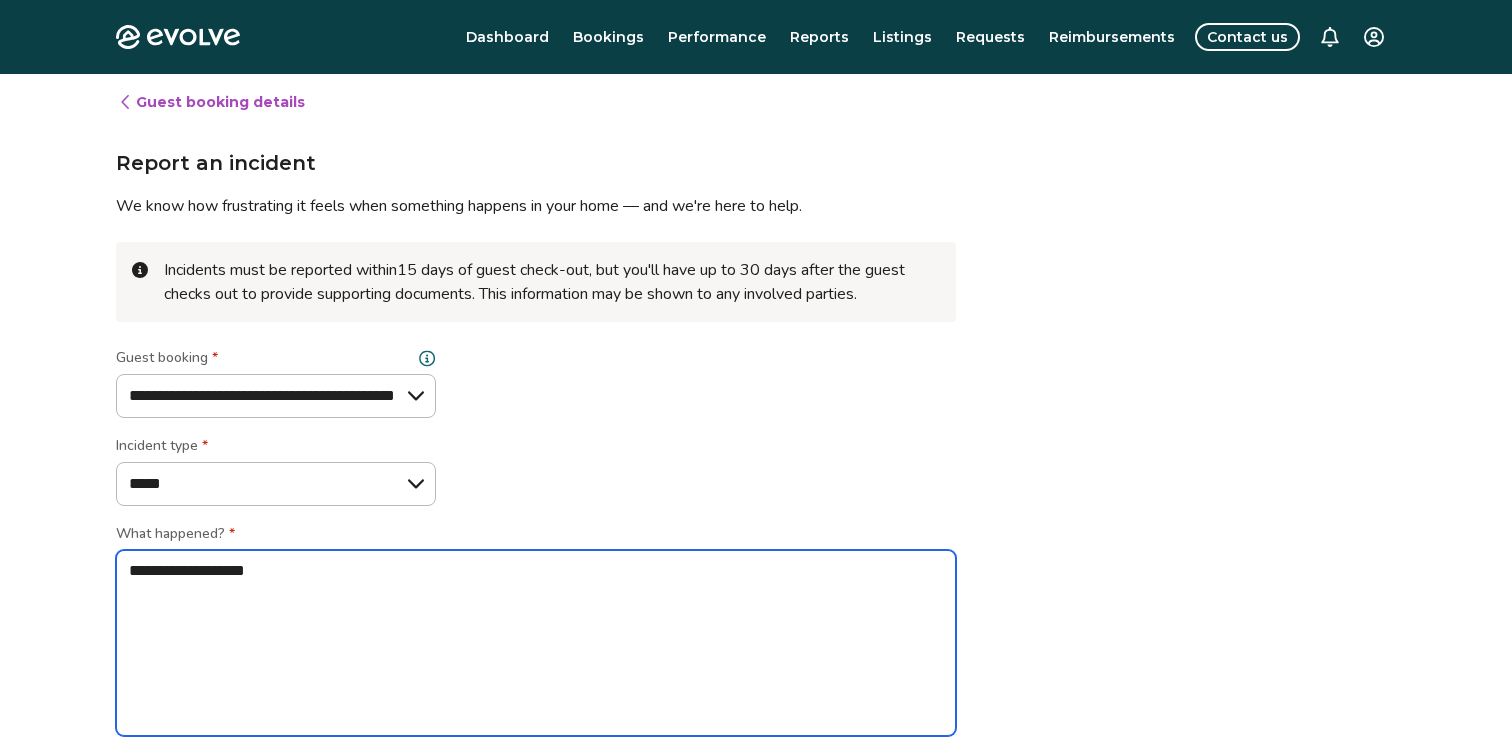 type on "*" 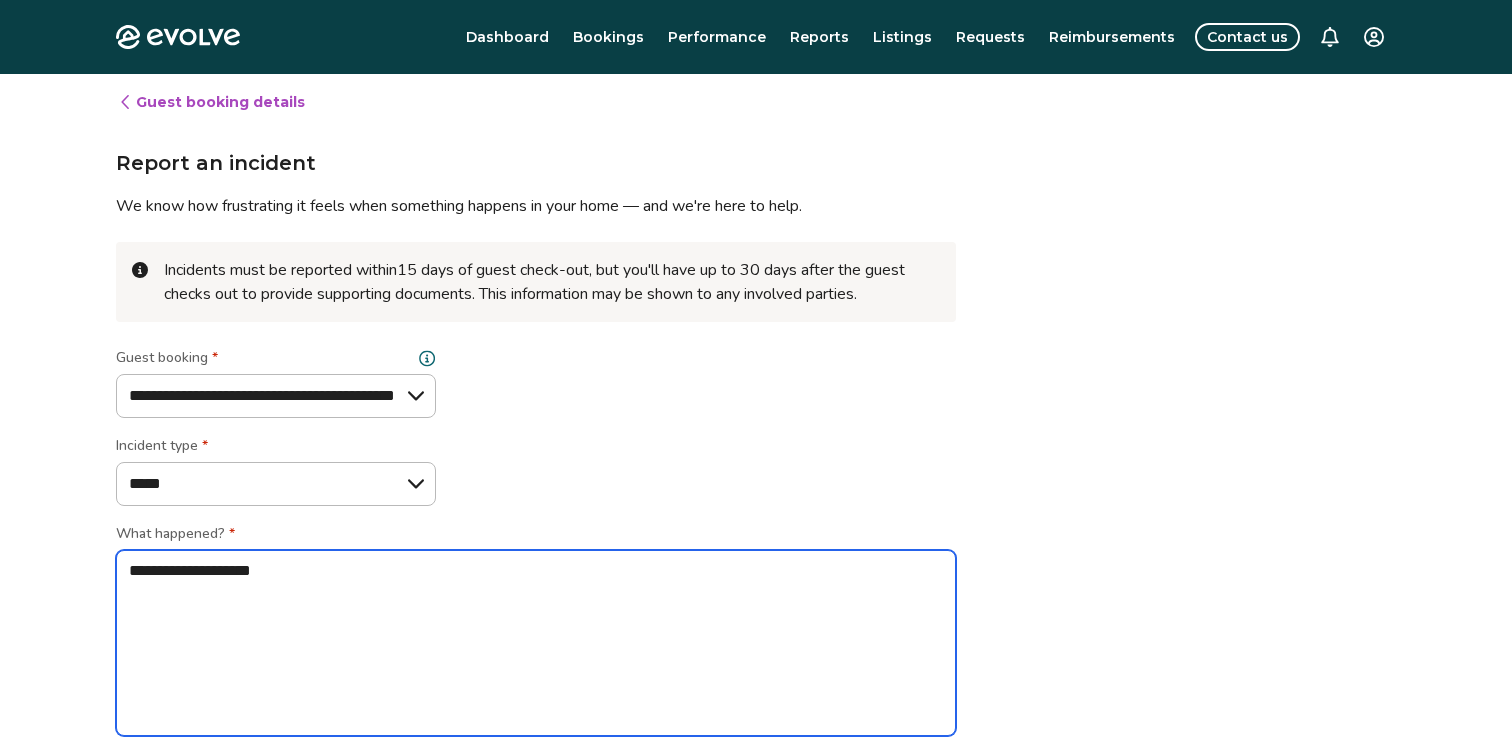 type on "*" 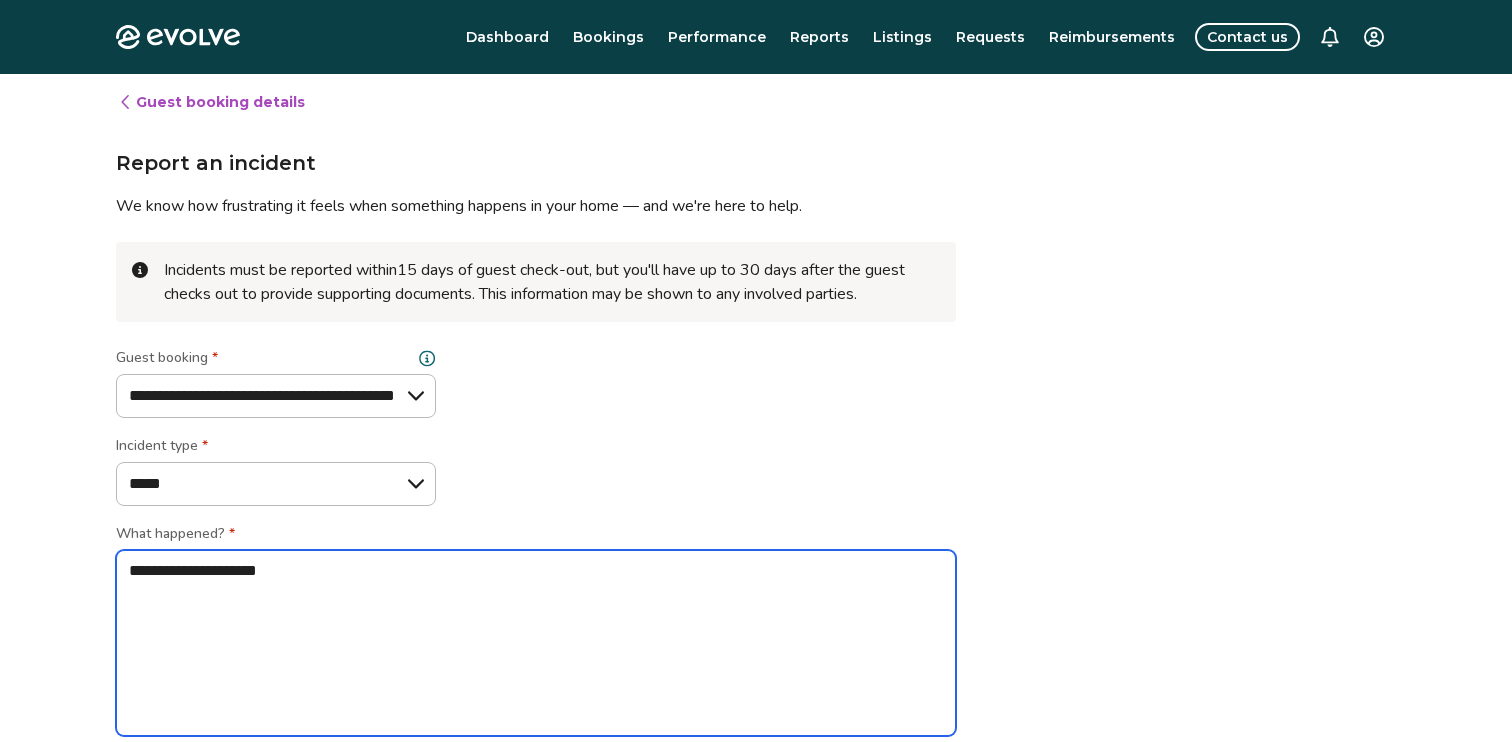 type on "*" 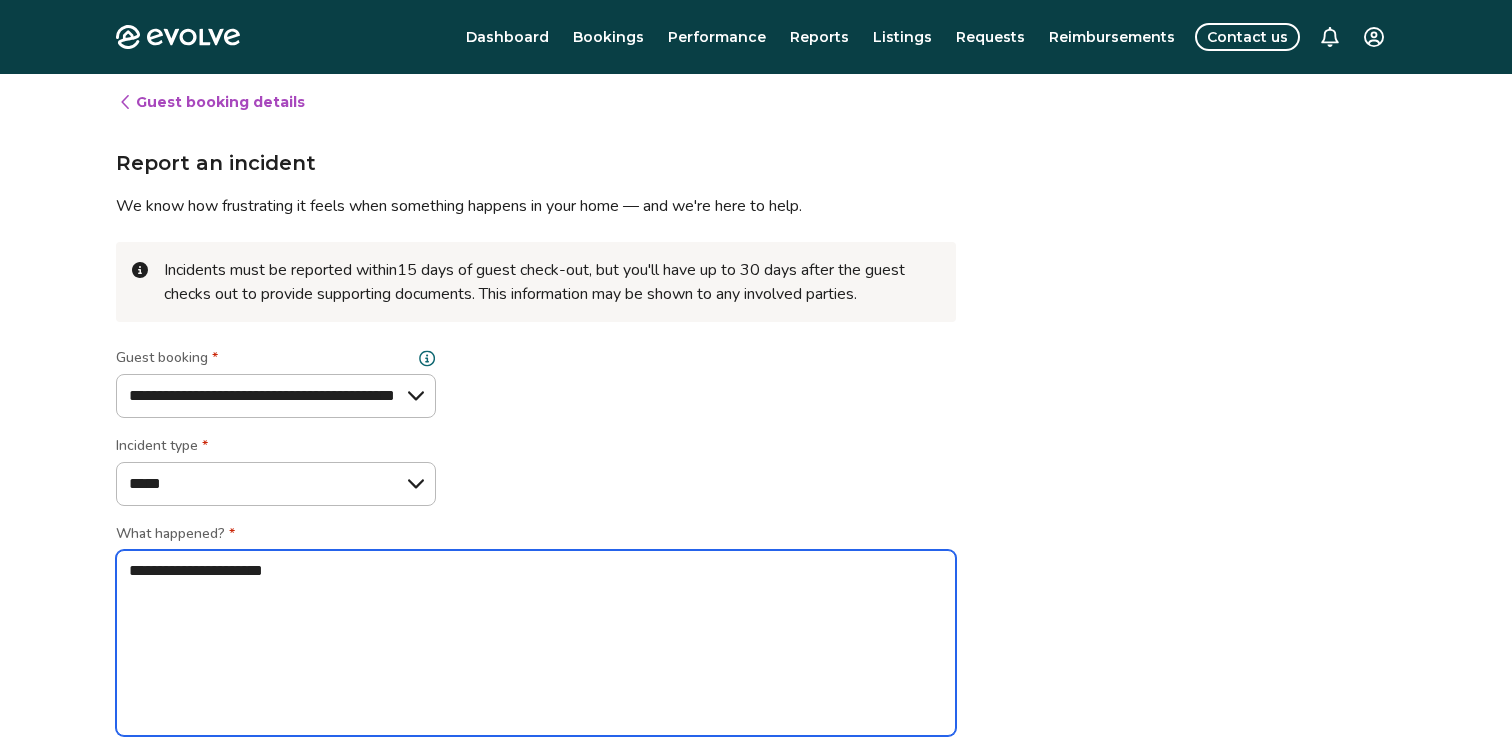 type on "*" 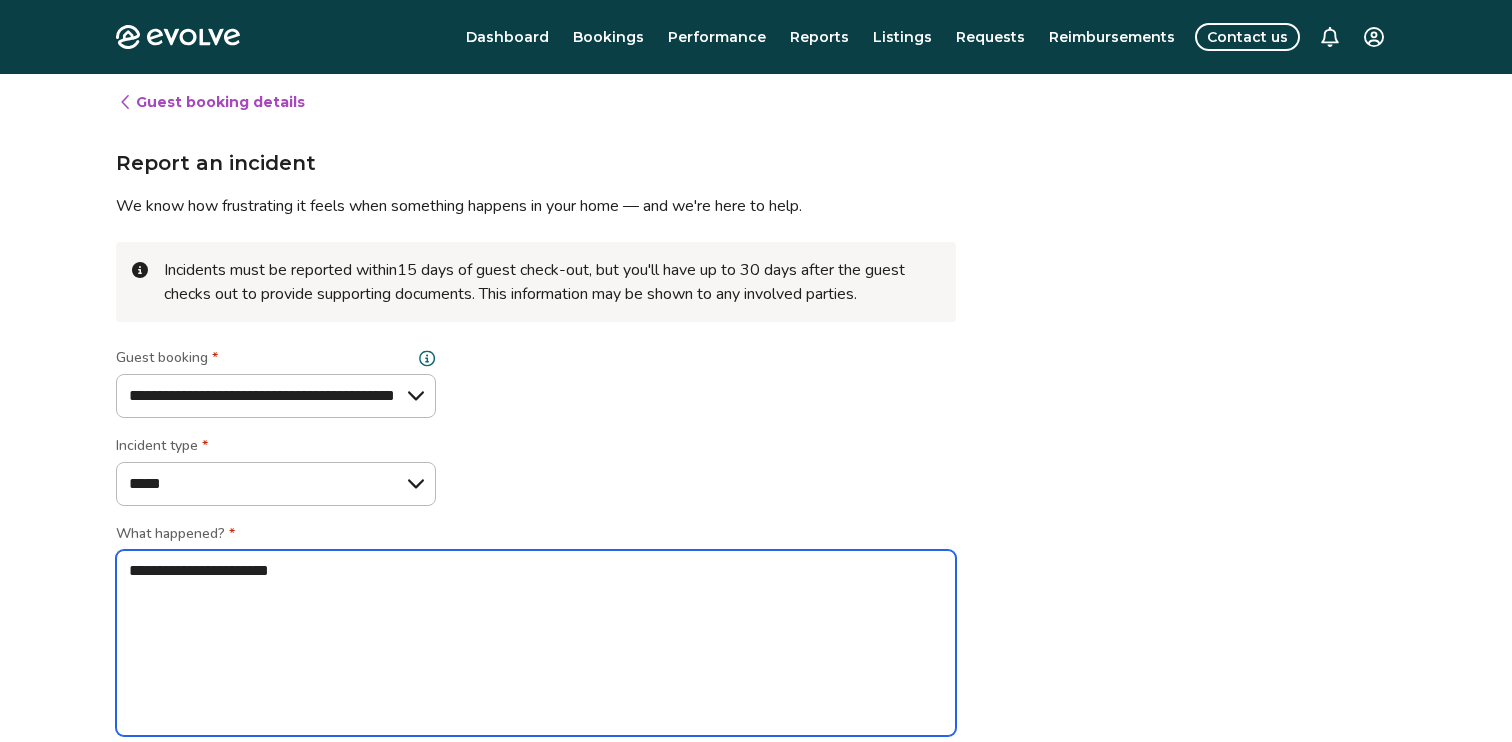 type on "*" 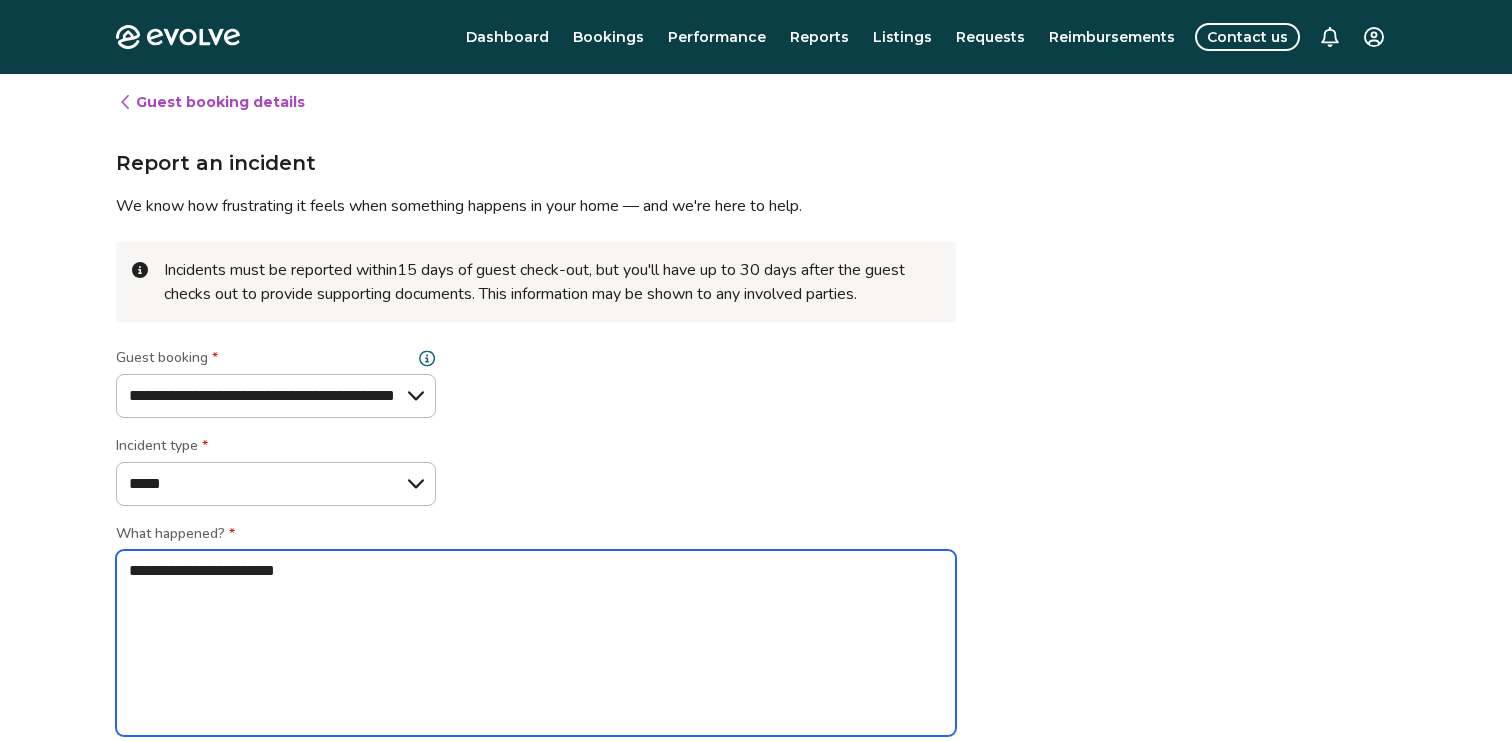 type on "*" 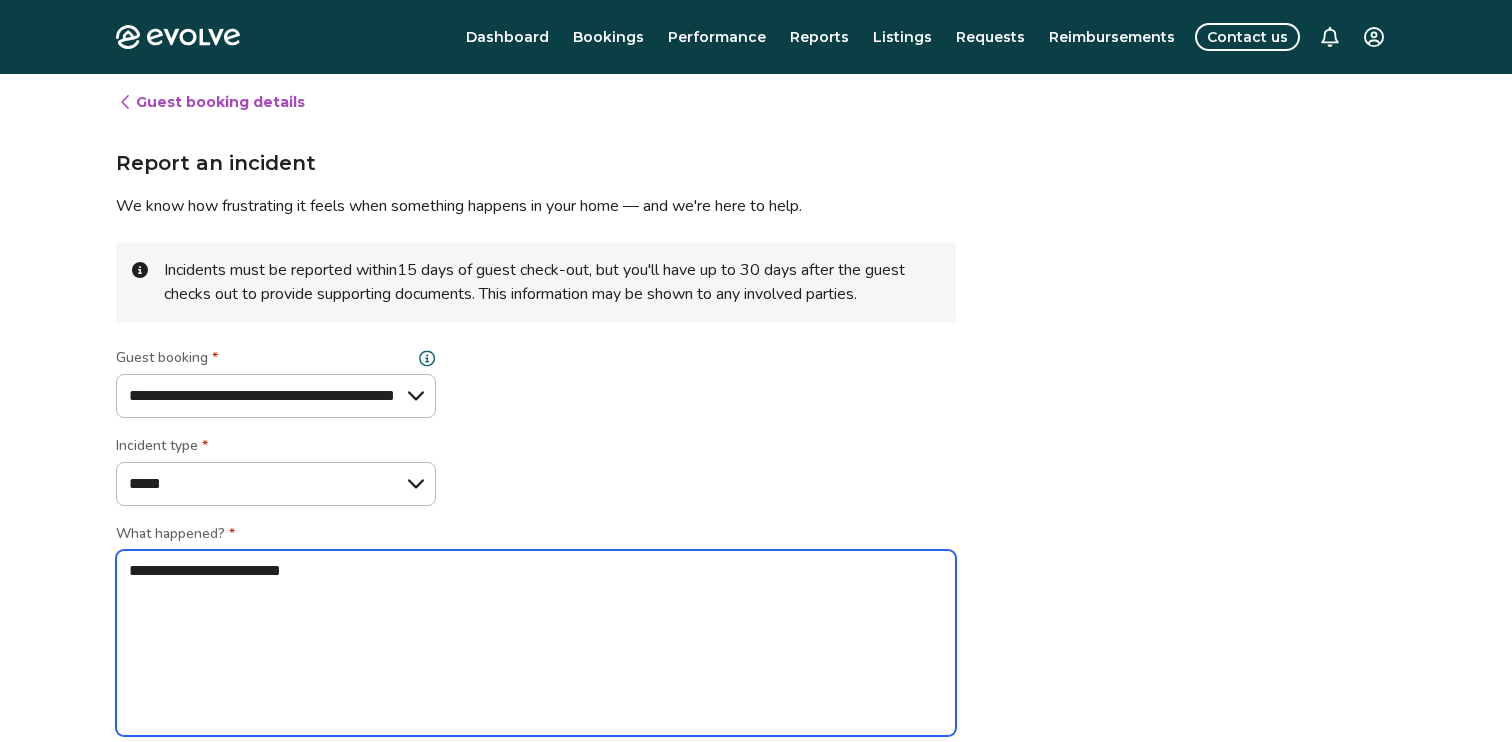 type on "*" 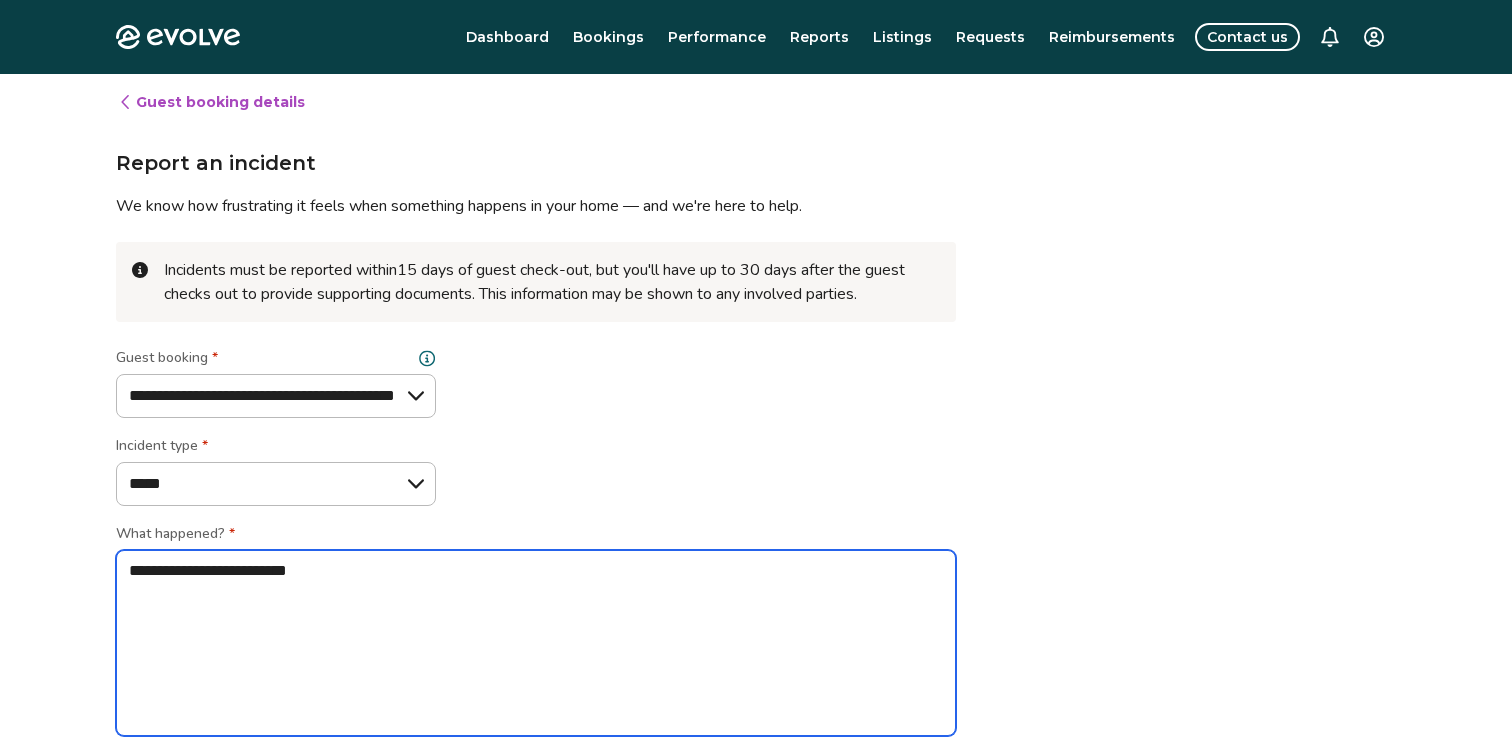 type on "*" 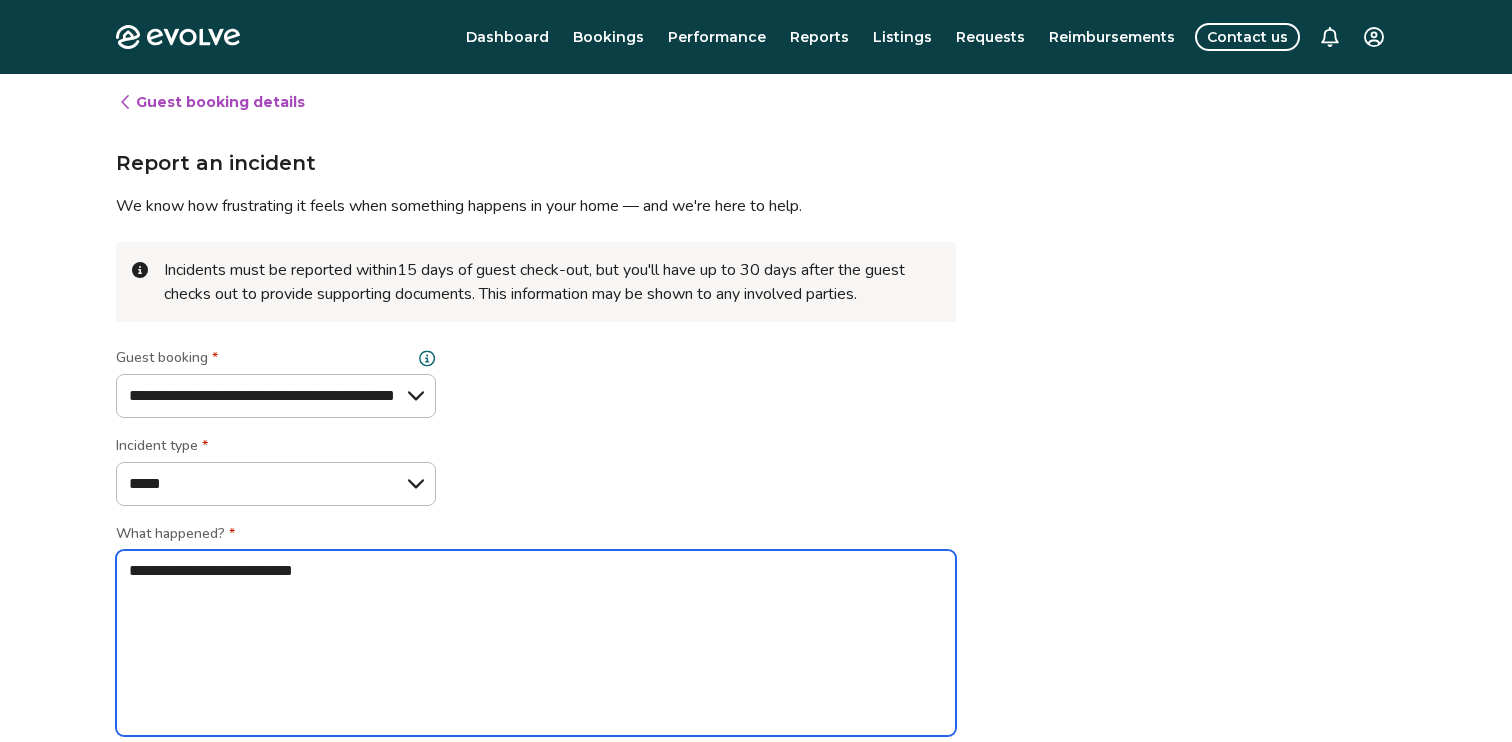type on "**********" 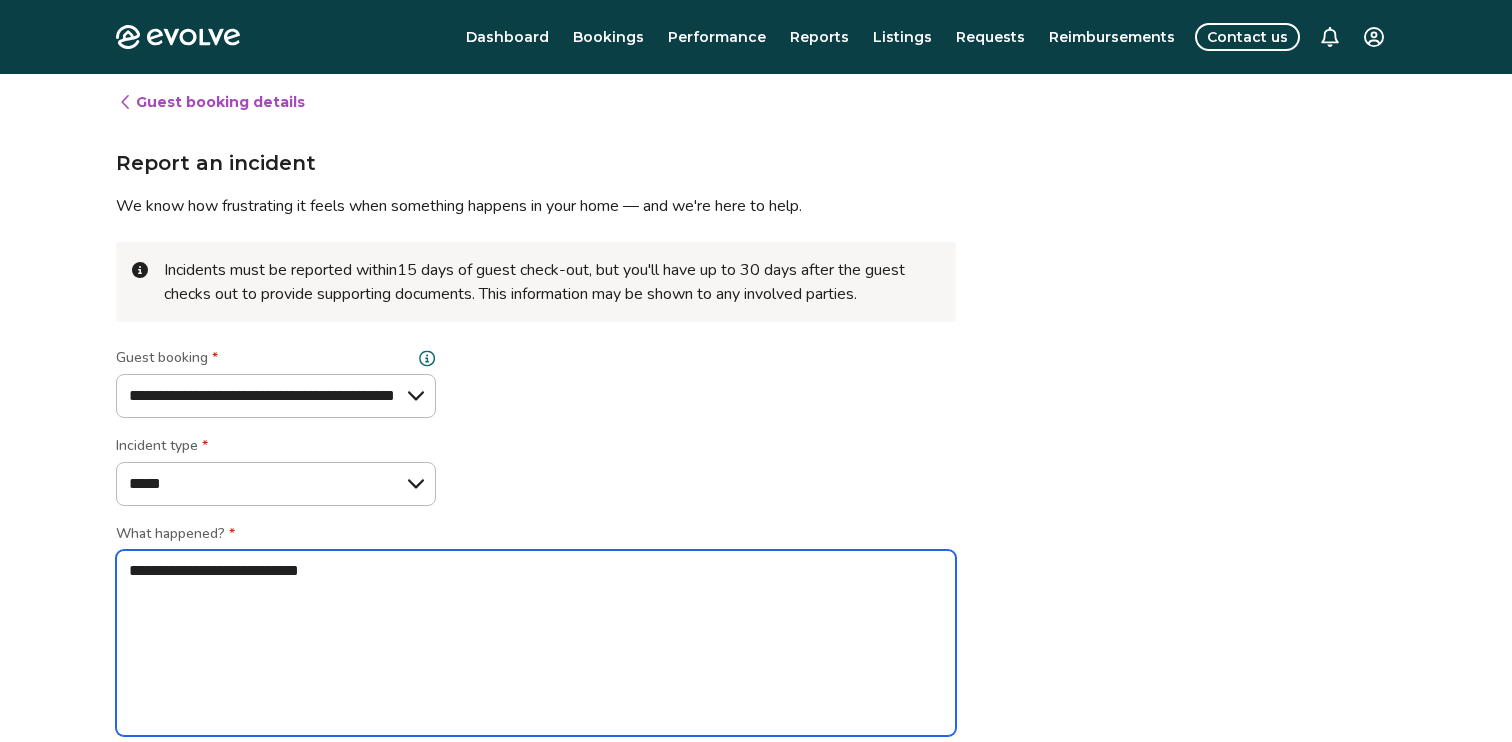 type on "*" 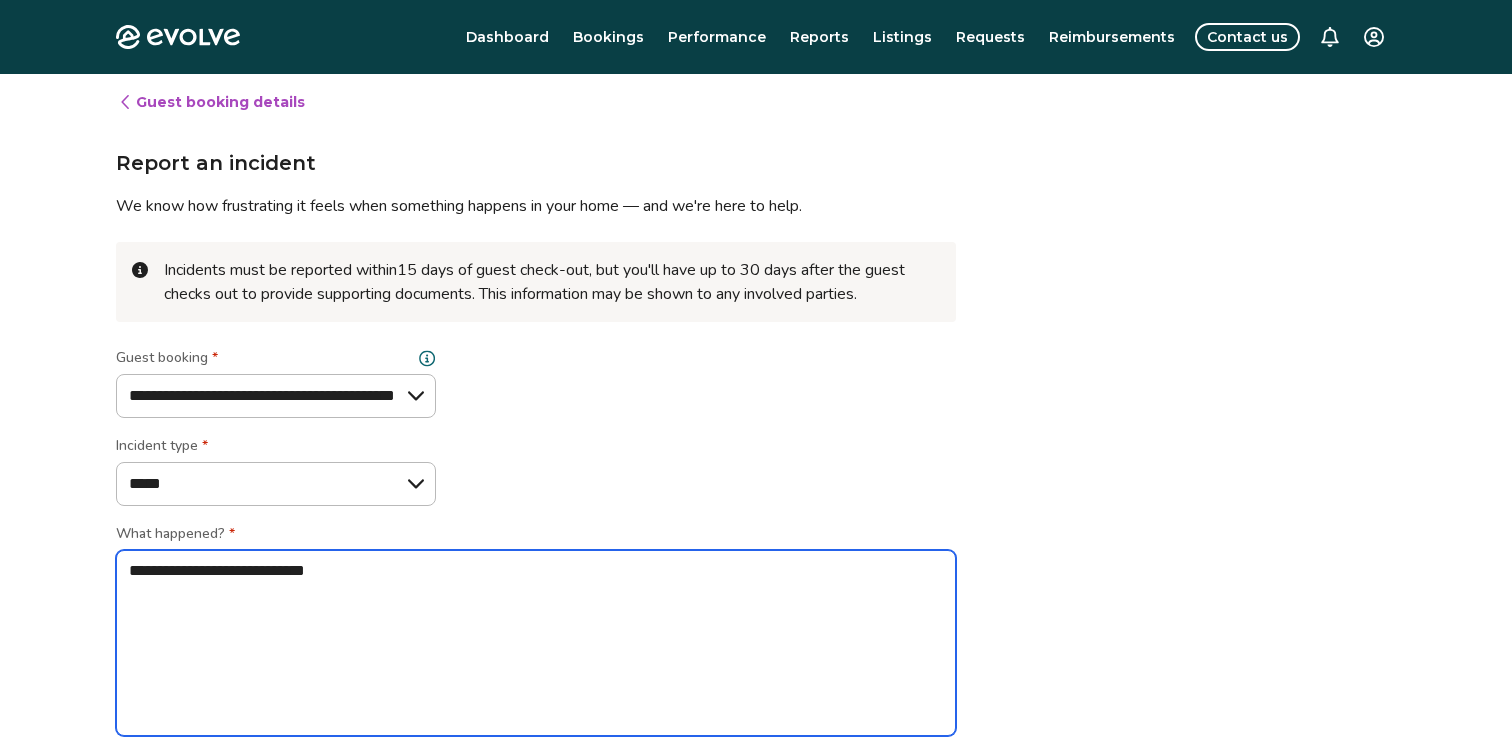 type on "*" 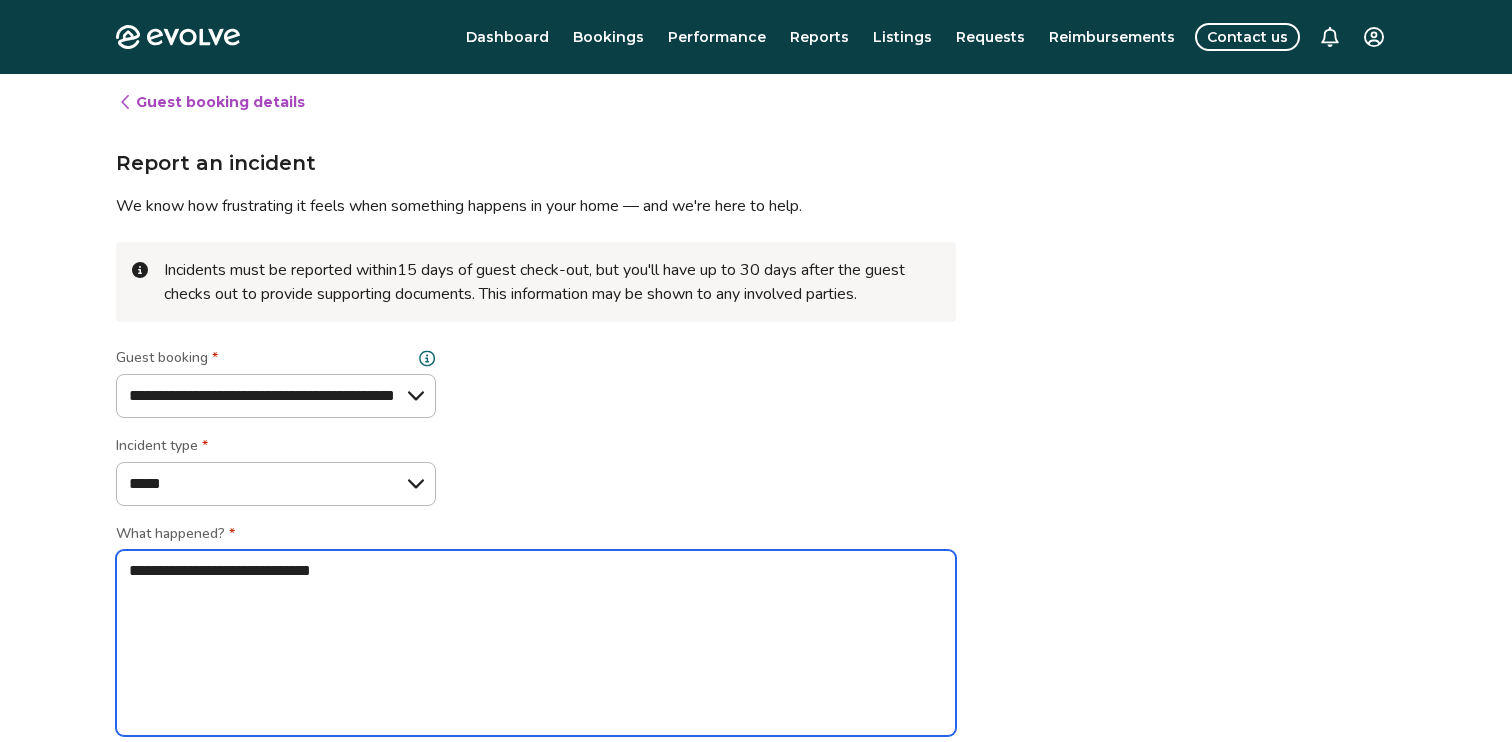 type on "*" 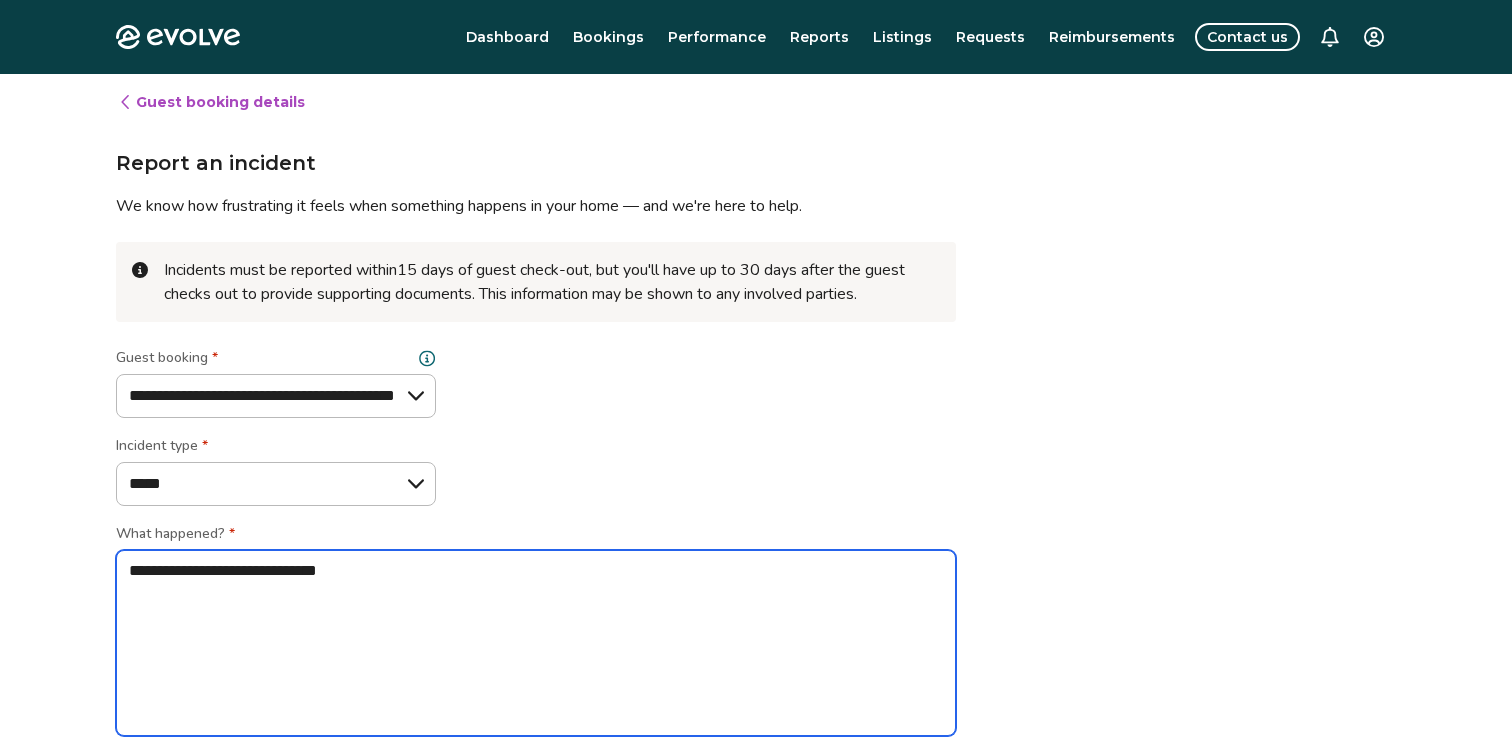 type on "*" 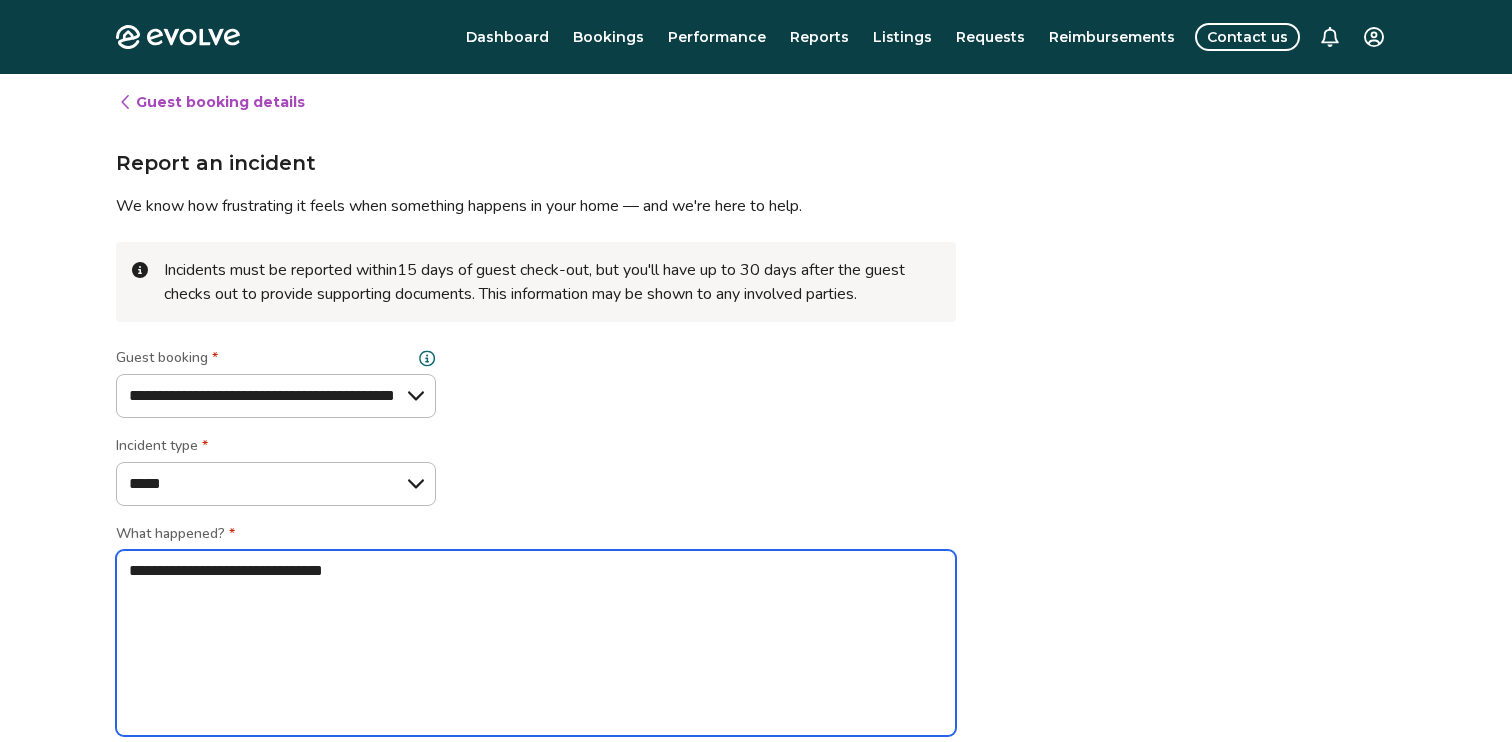 type on "*" 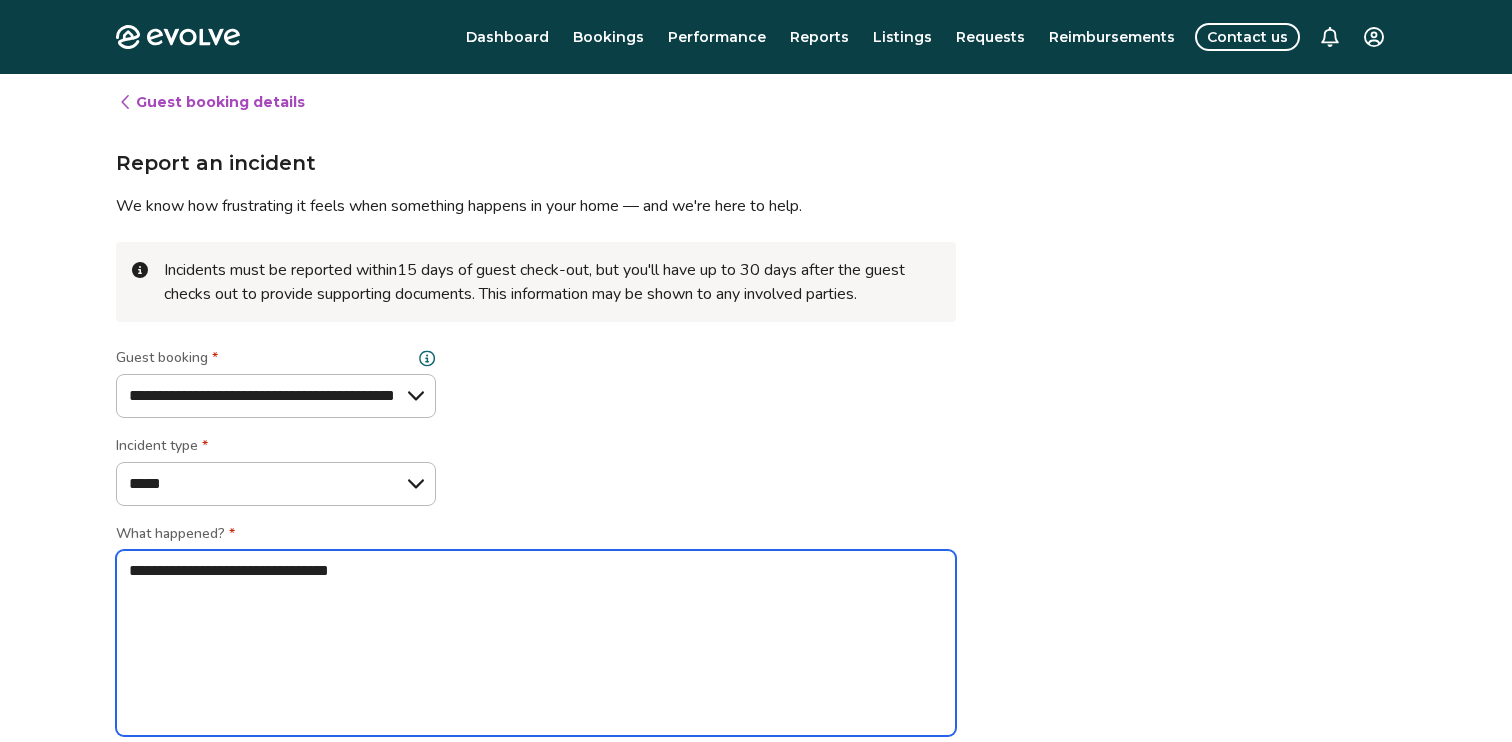 type on "**********" 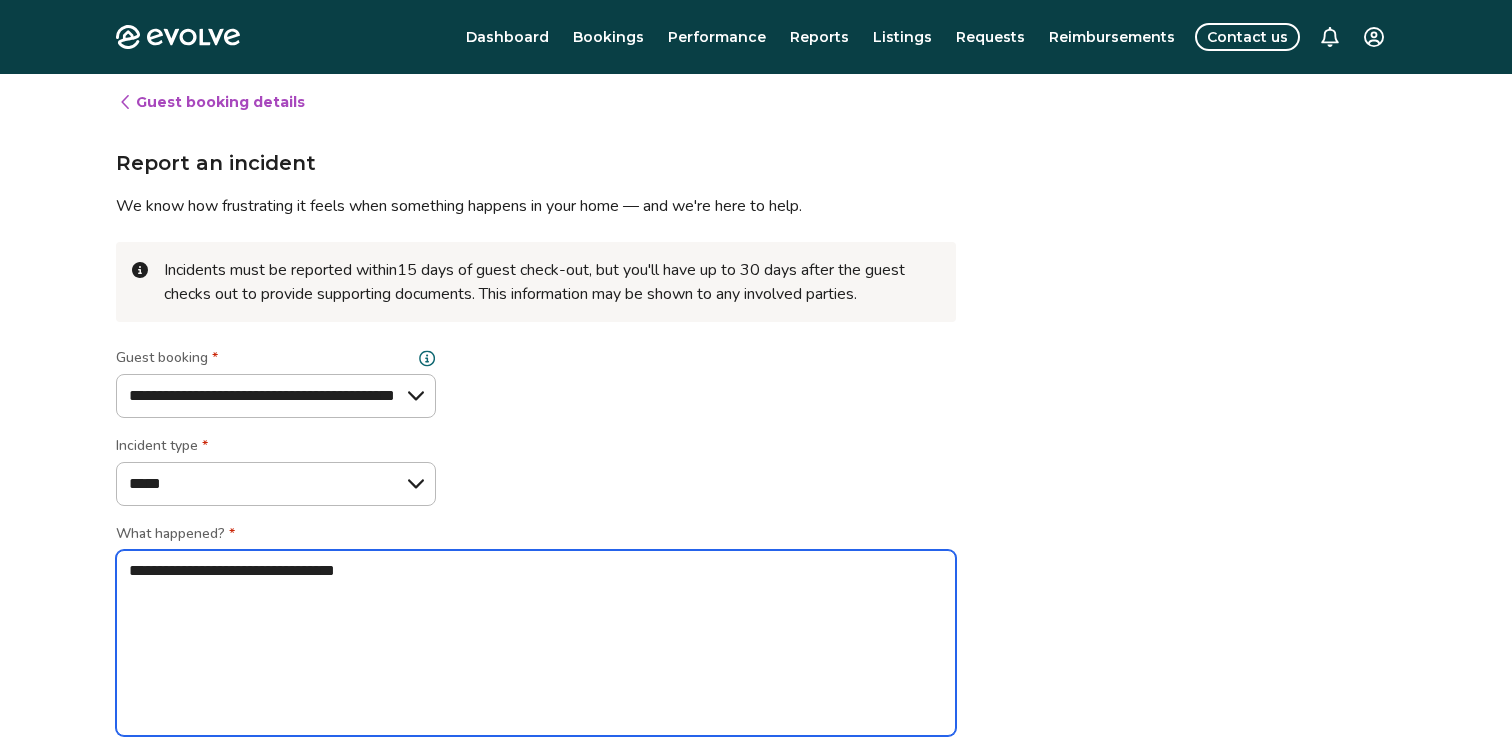 type on "*" 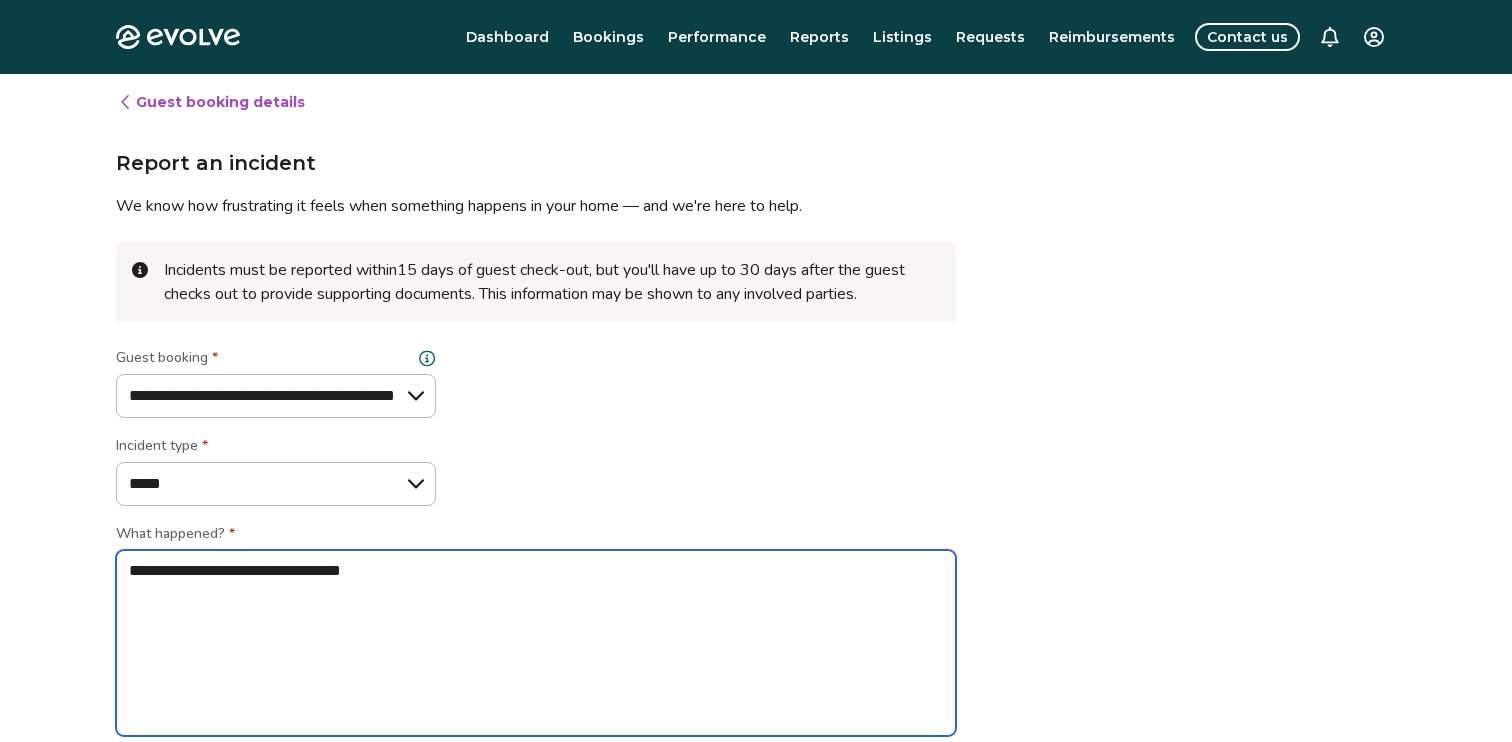 type on "*" 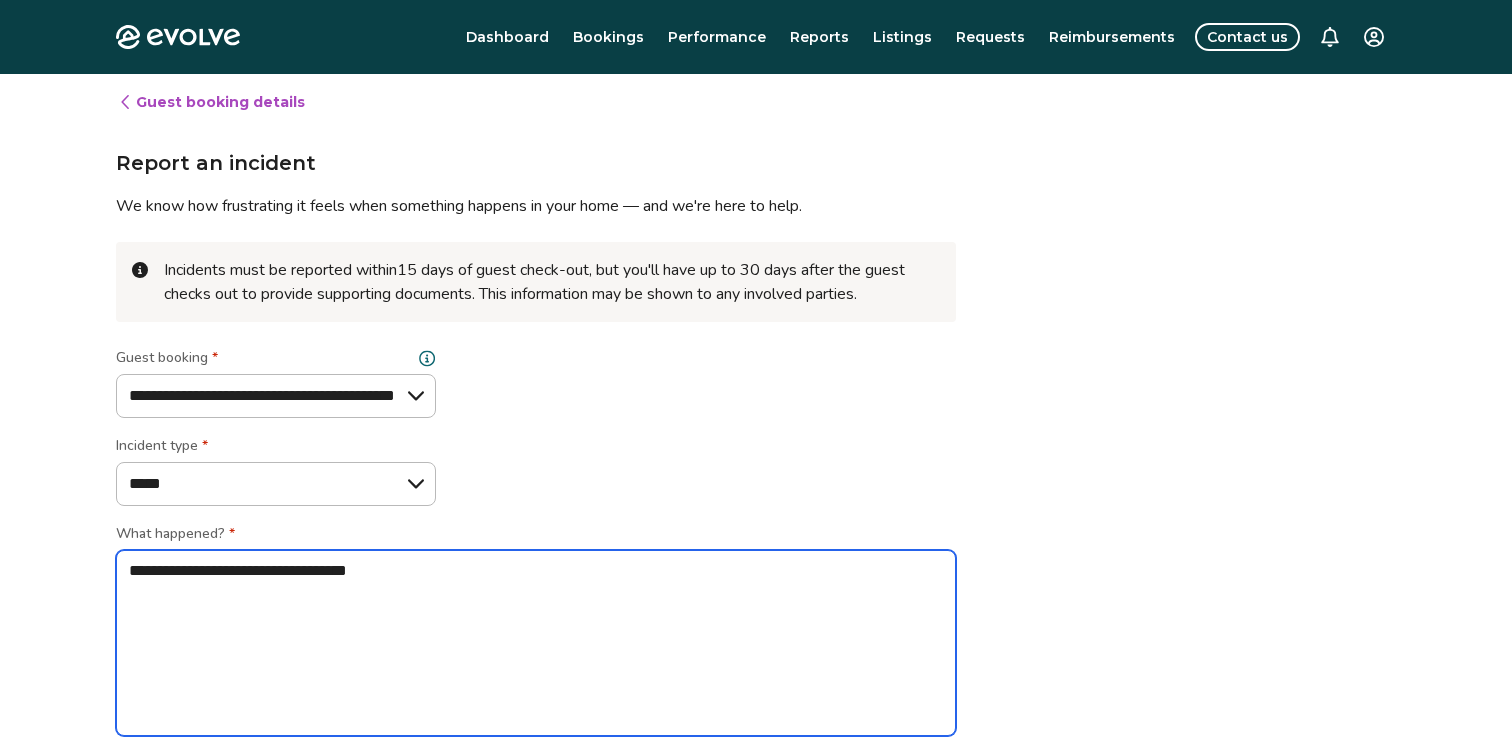 type on "*" 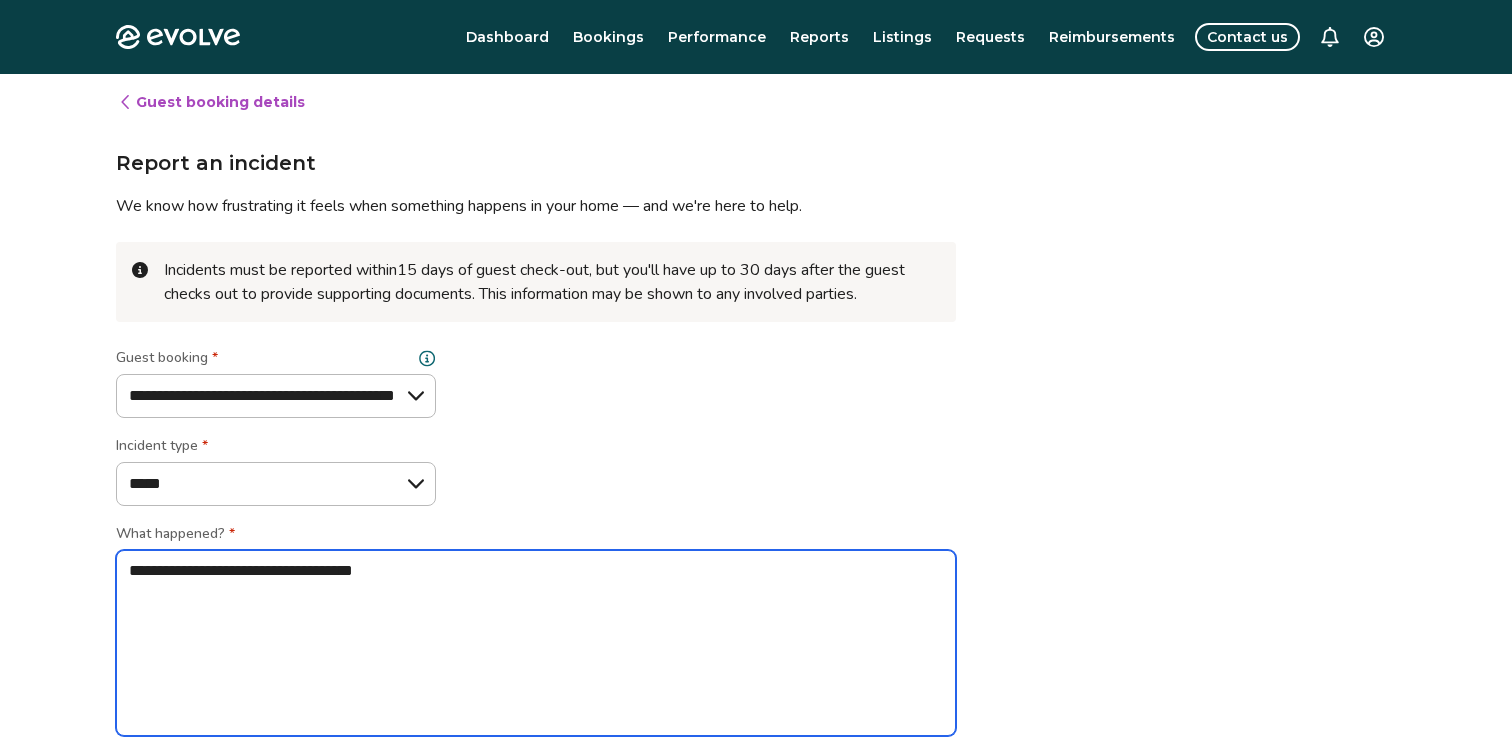 type on "*" 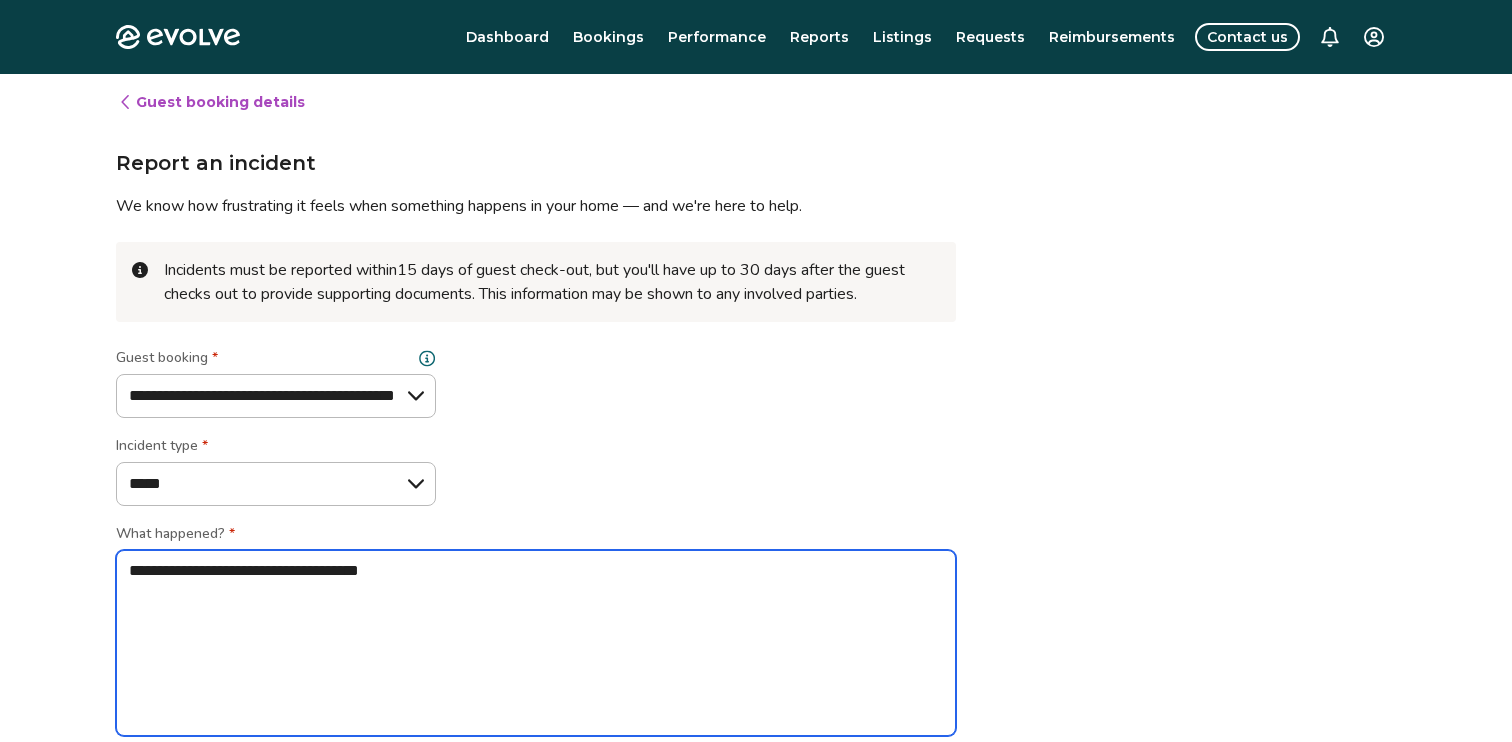type on "*" 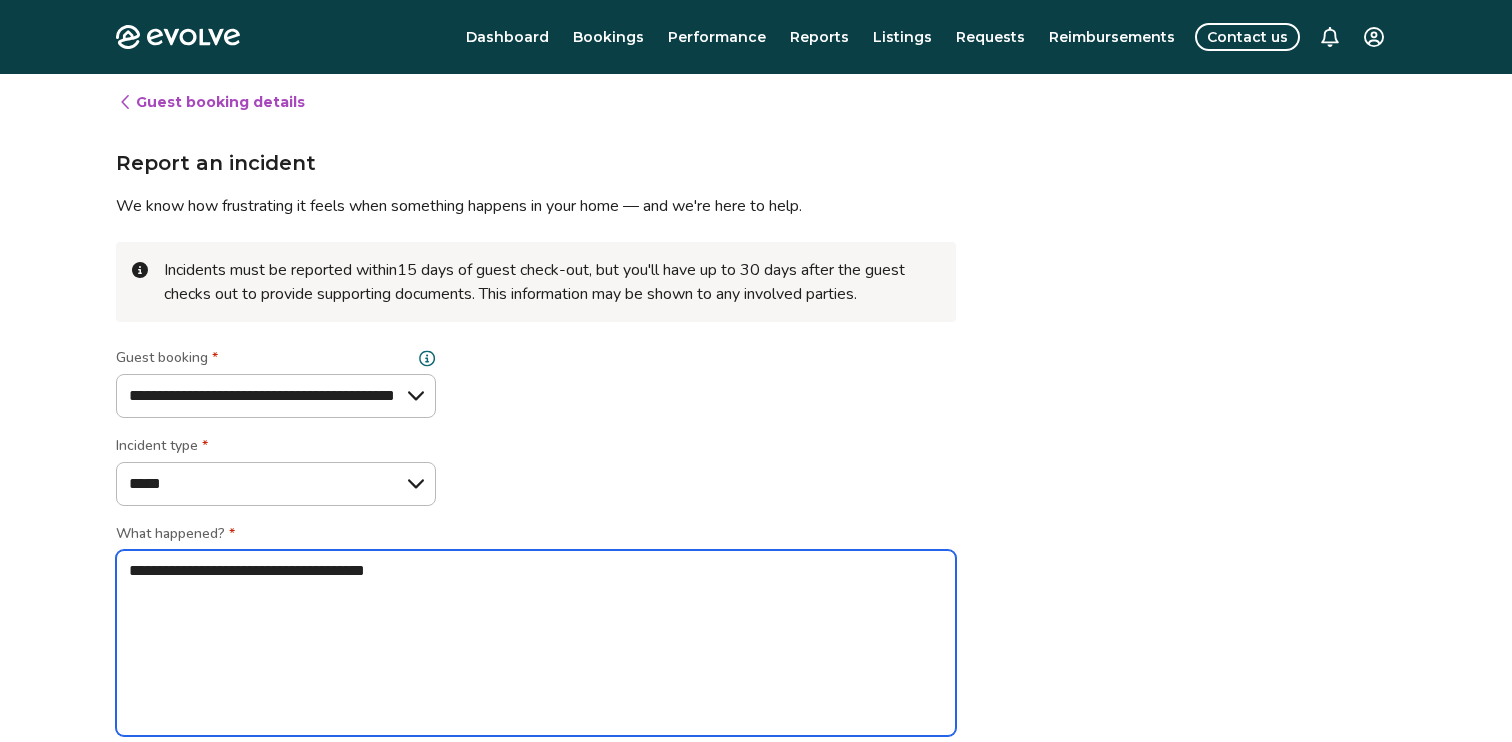 type on "*" 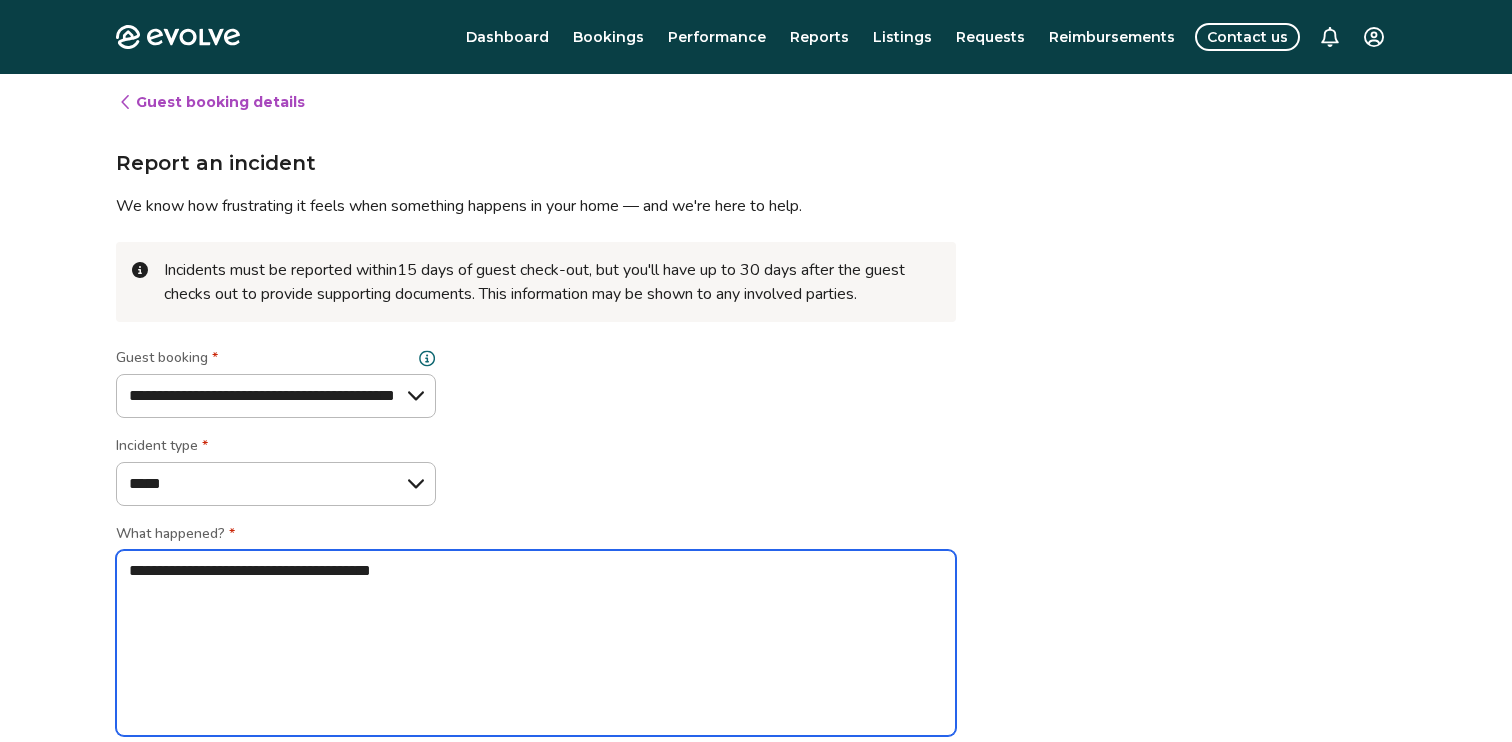 type on "*" 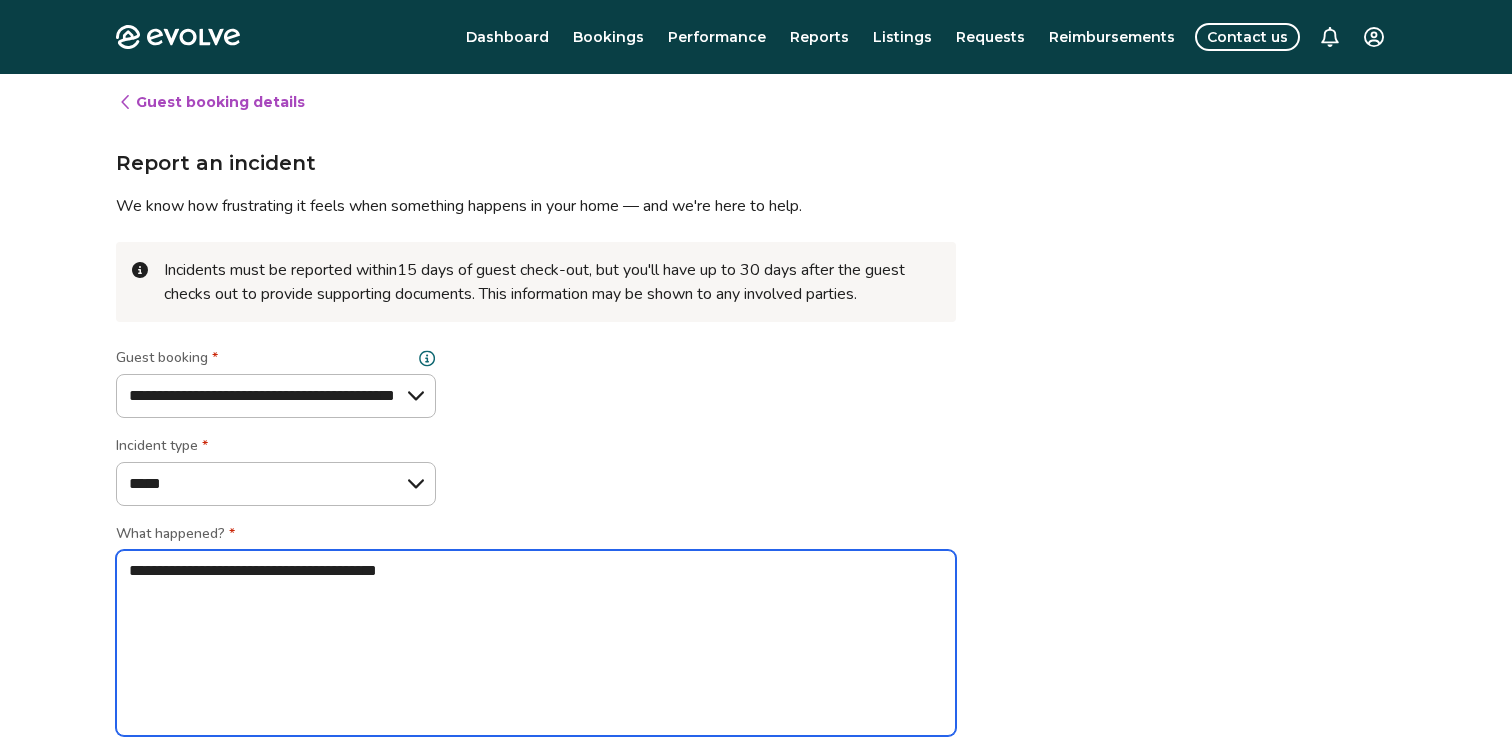 type on "*" 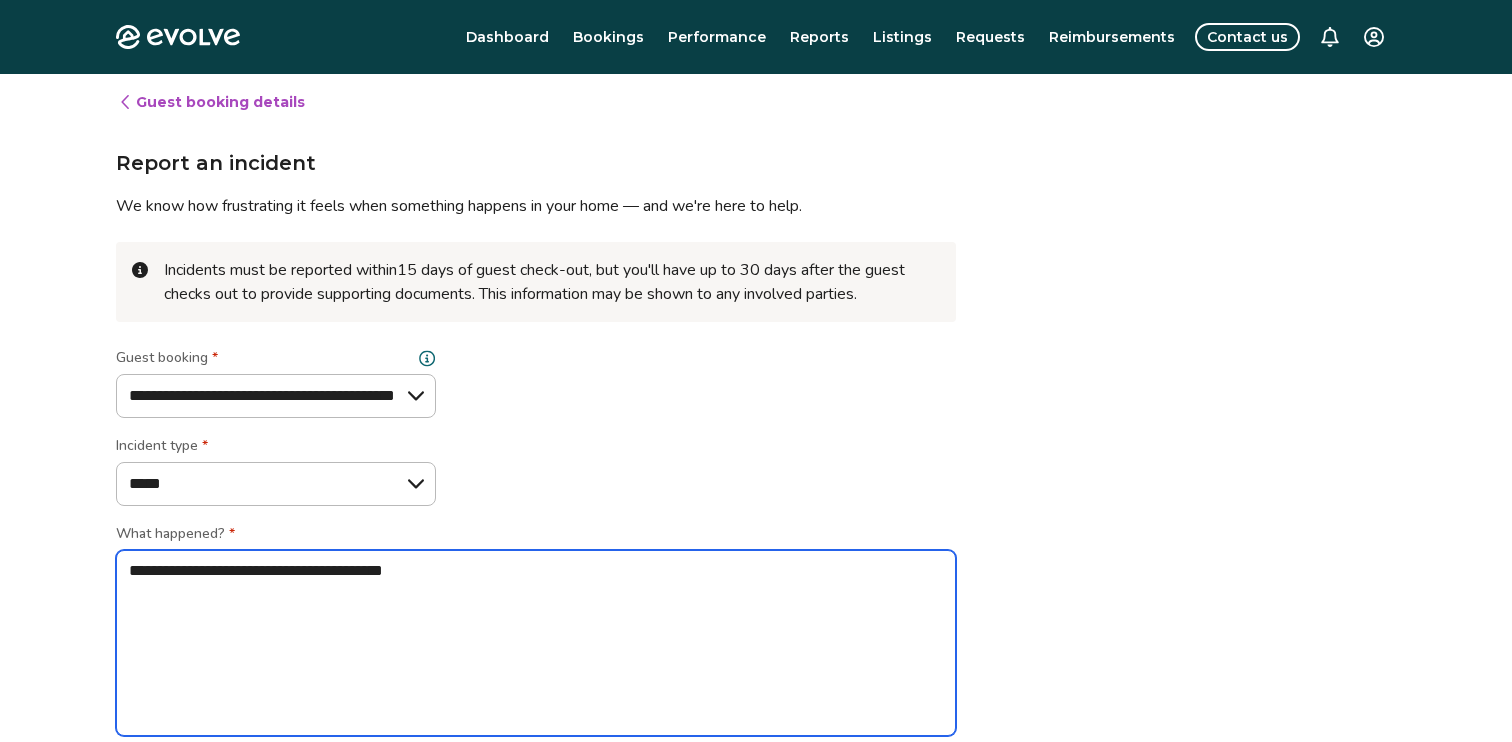 type on "*" 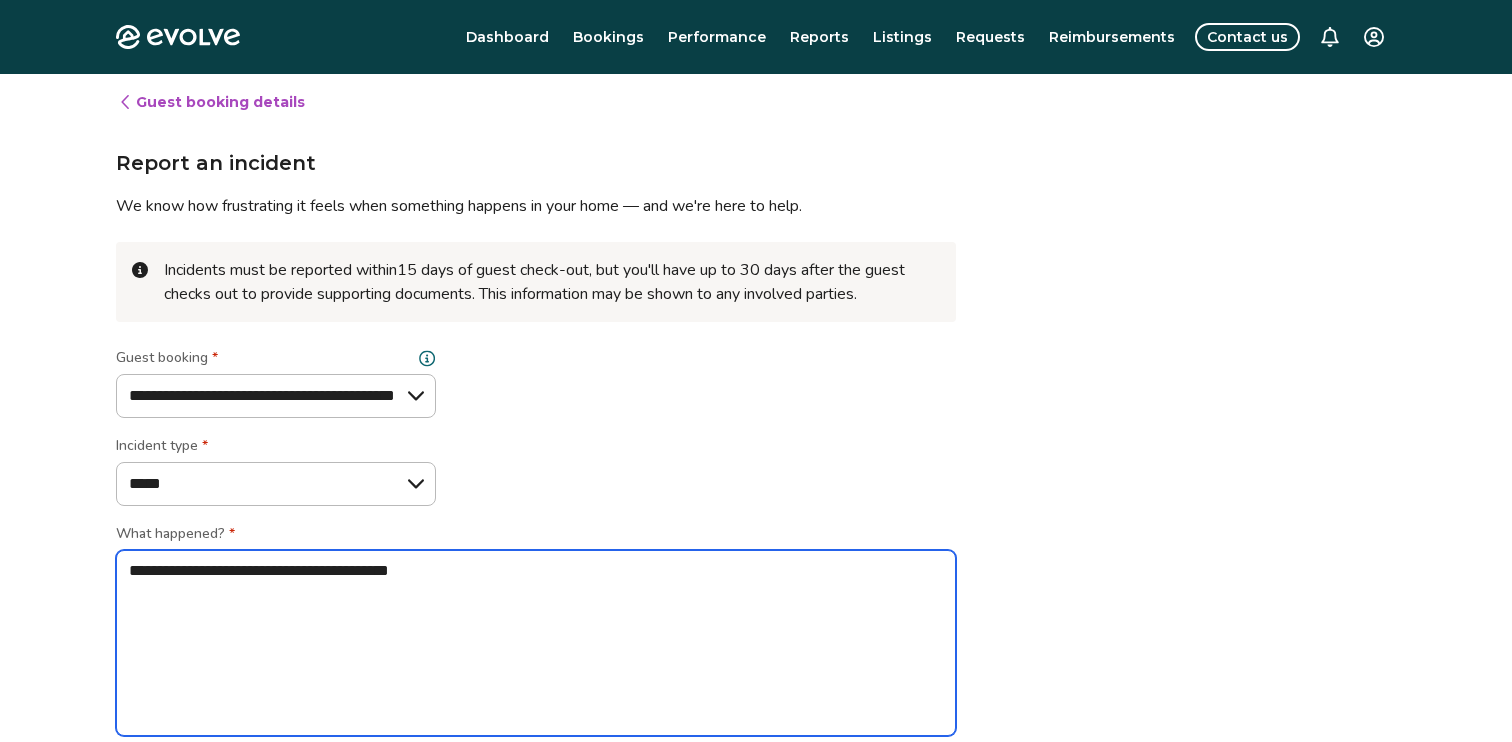 type on "*" 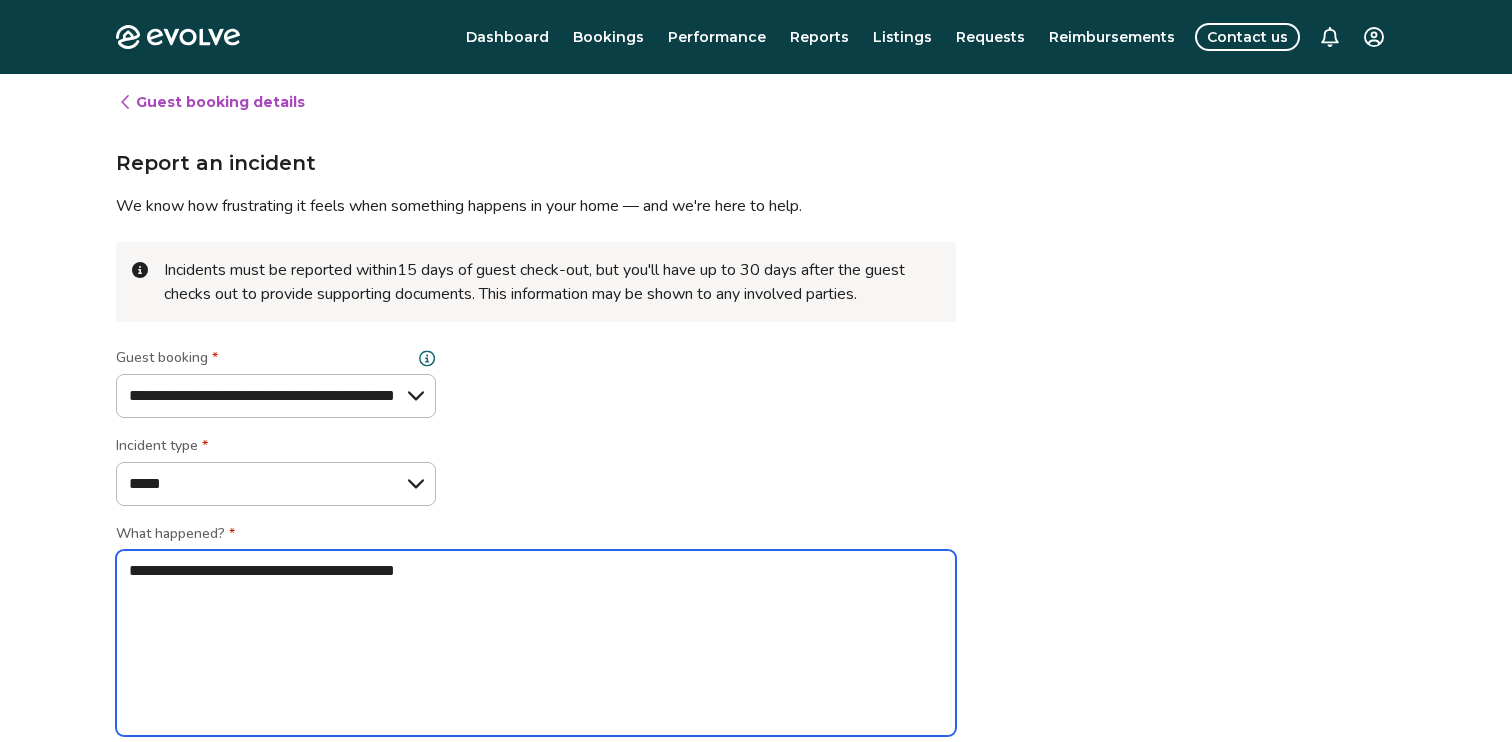 type on "*" 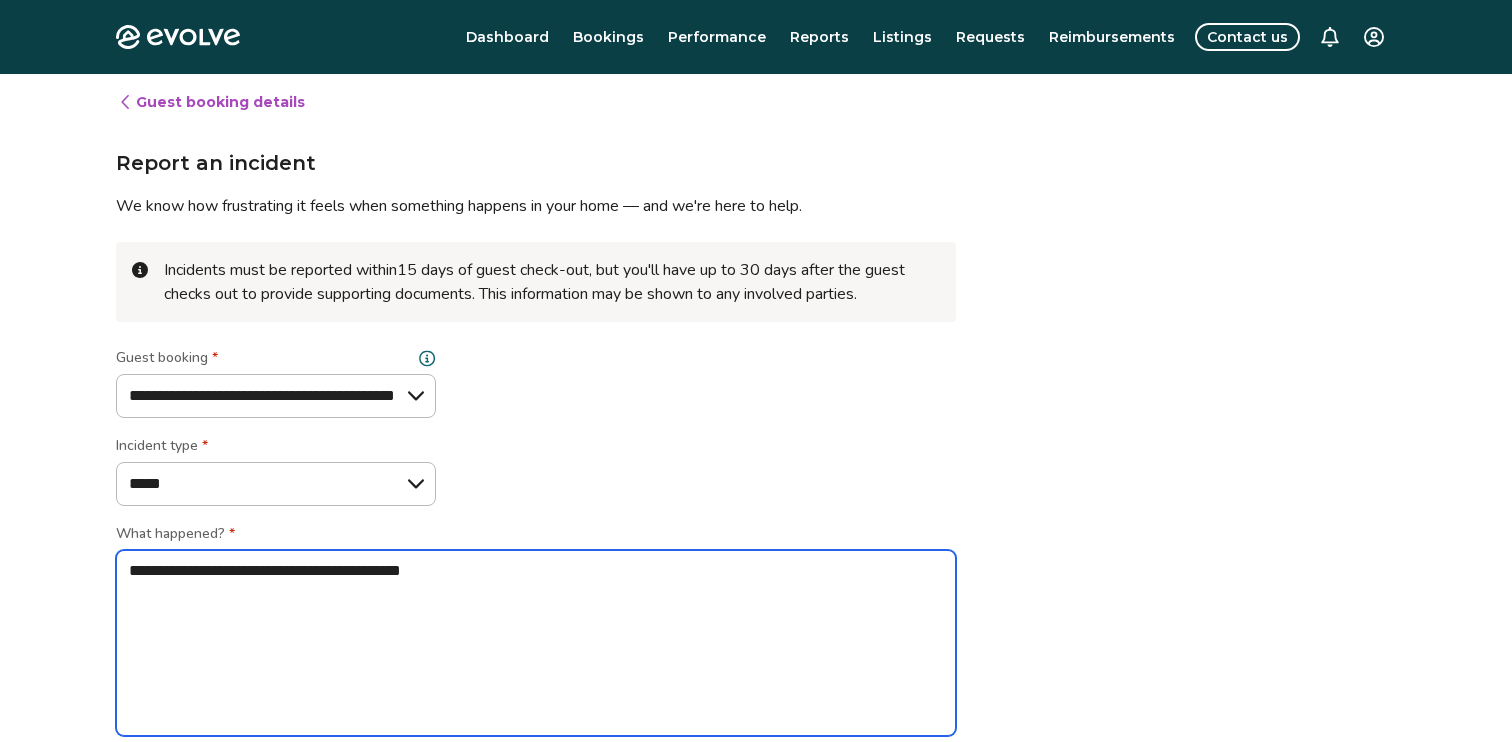 type on "*" 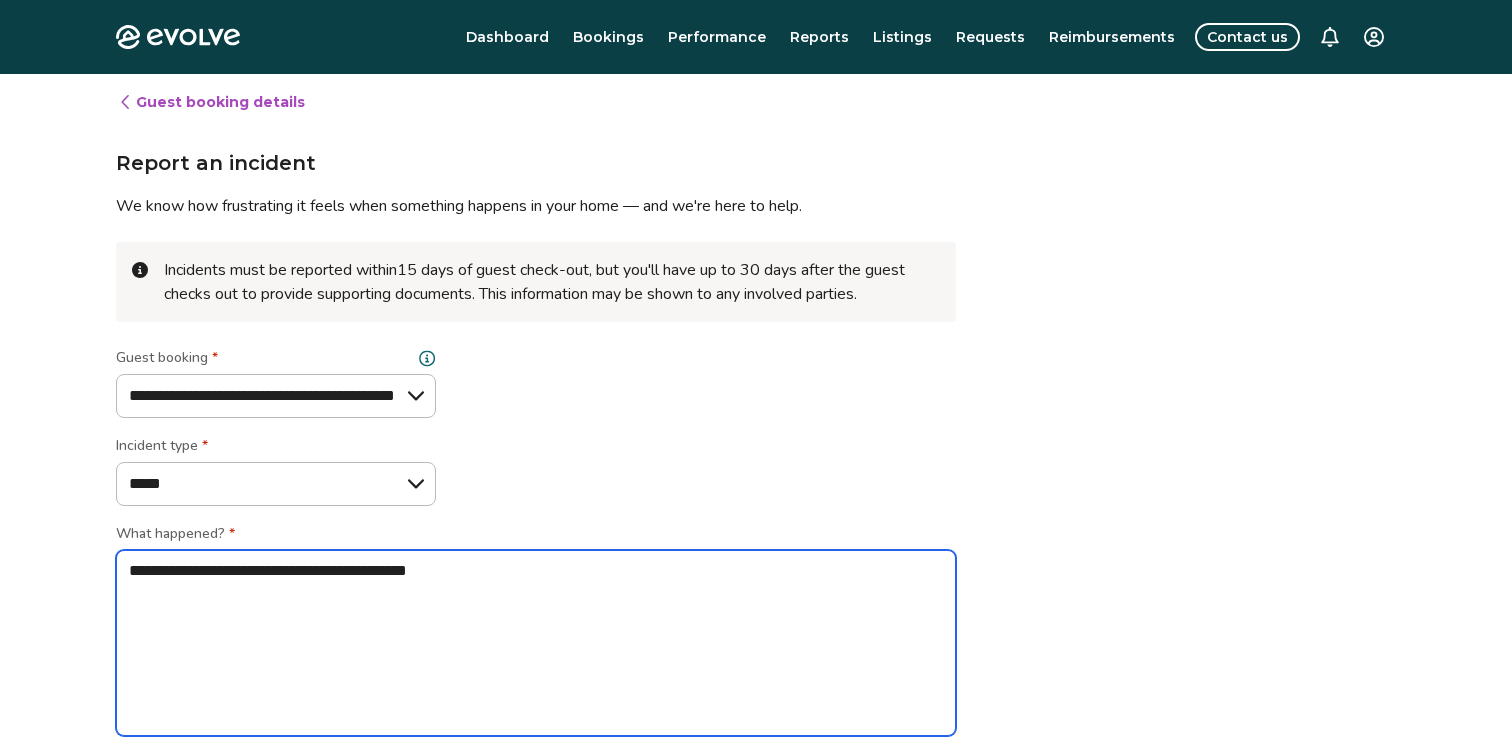 type on "**********" 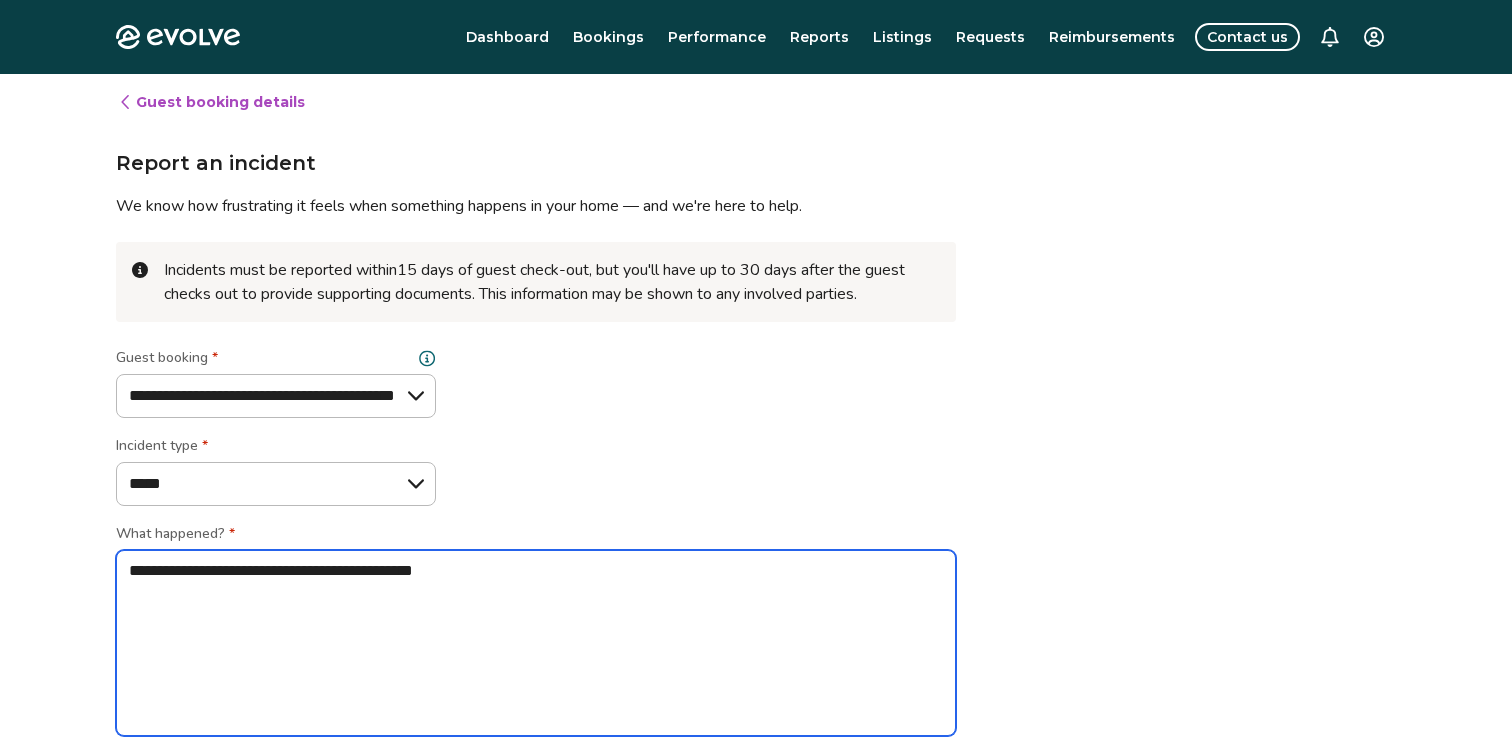 type on "*" 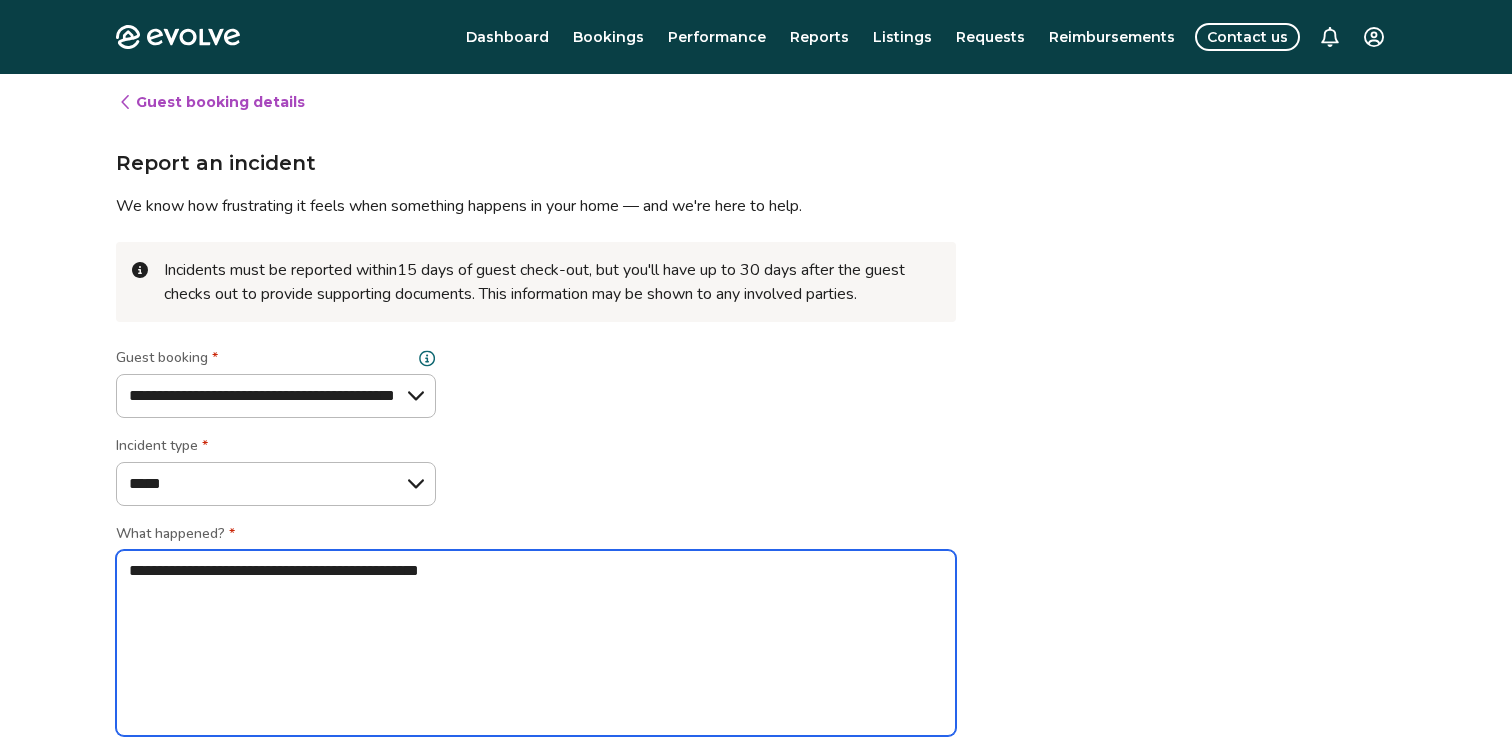 type on "**********" 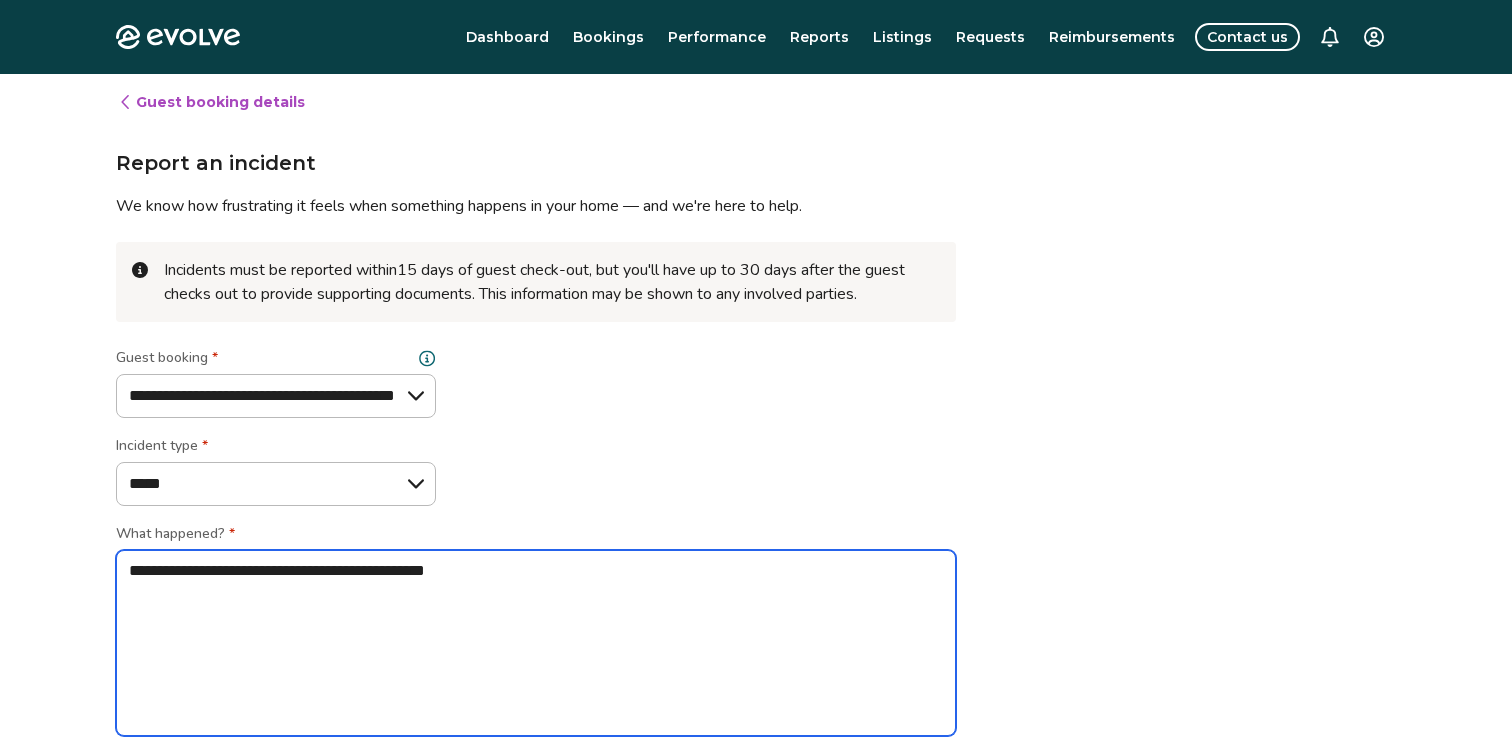 type on "*" 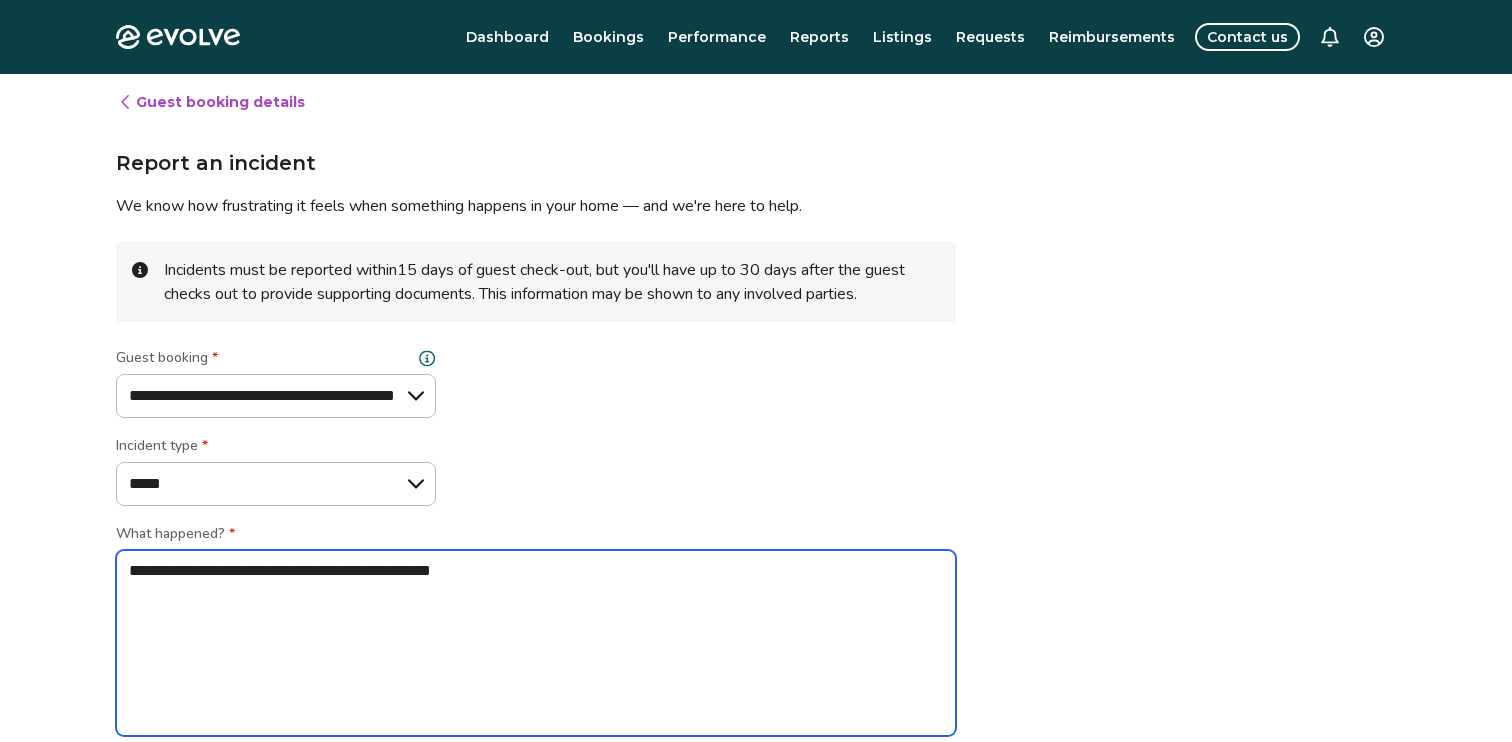 type on "*" 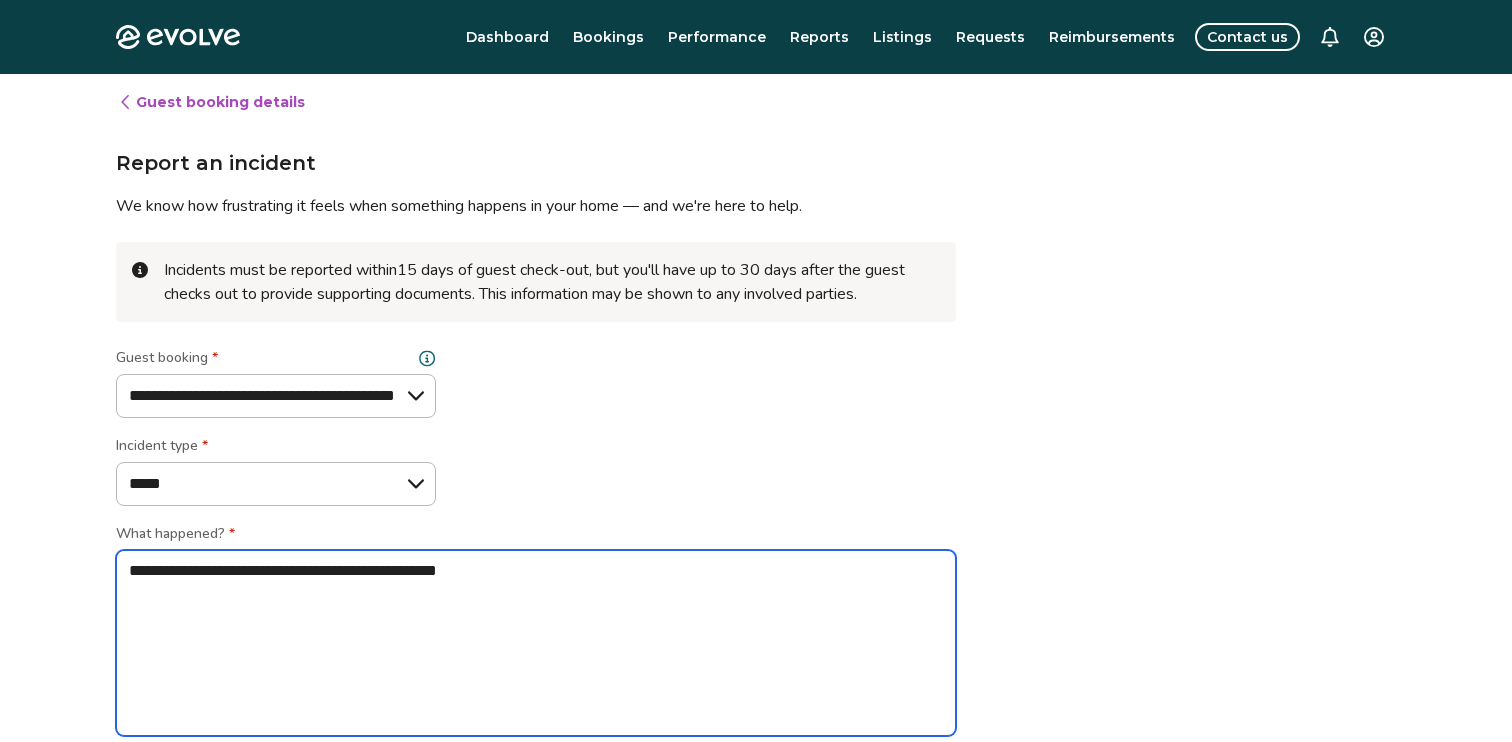 type on "*" 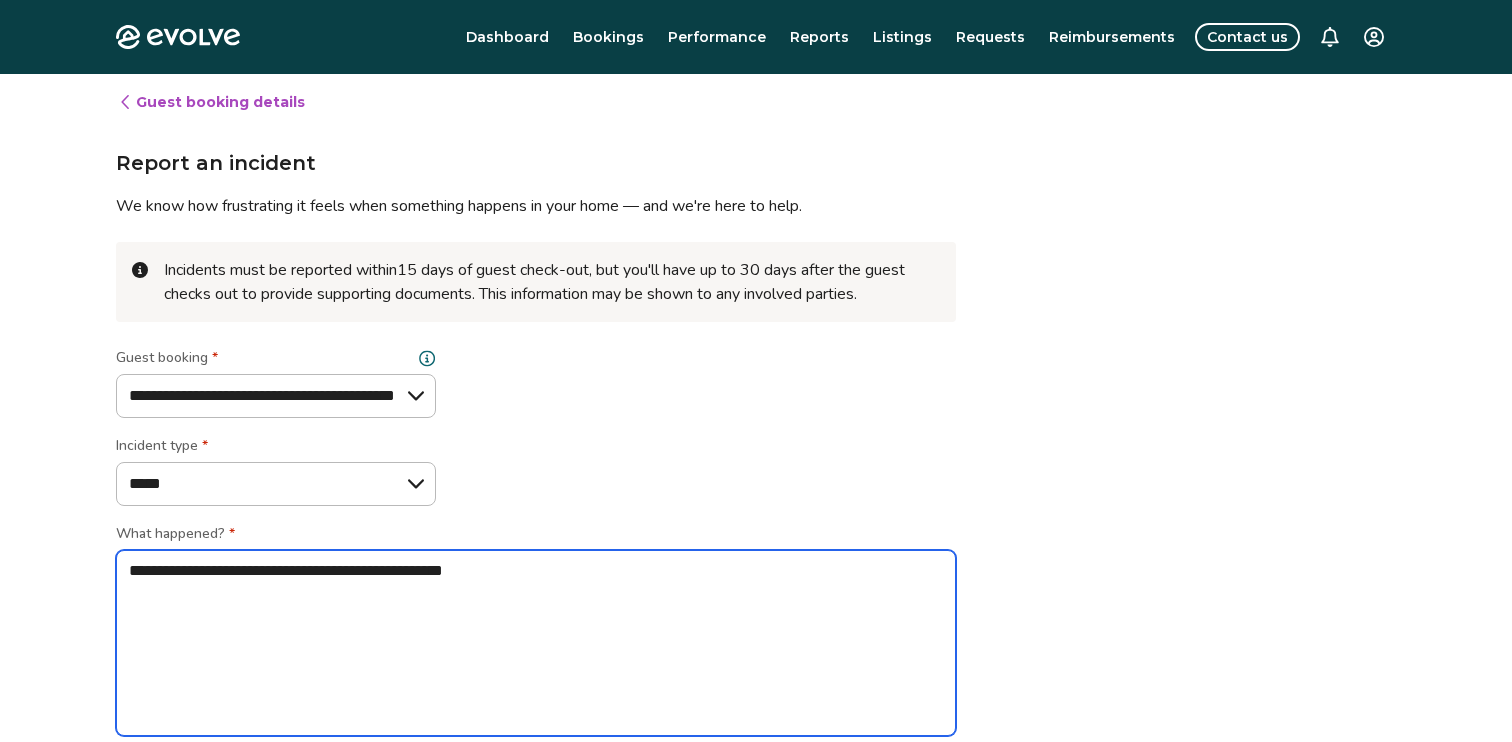 type on "*" 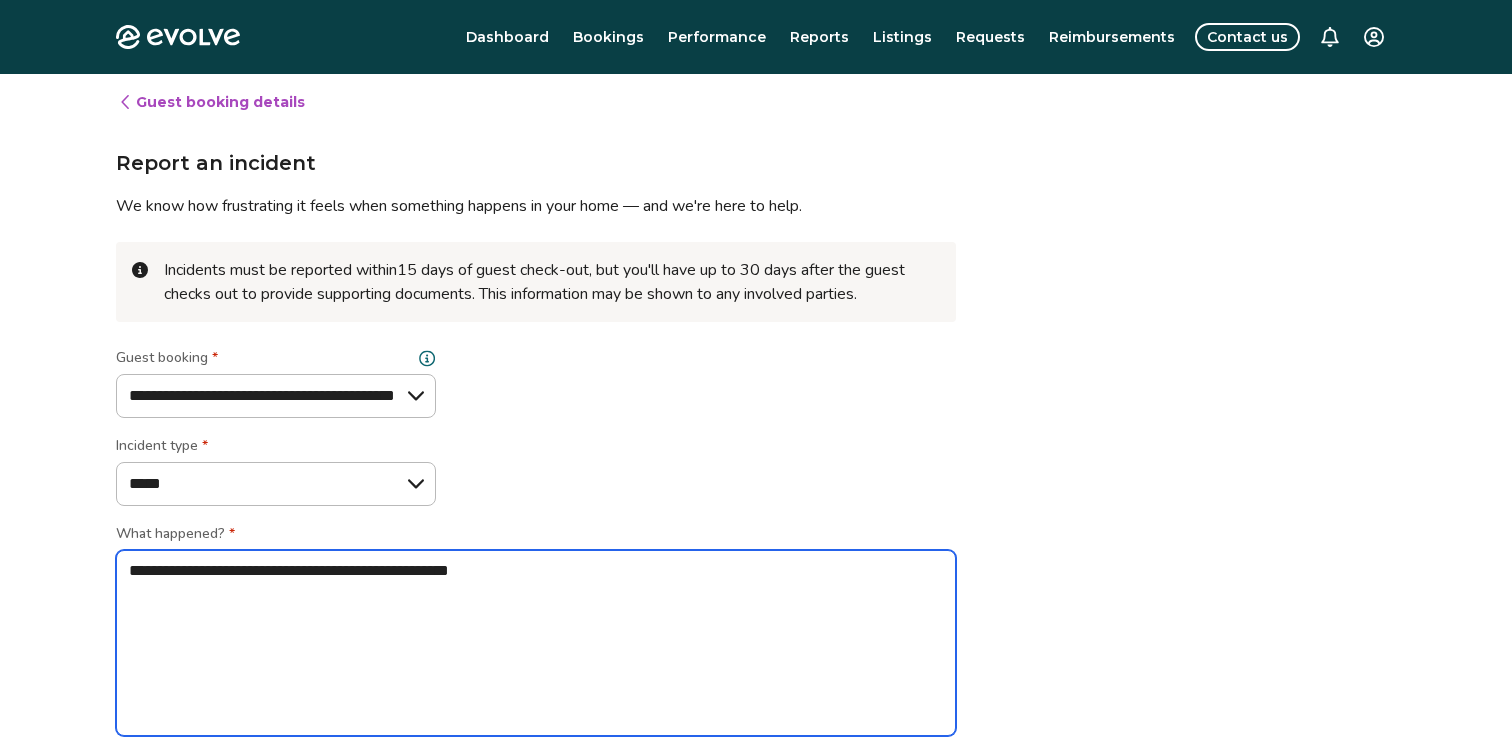 type on "*" 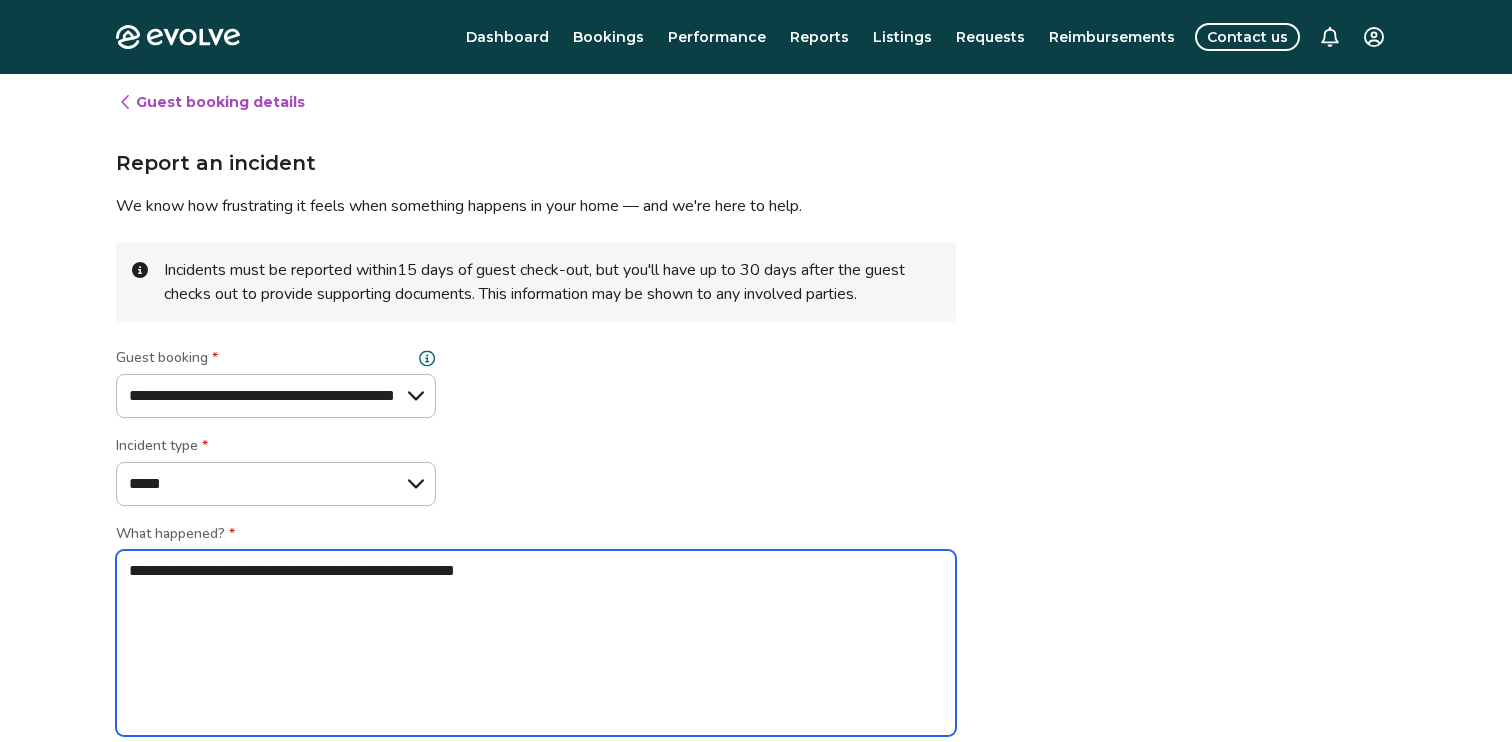 type on "*" 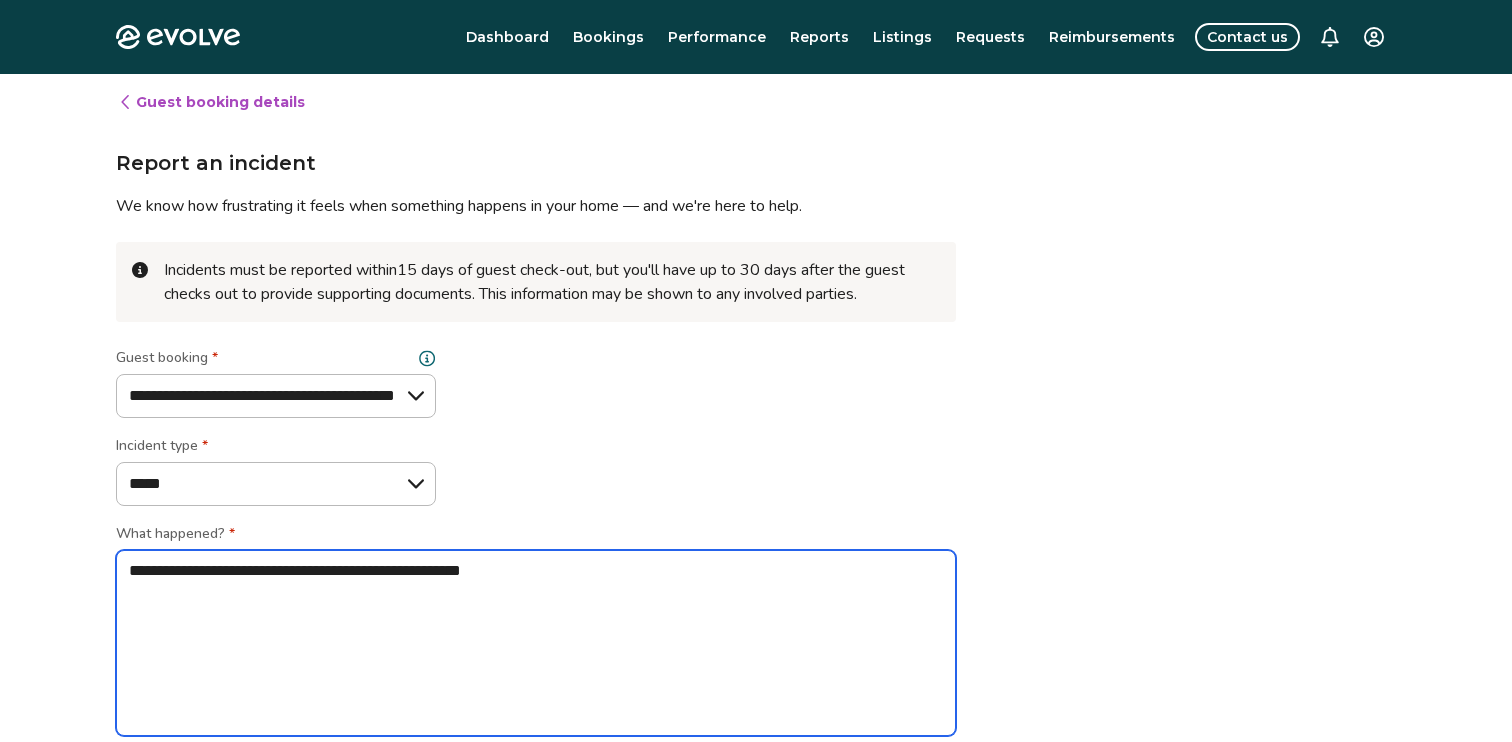 type on "*" 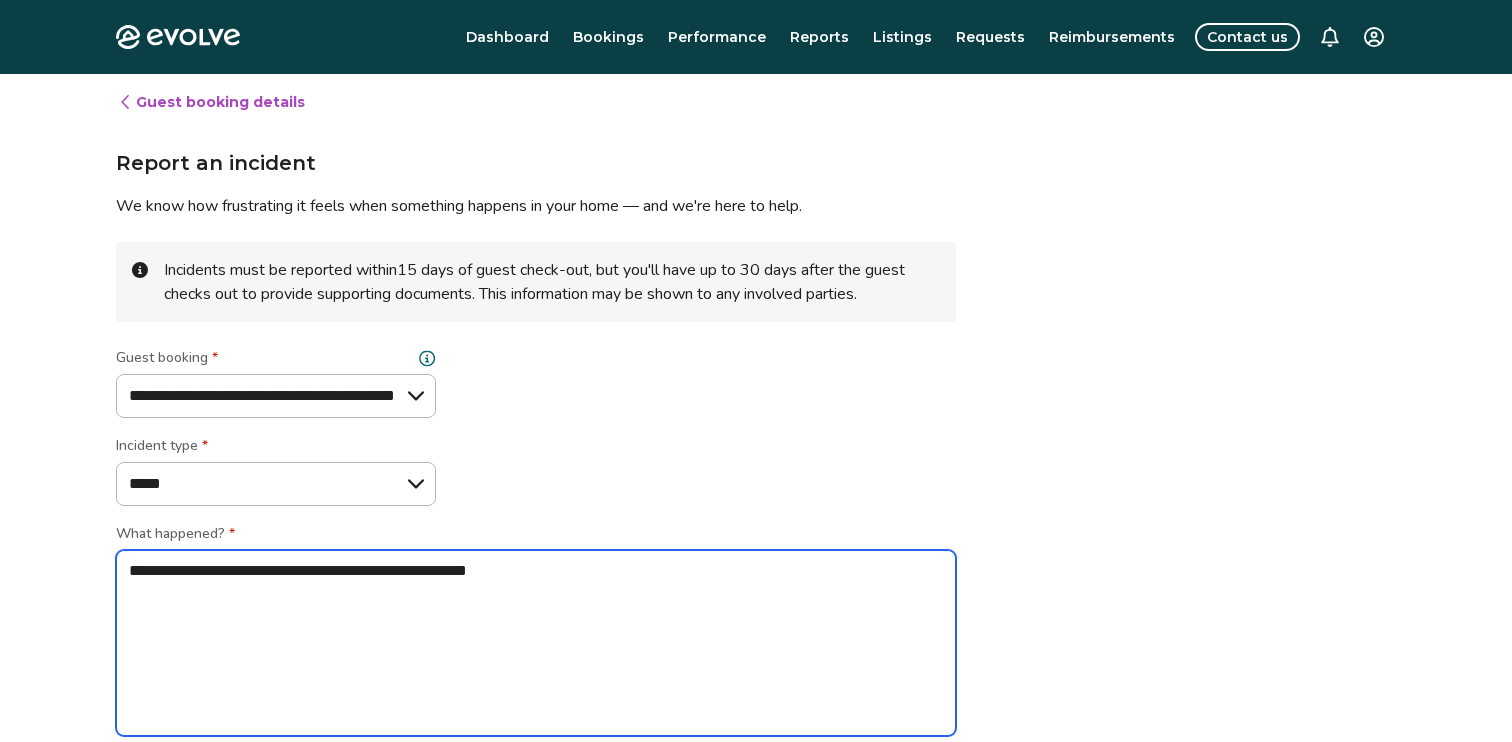 type on "*" 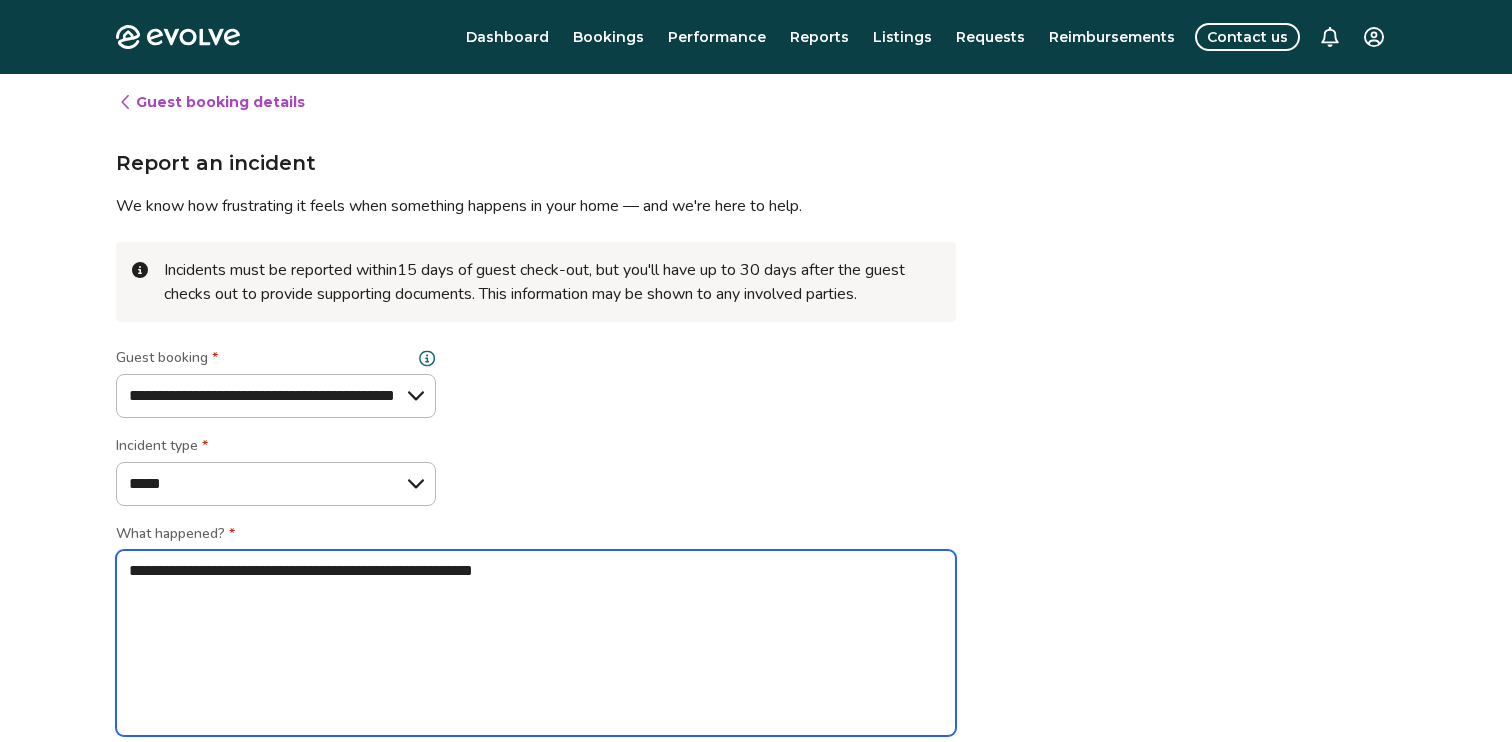 type on "**********" 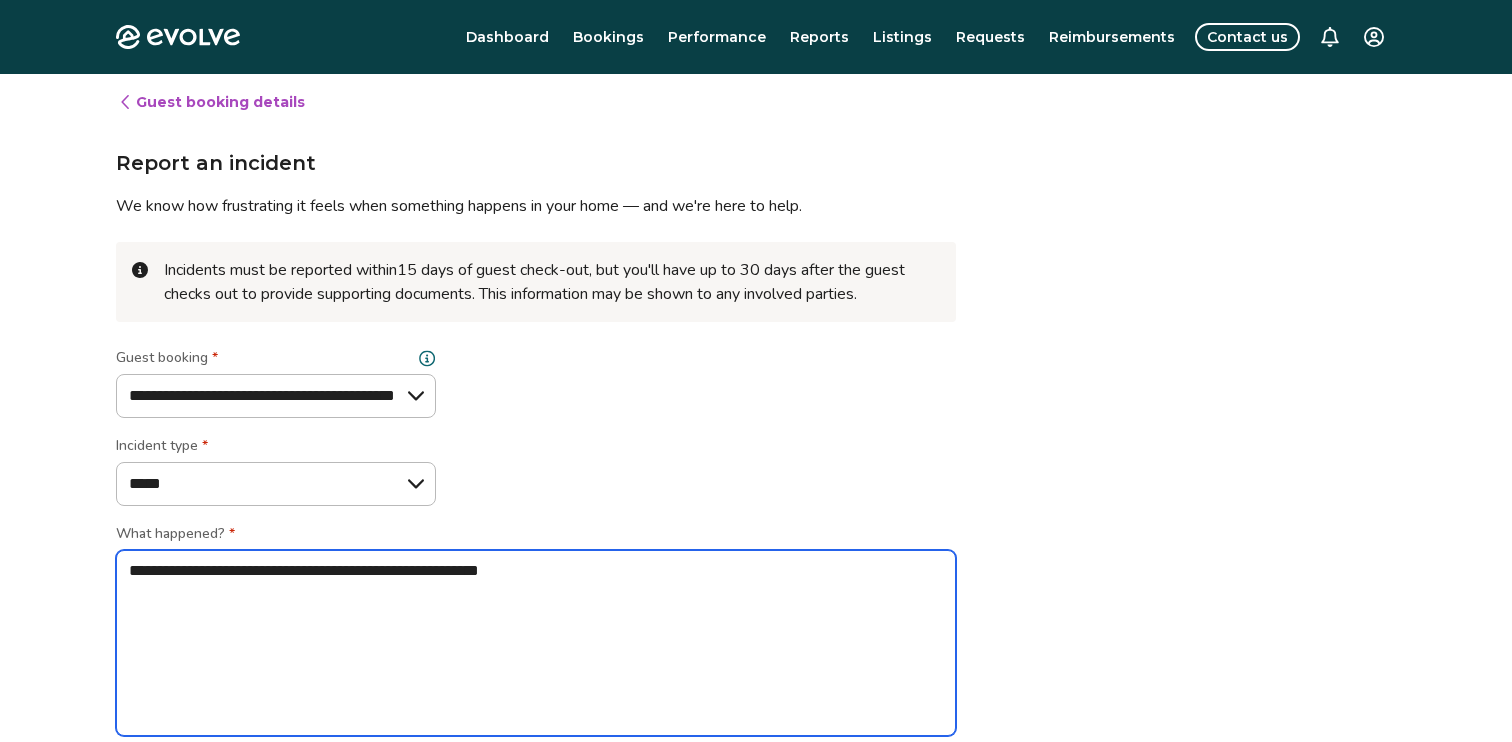 type on "*" 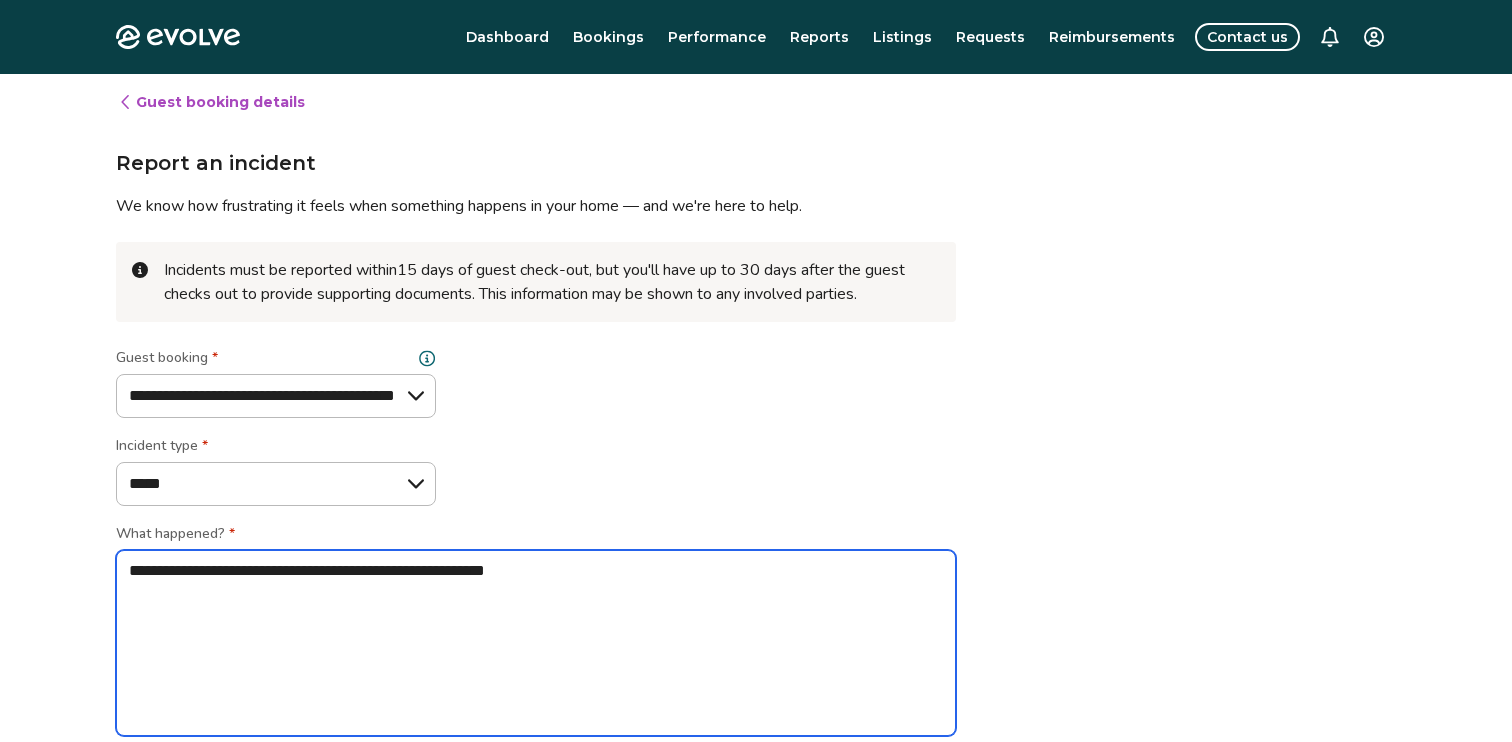type on "*" 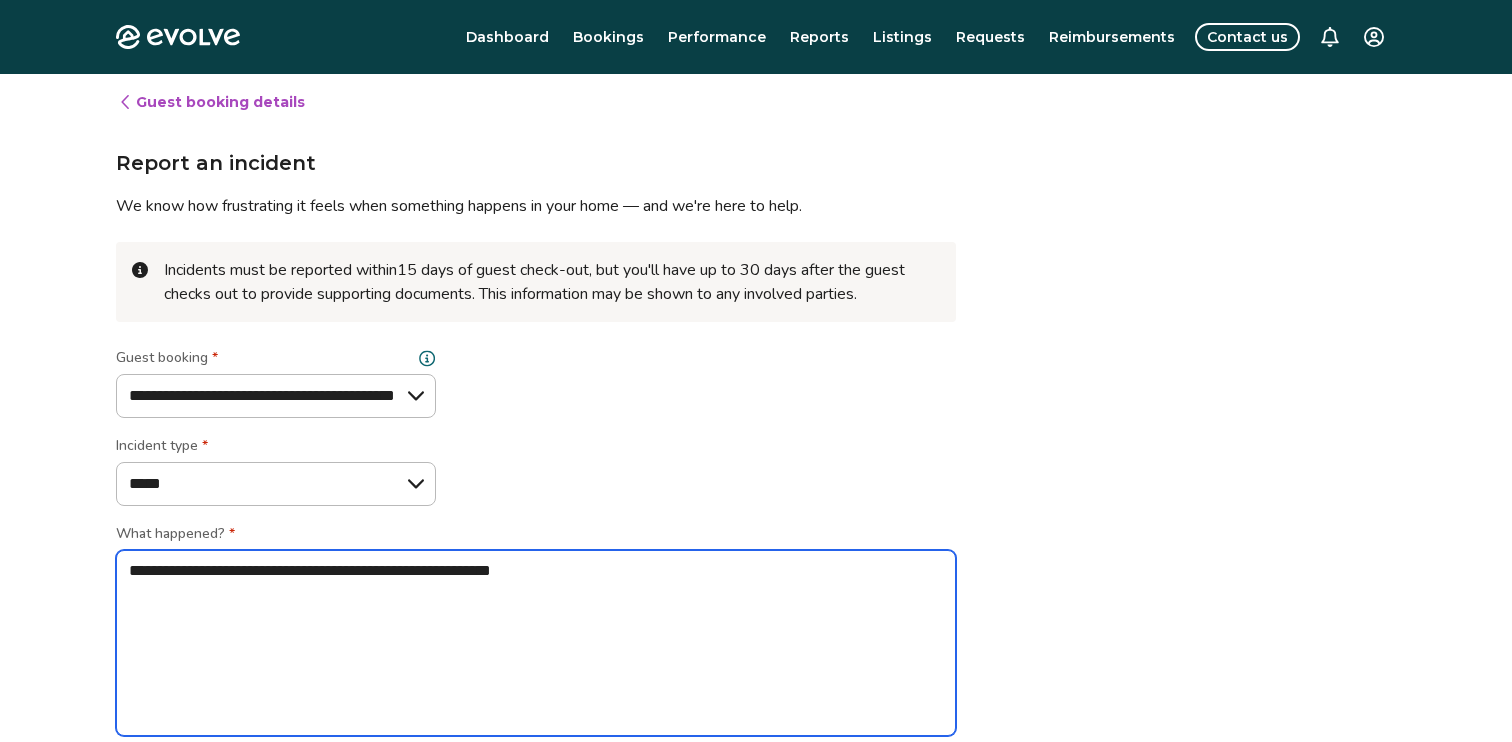 type on "*" 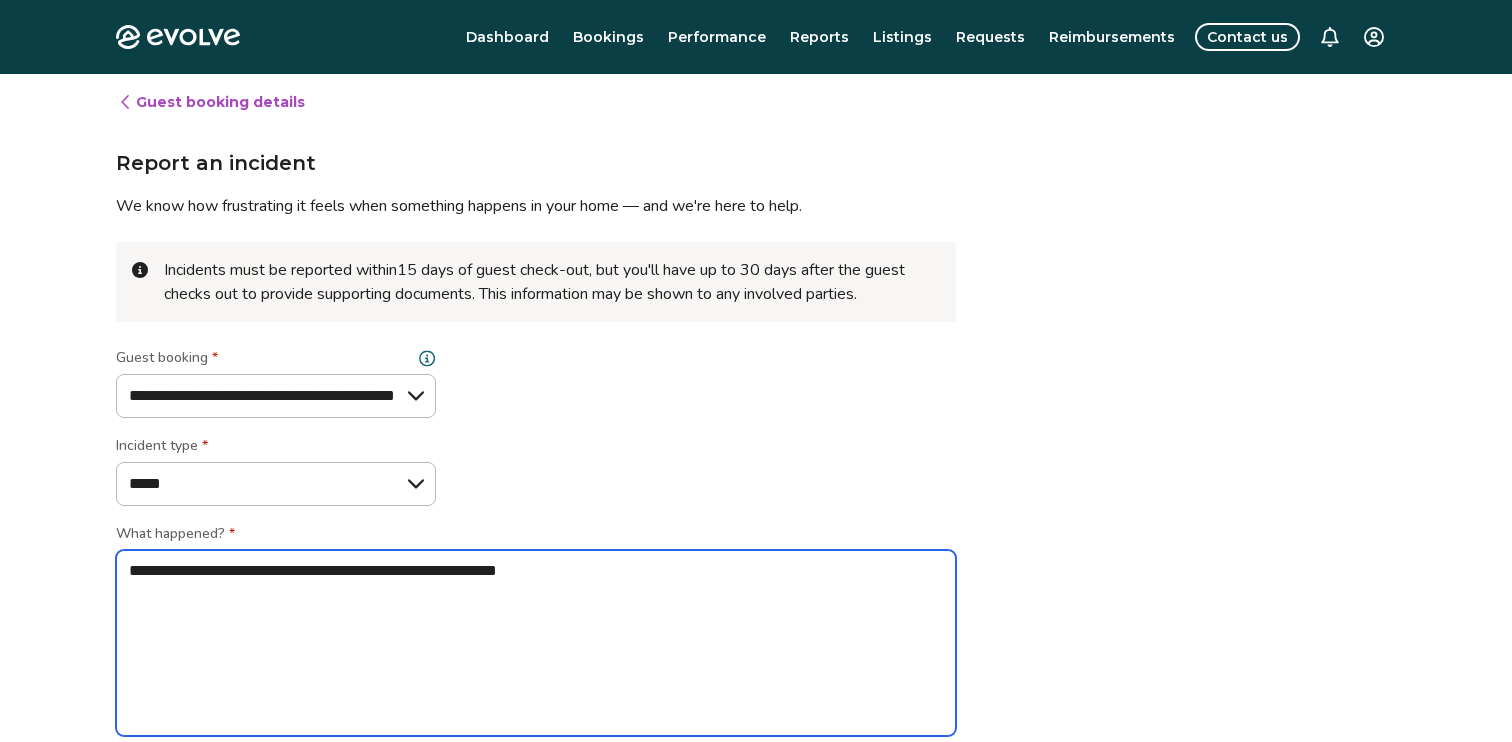 type on "*" 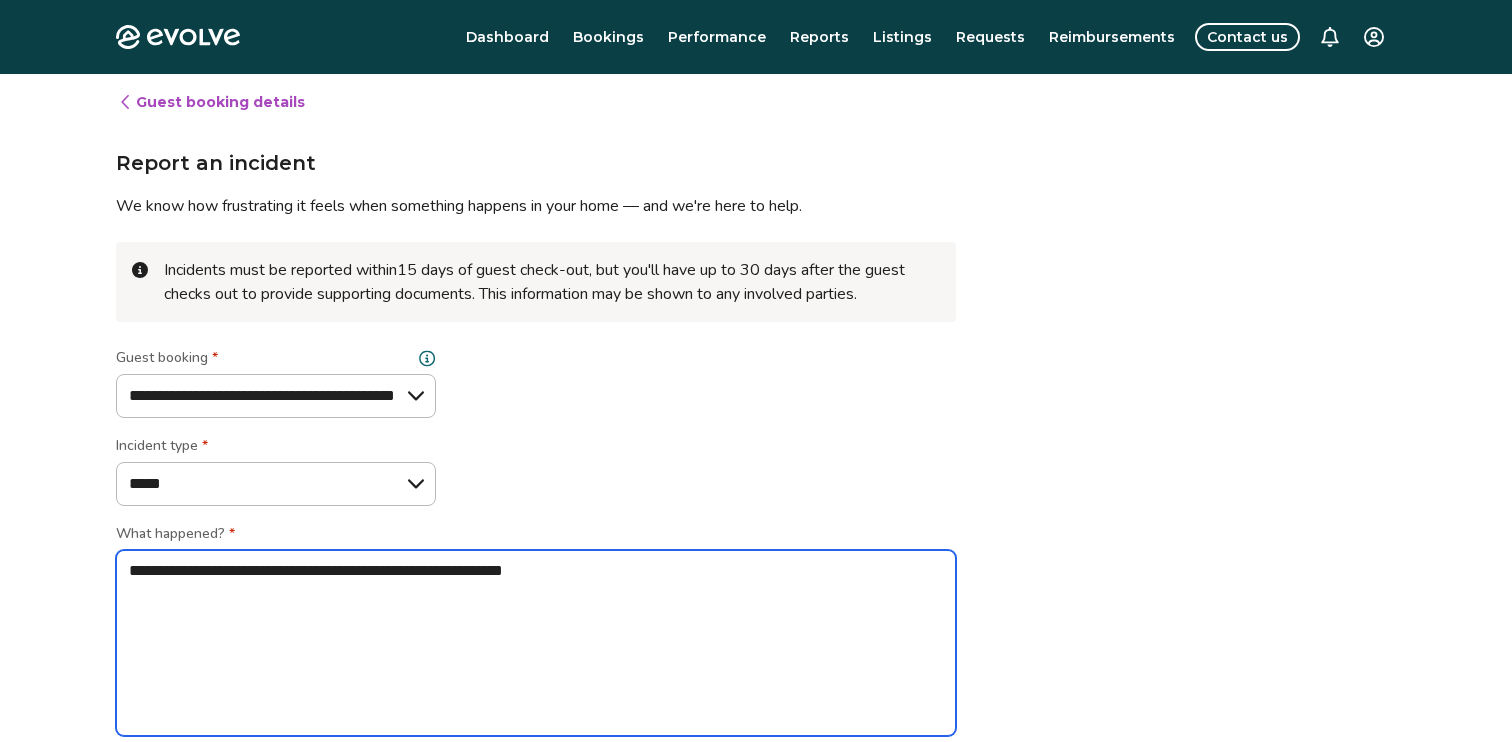 type on "*" 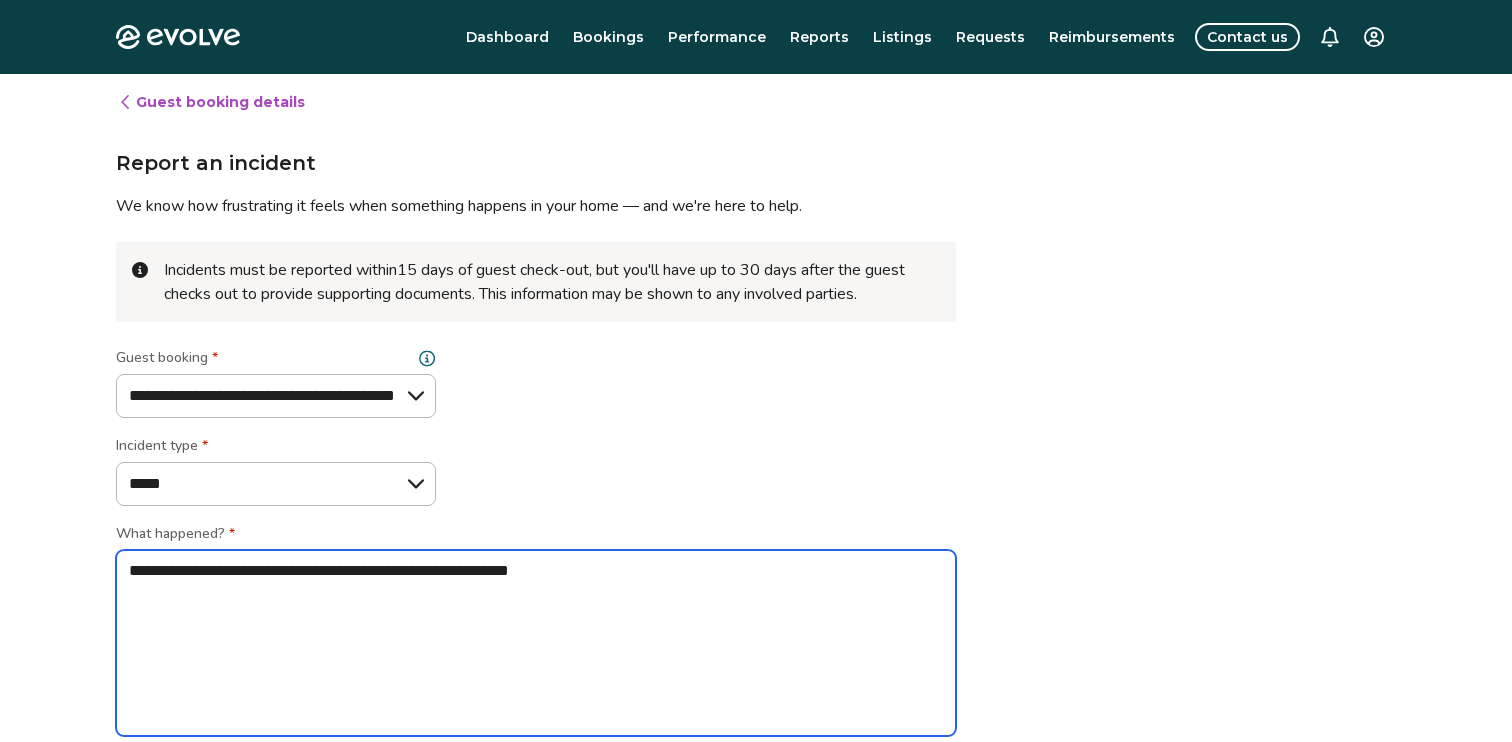 type on "*" 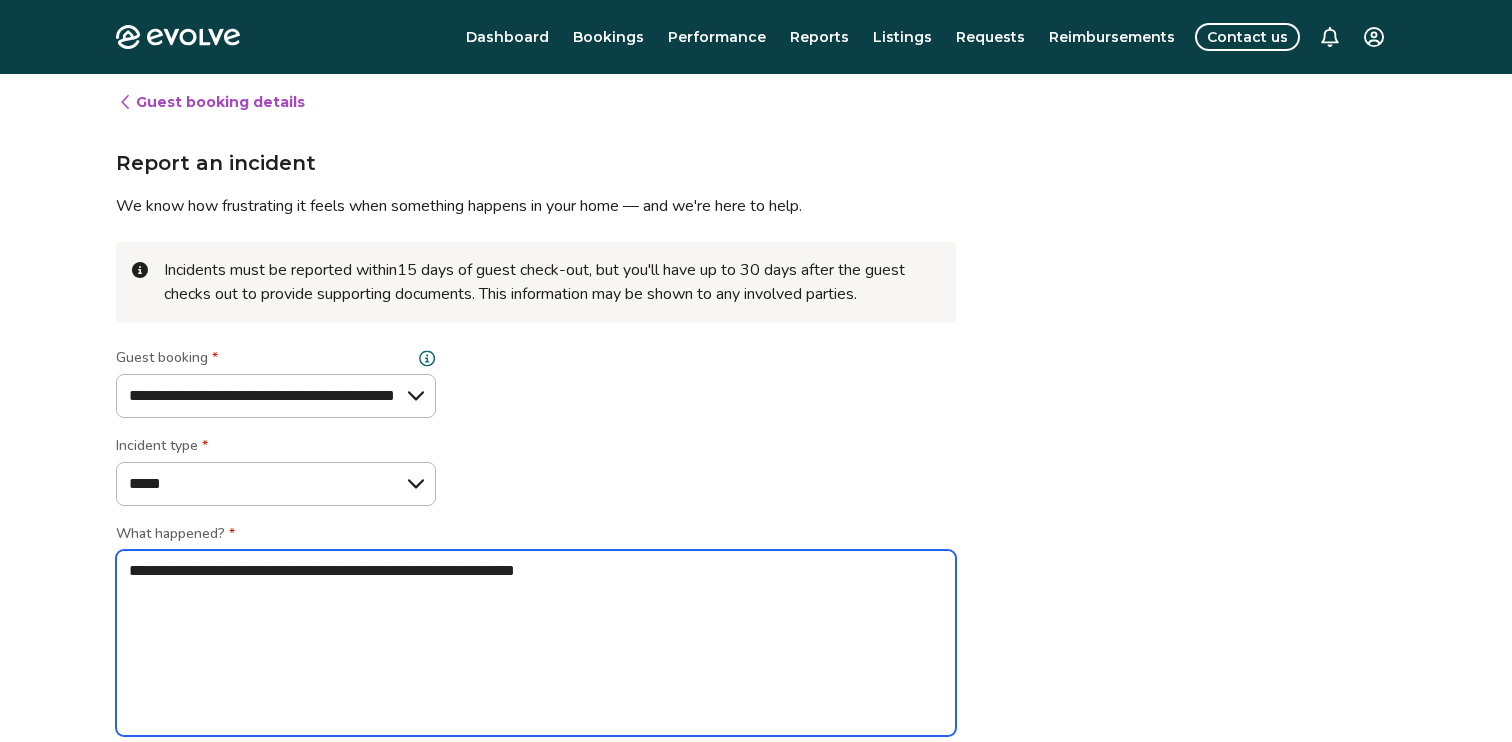 type on "*" 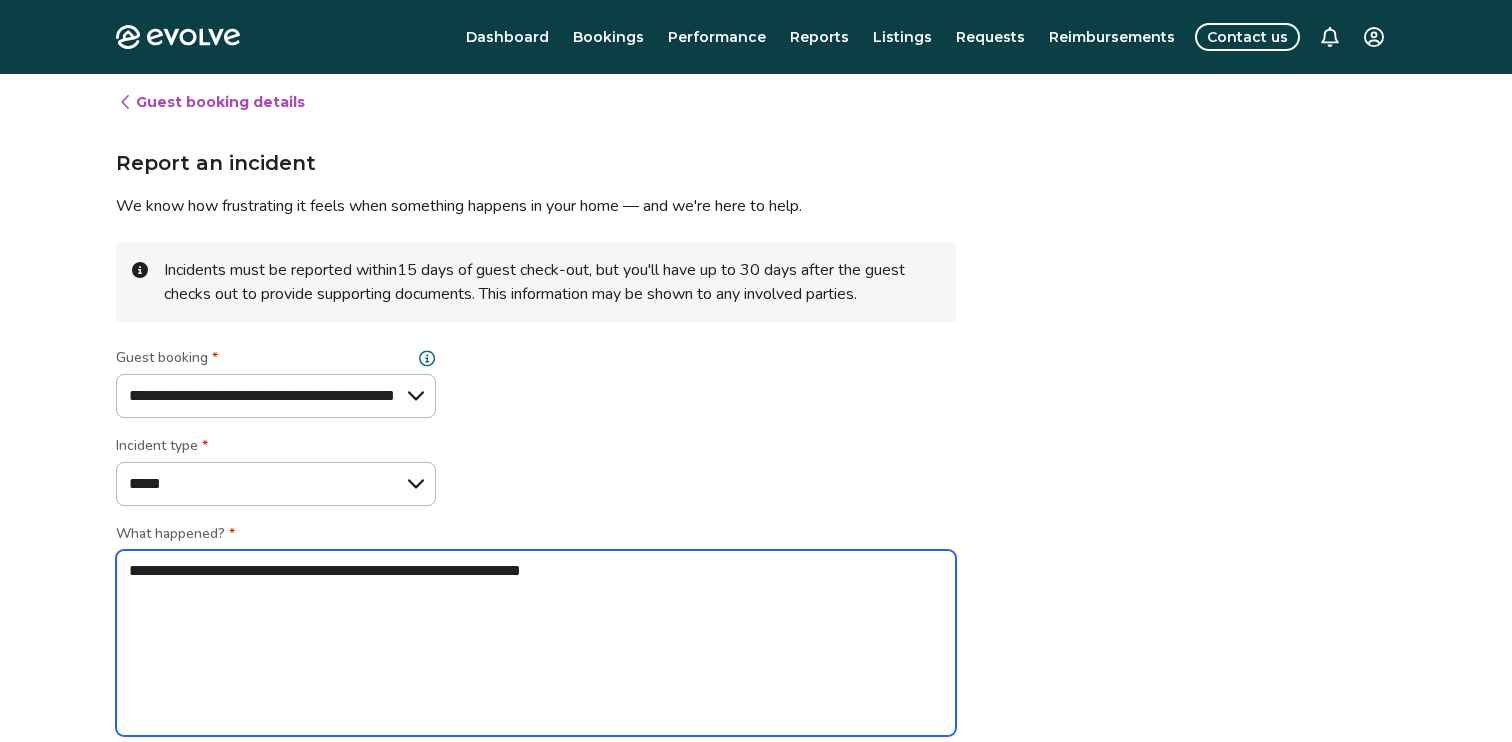 type on "*" 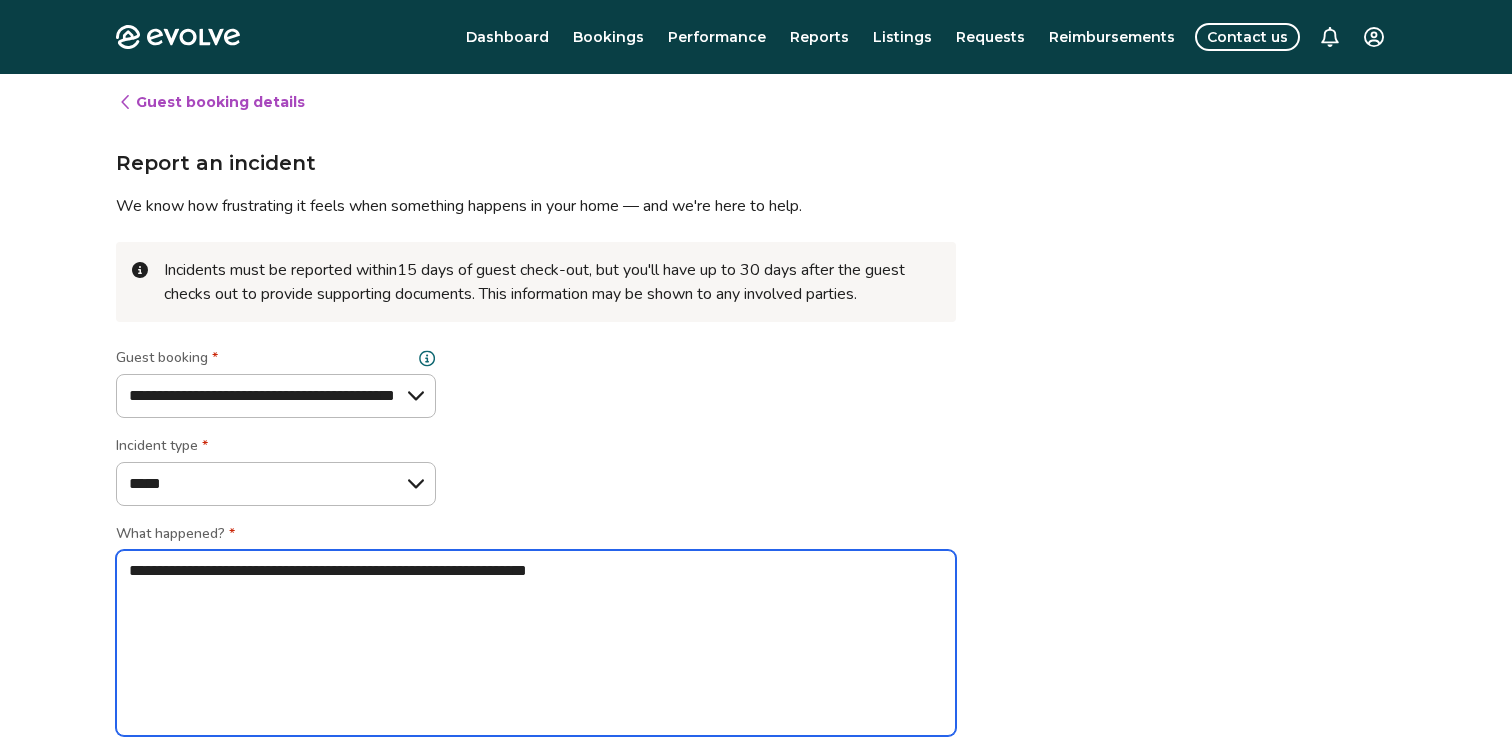 type on "*" 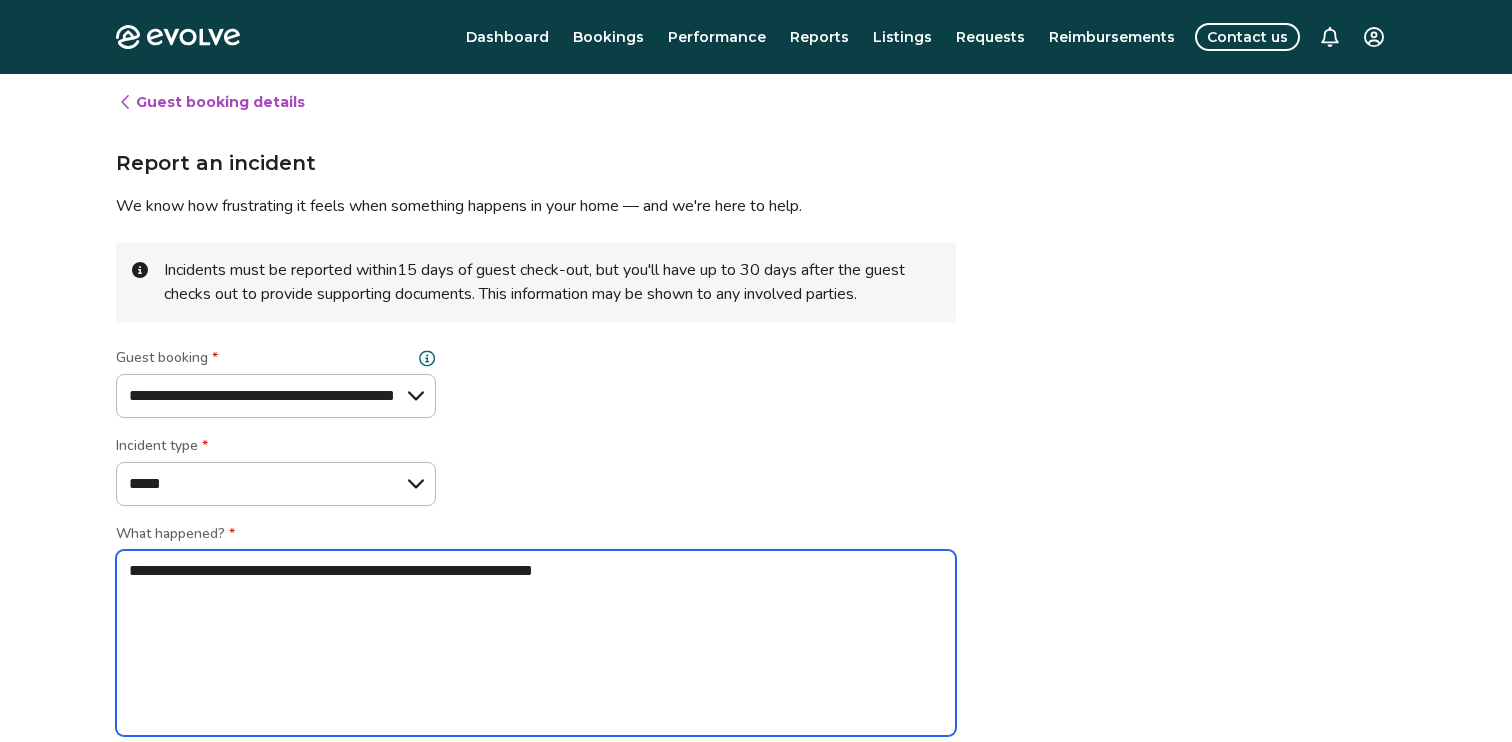 type on "*" 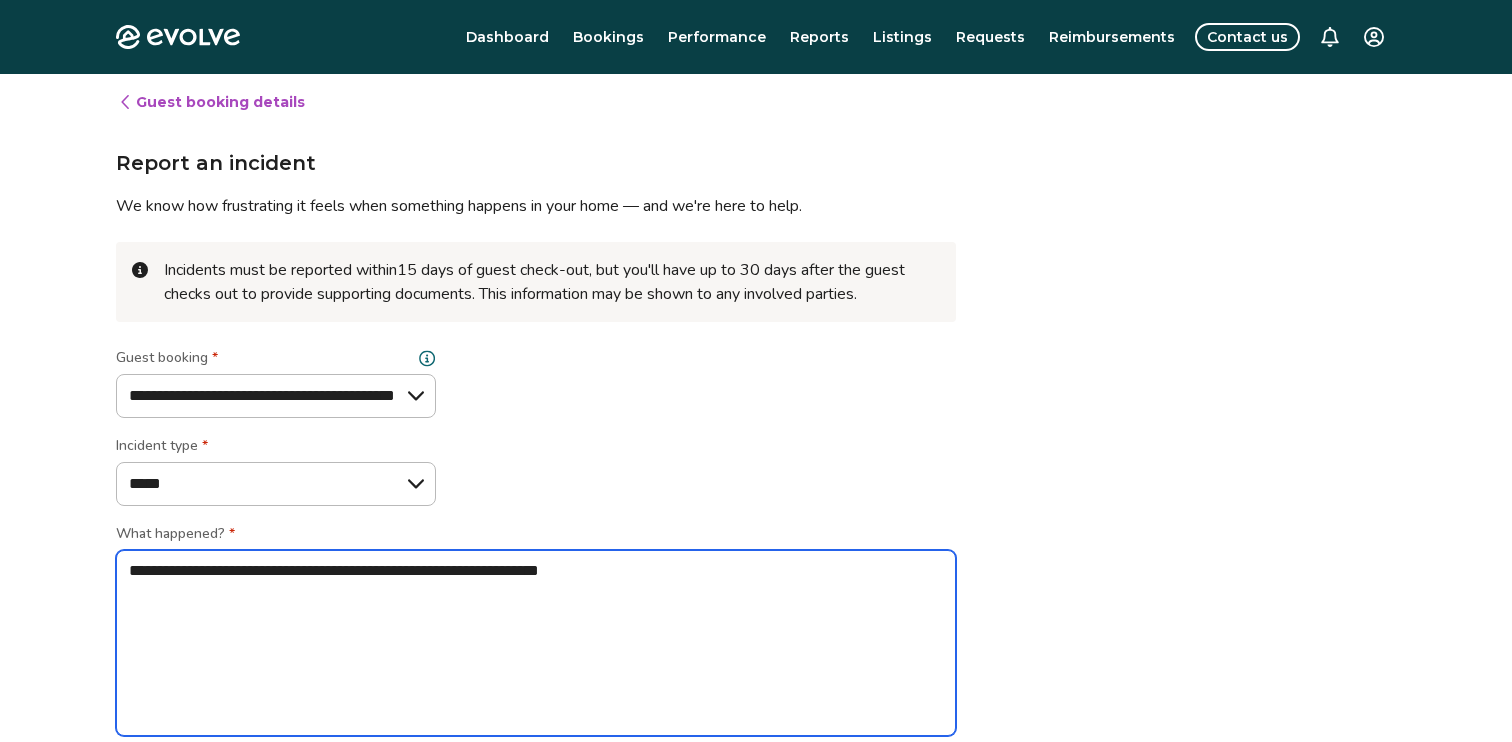 type on "**********" 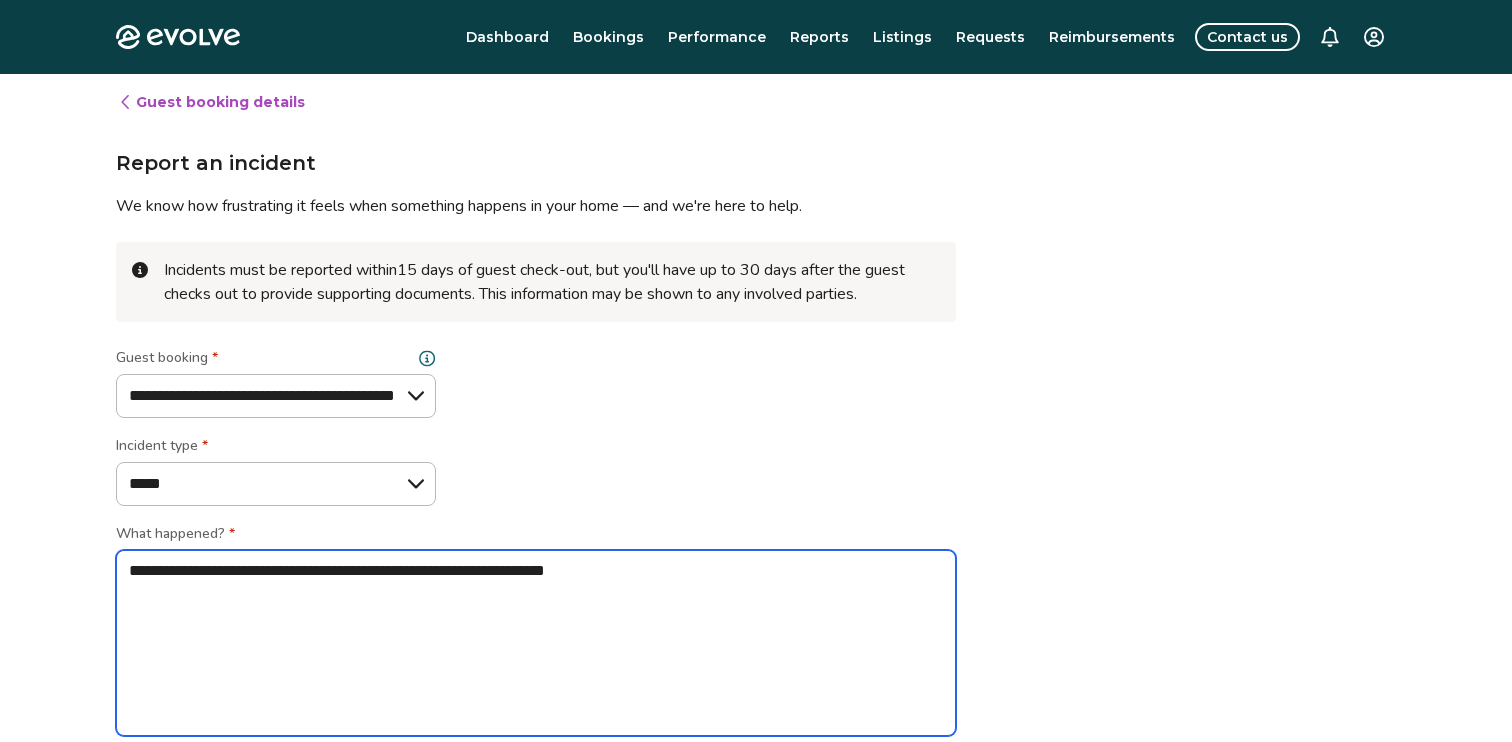 type on "*" 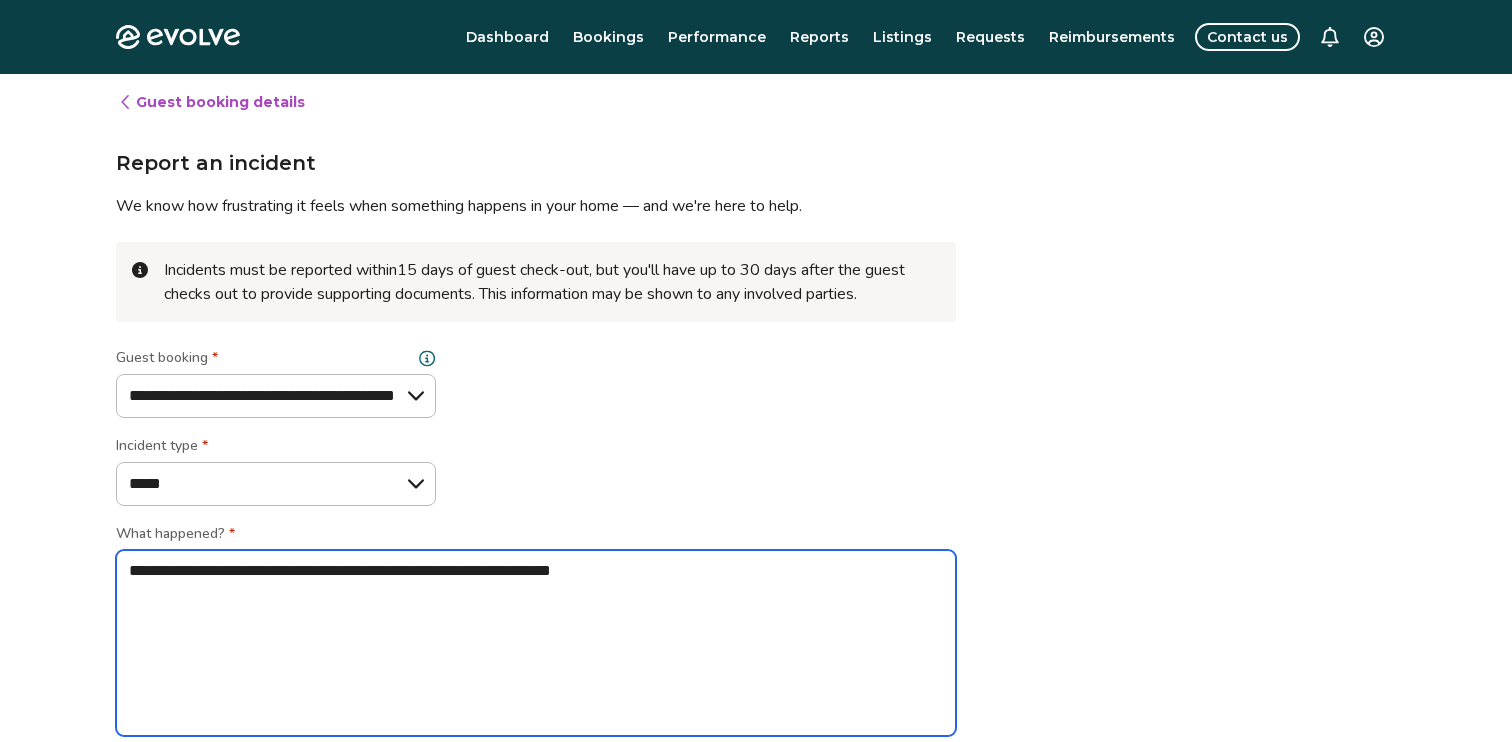 type on "*" 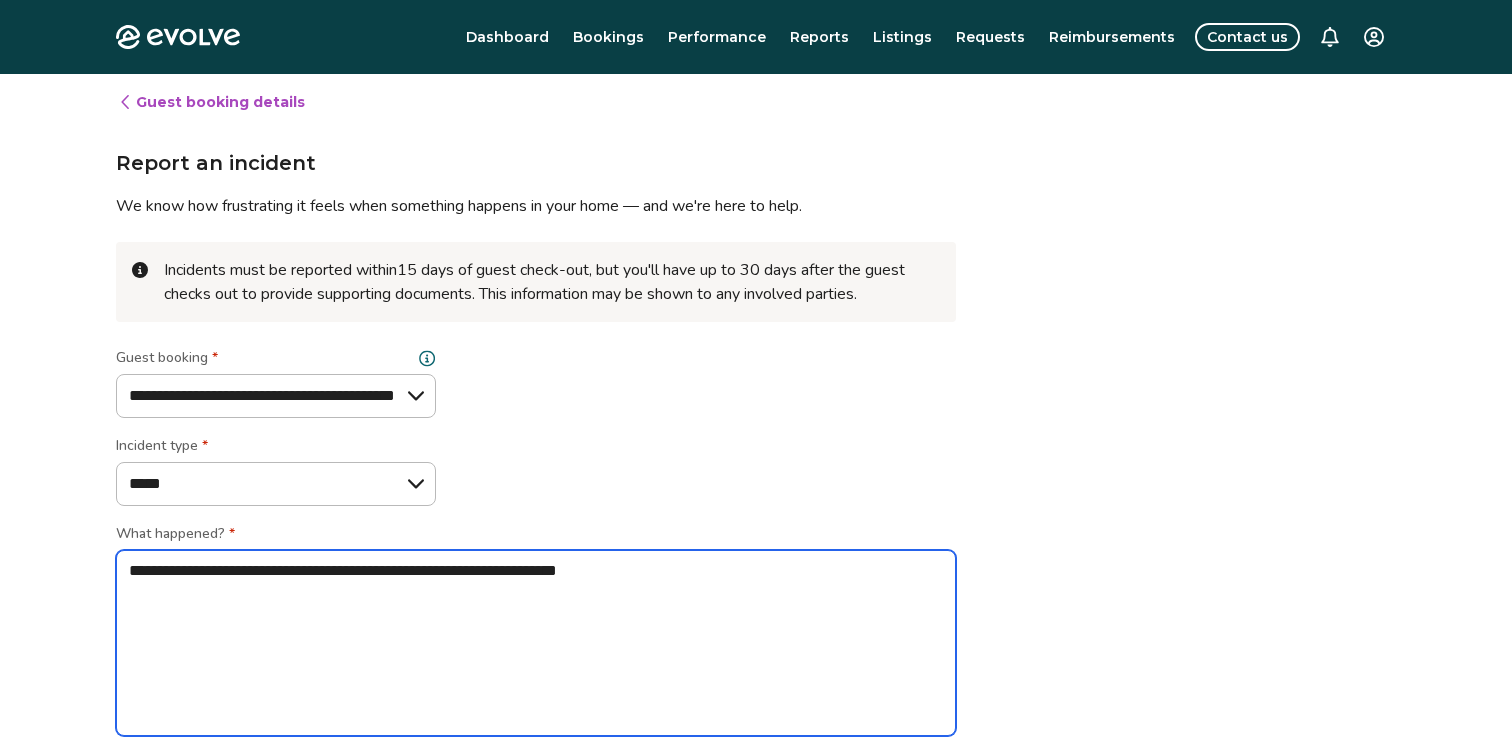 type on "*" 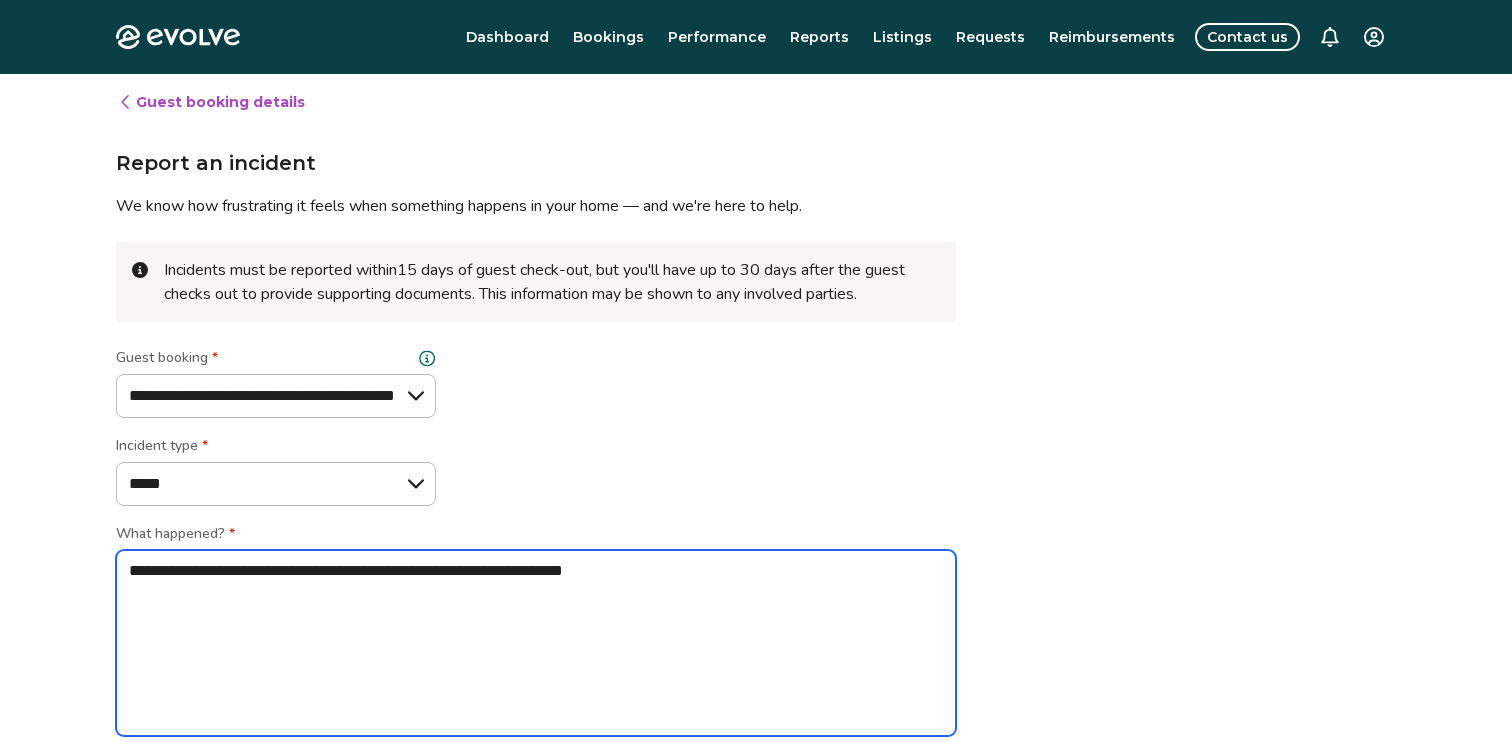 type on "*" 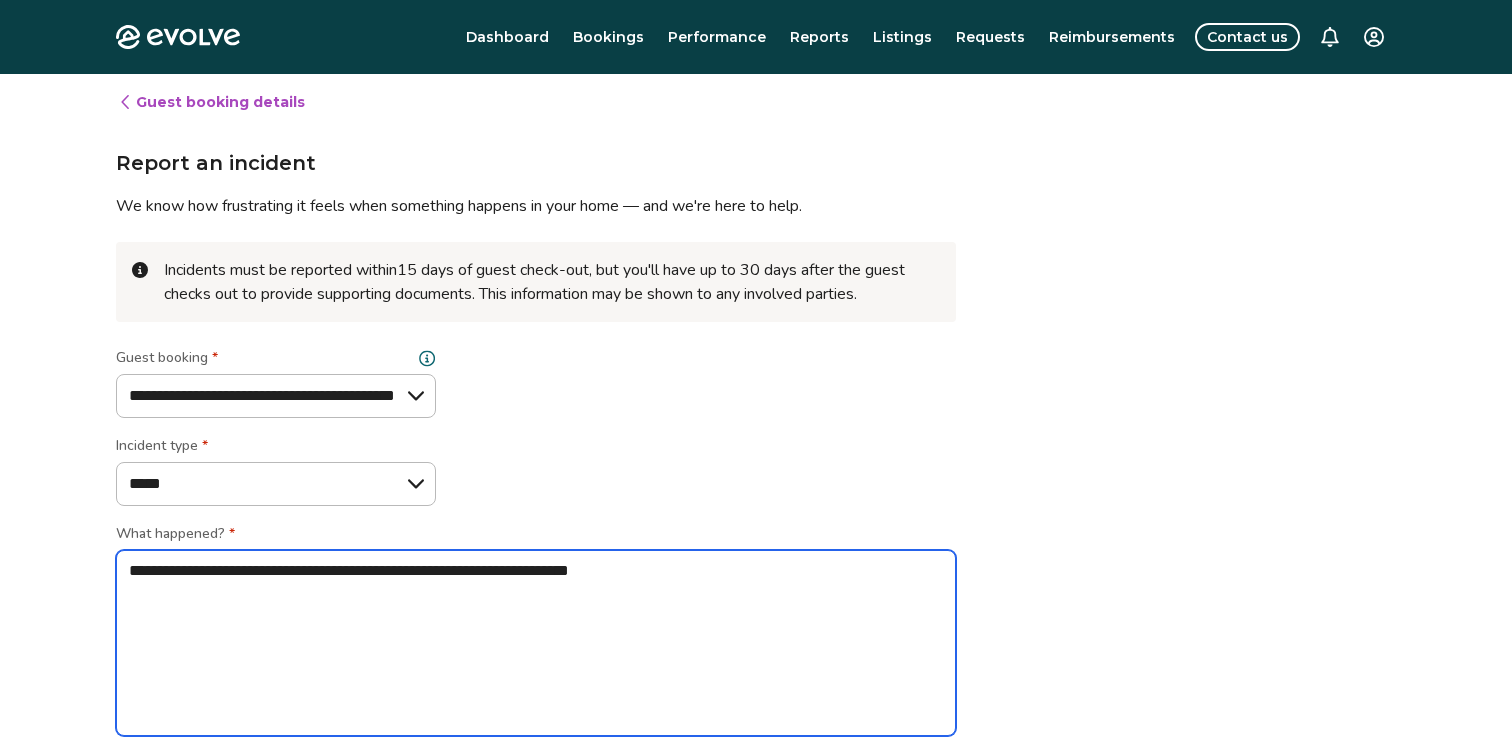 type on "*" 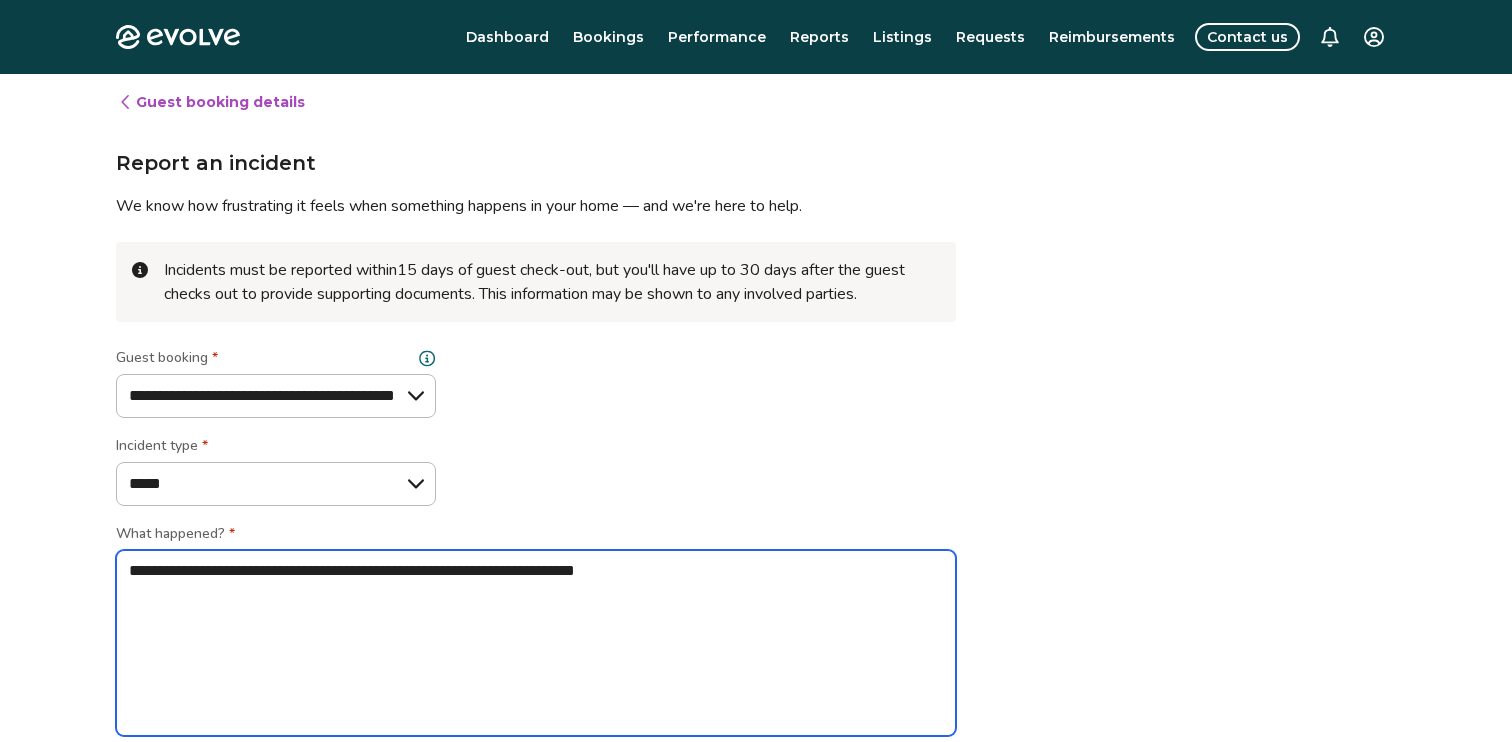type on "*" 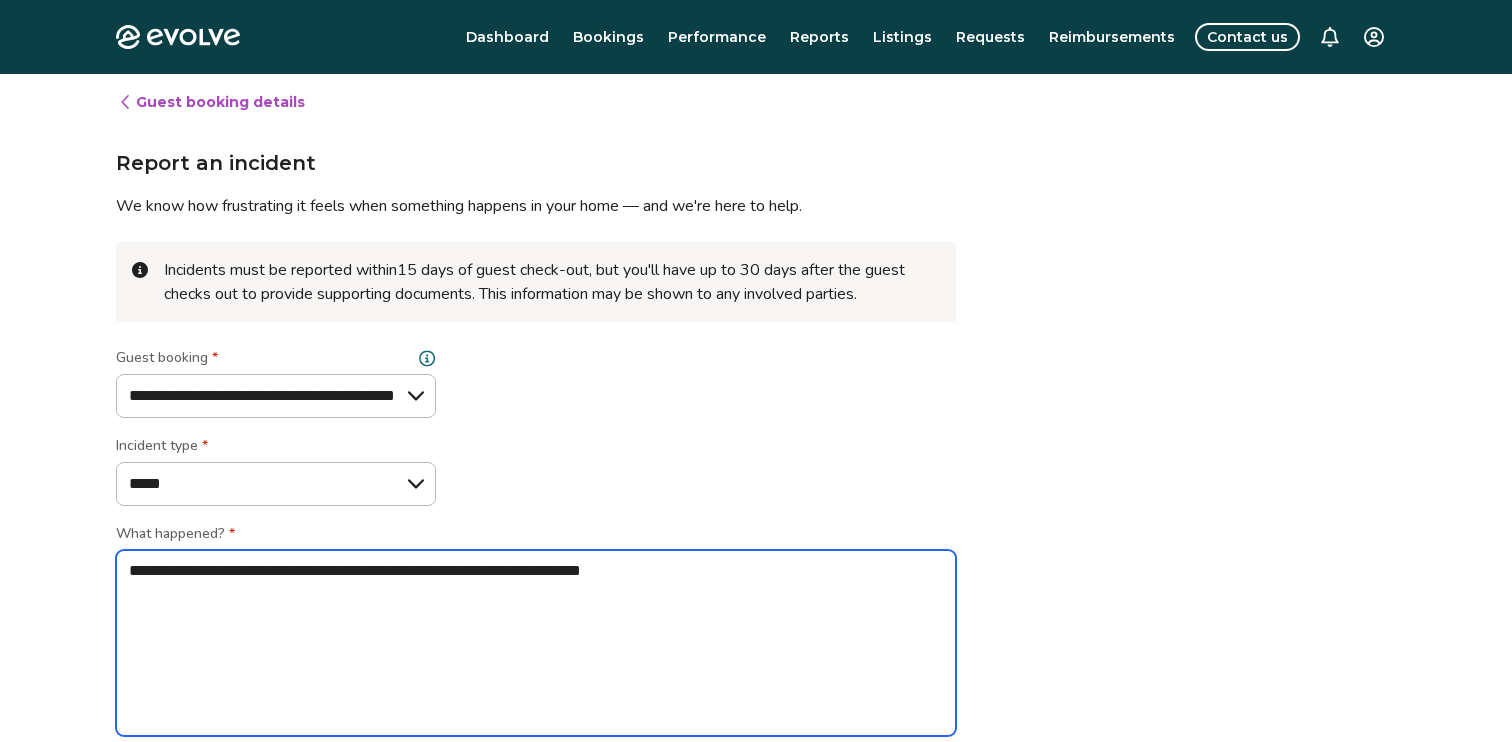 type on "*" 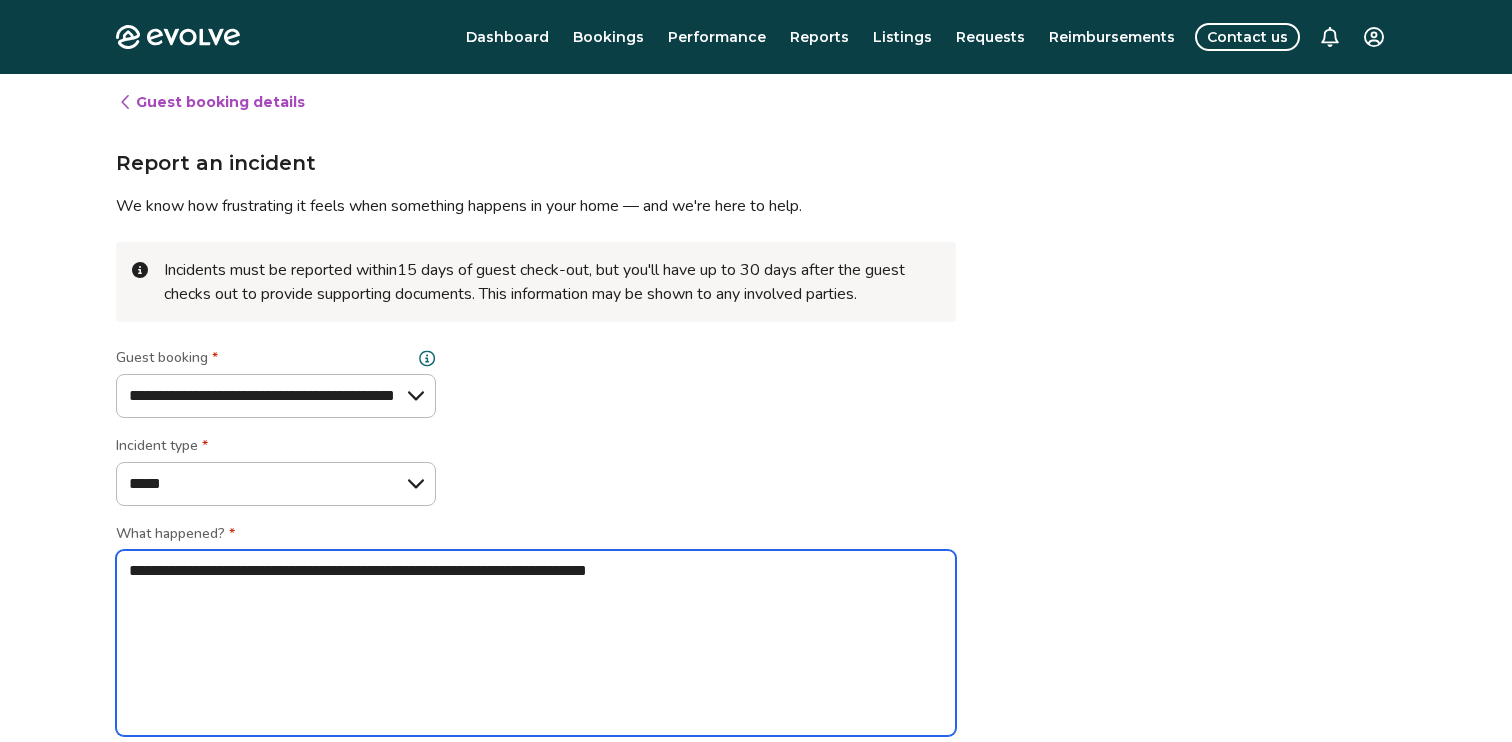 type on "*" 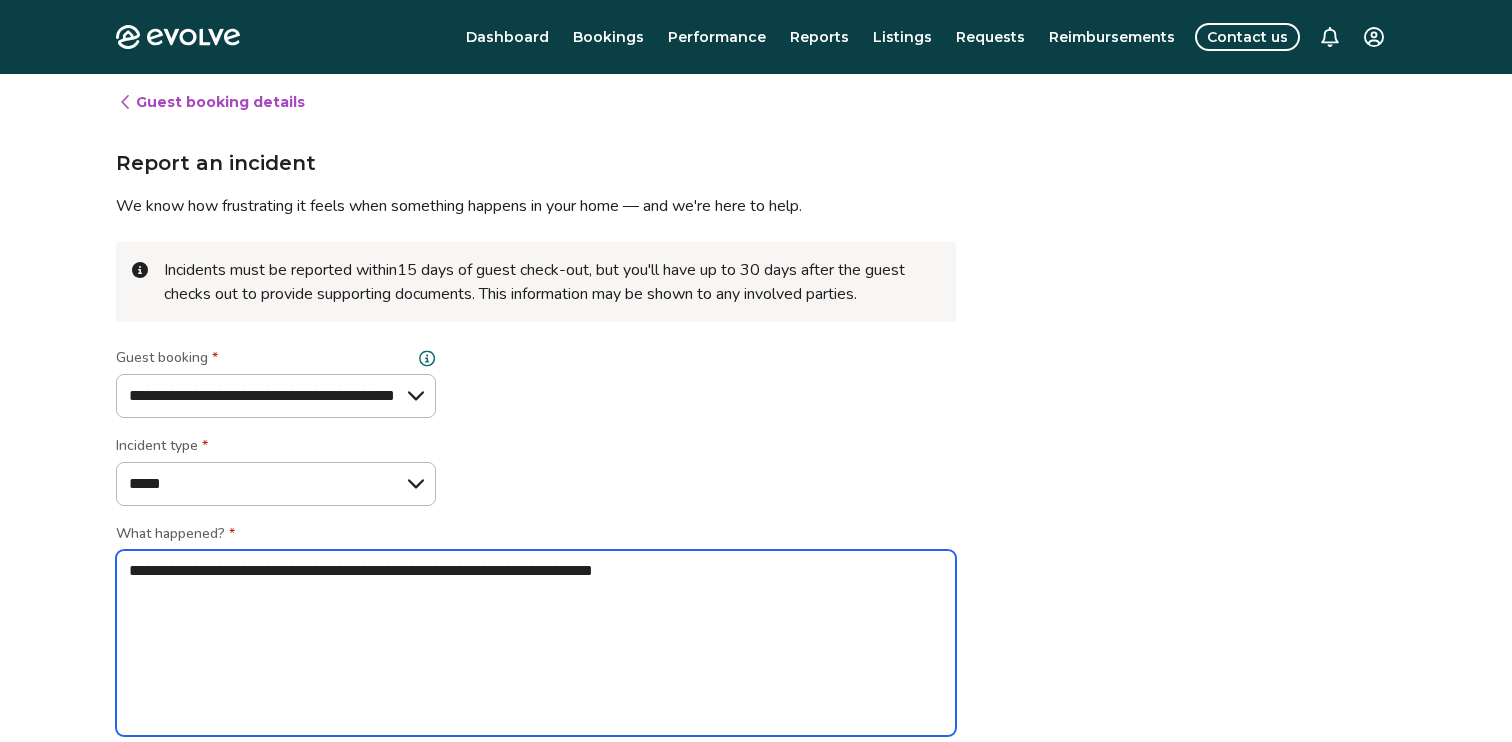 type on "*" 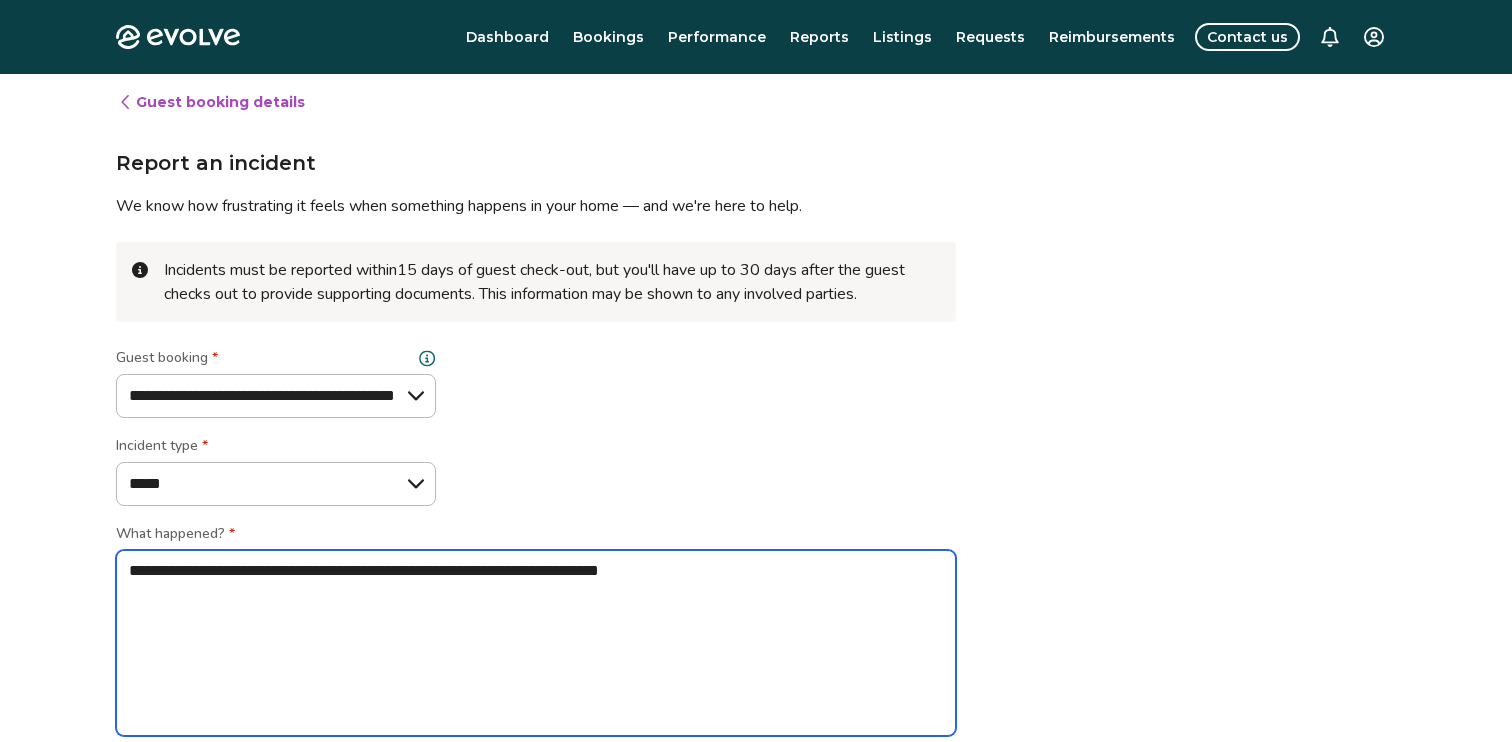 type on "*" 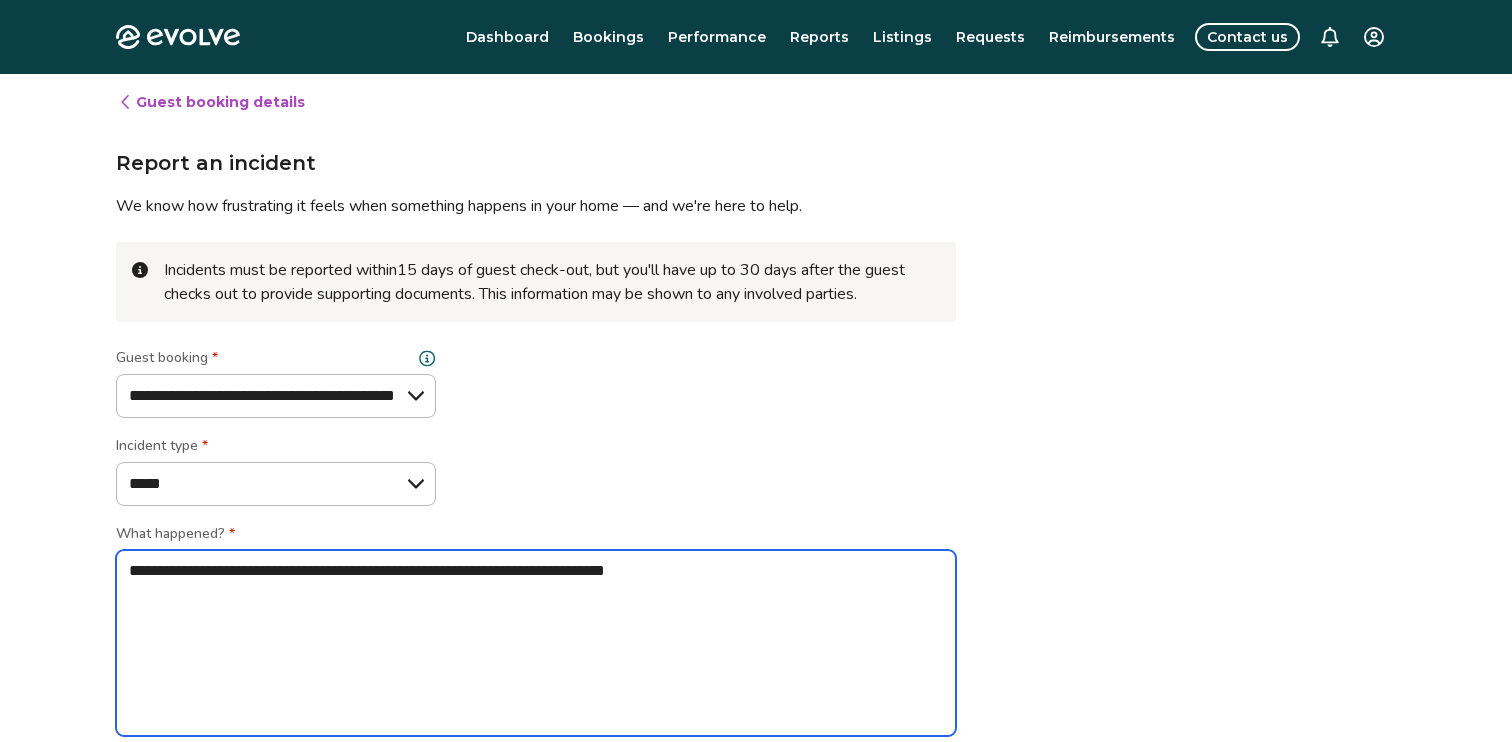 type on "*" 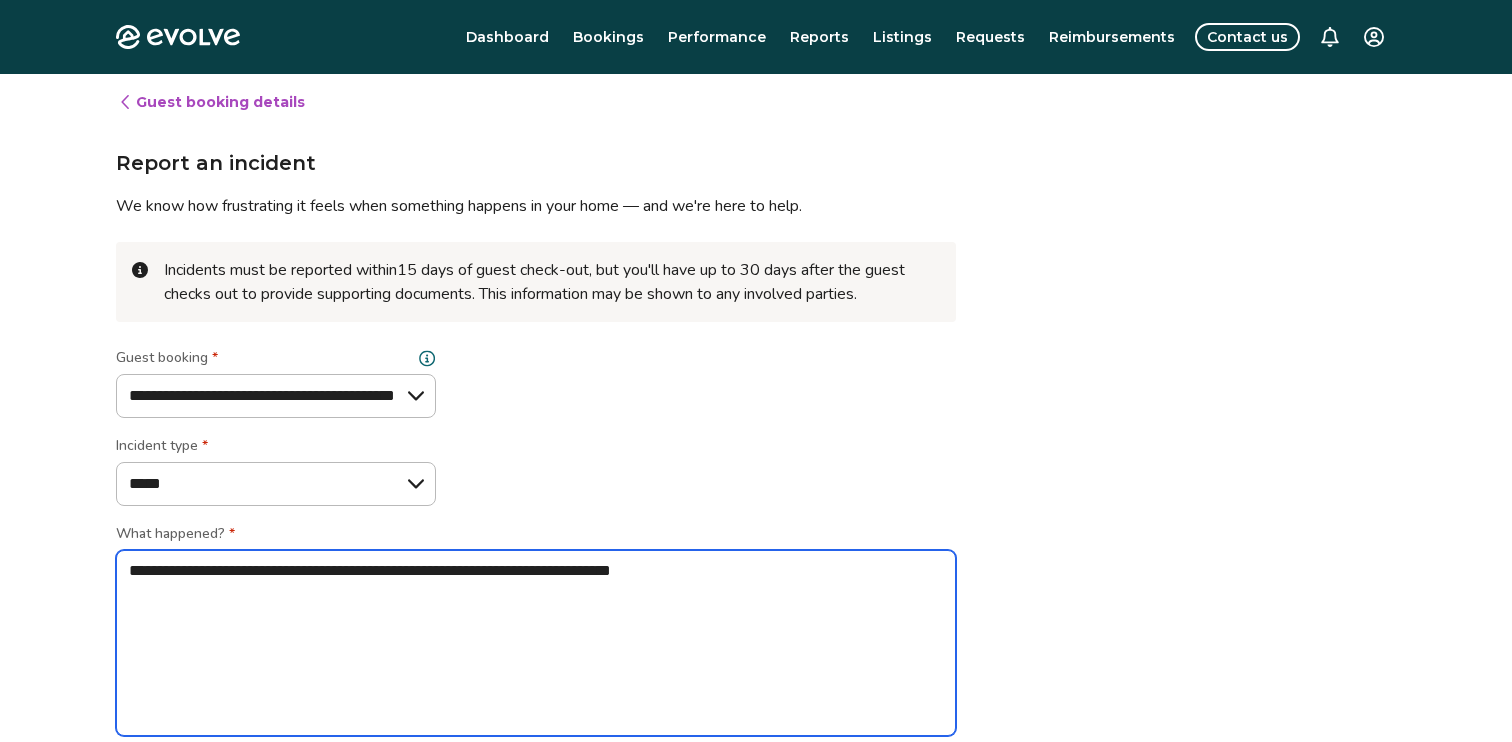 type on "*" 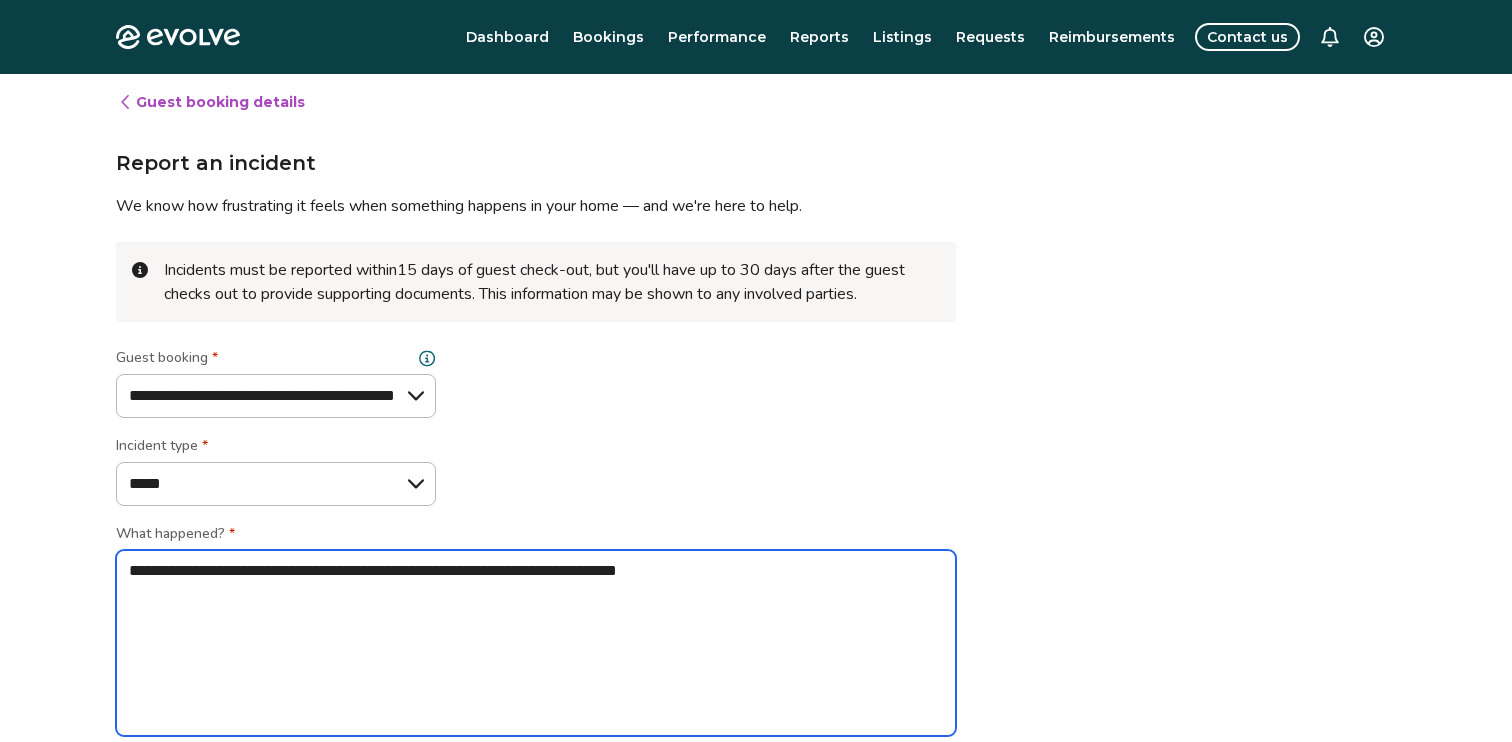 type on "*" 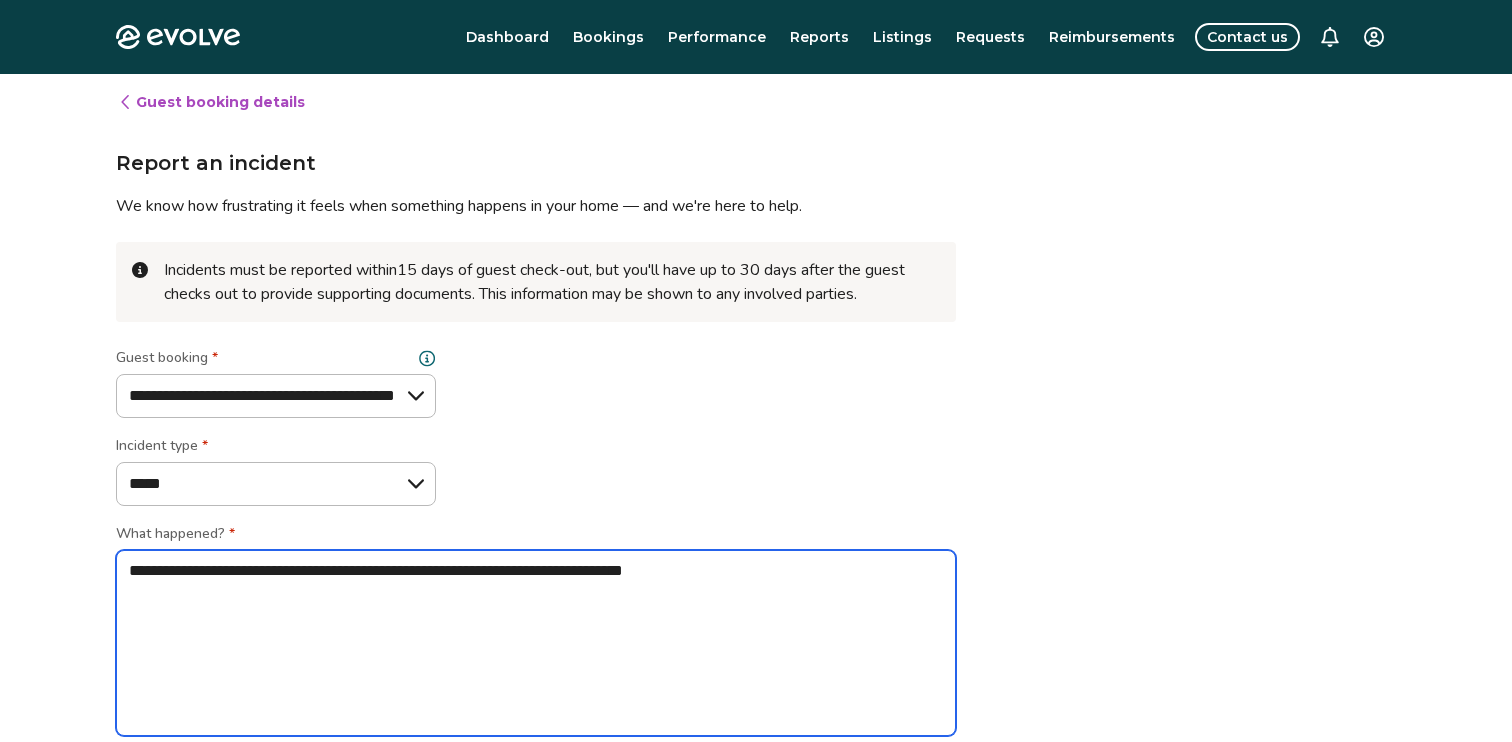 type on "*" 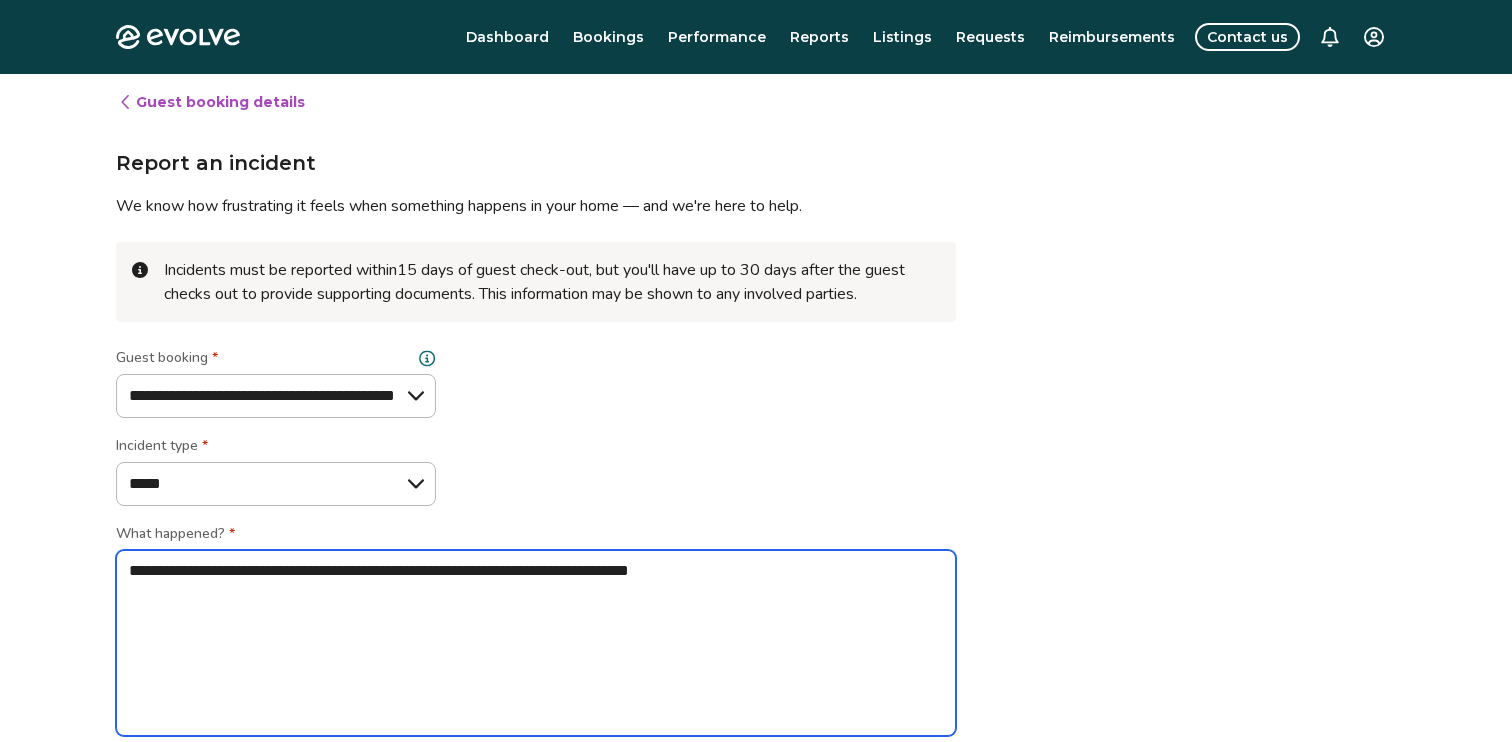 type on "*" 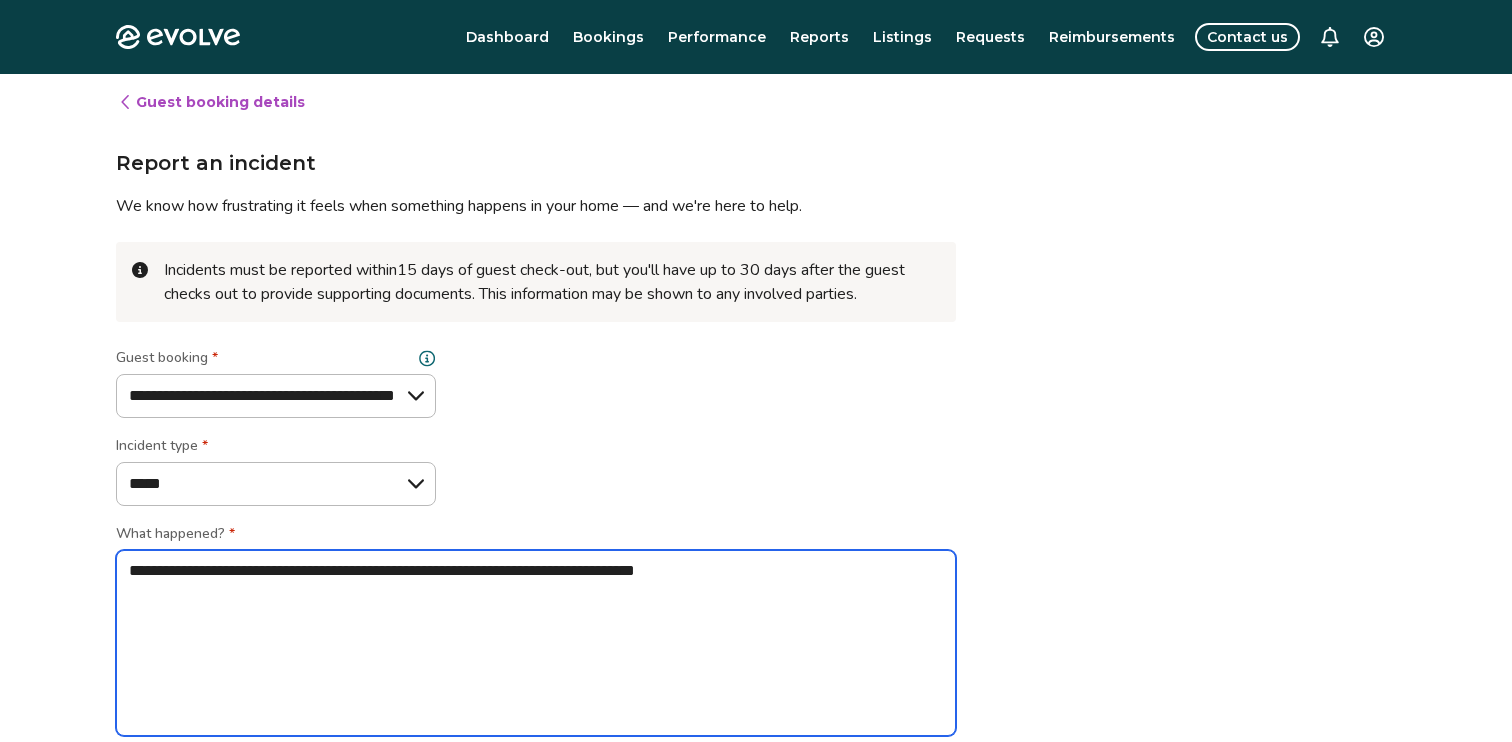 type on "*" 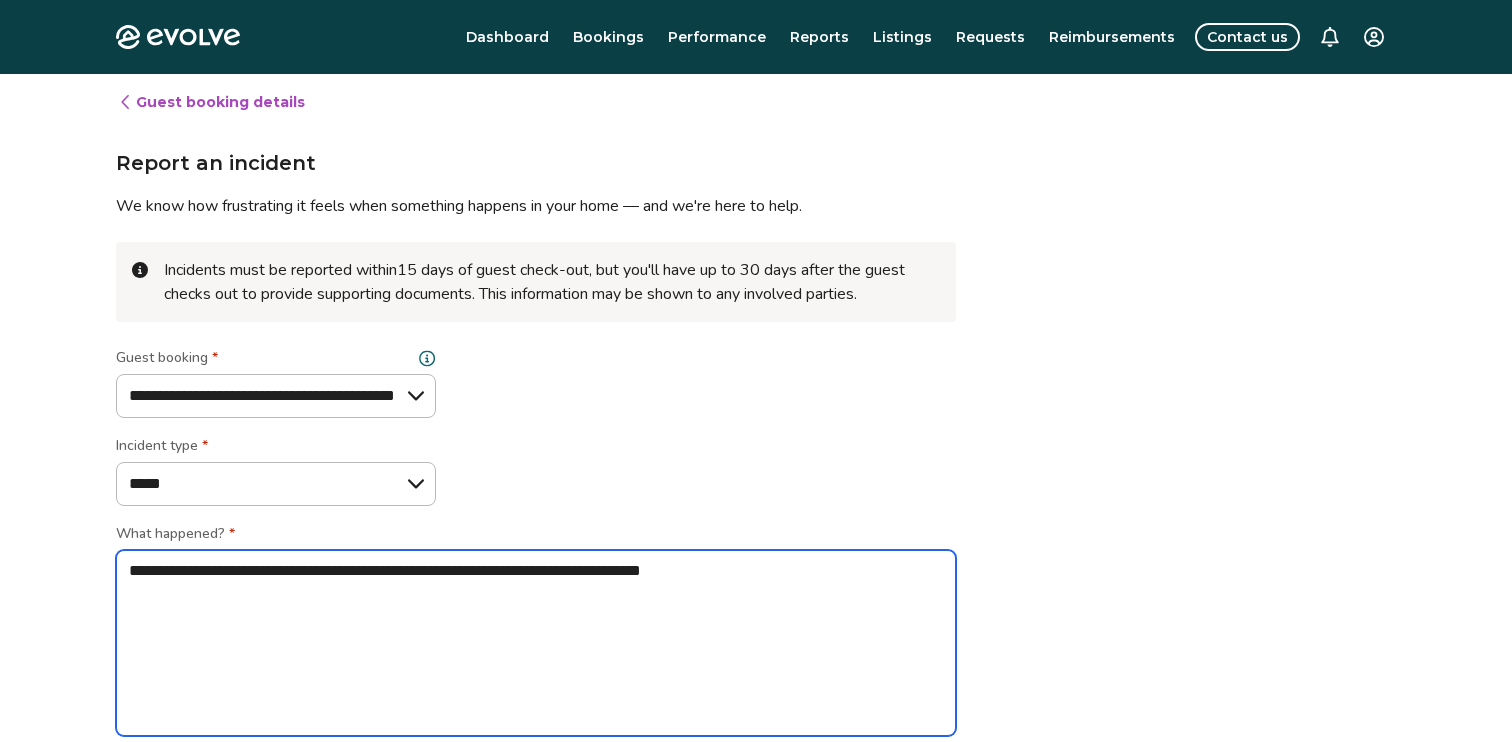 type on "*" 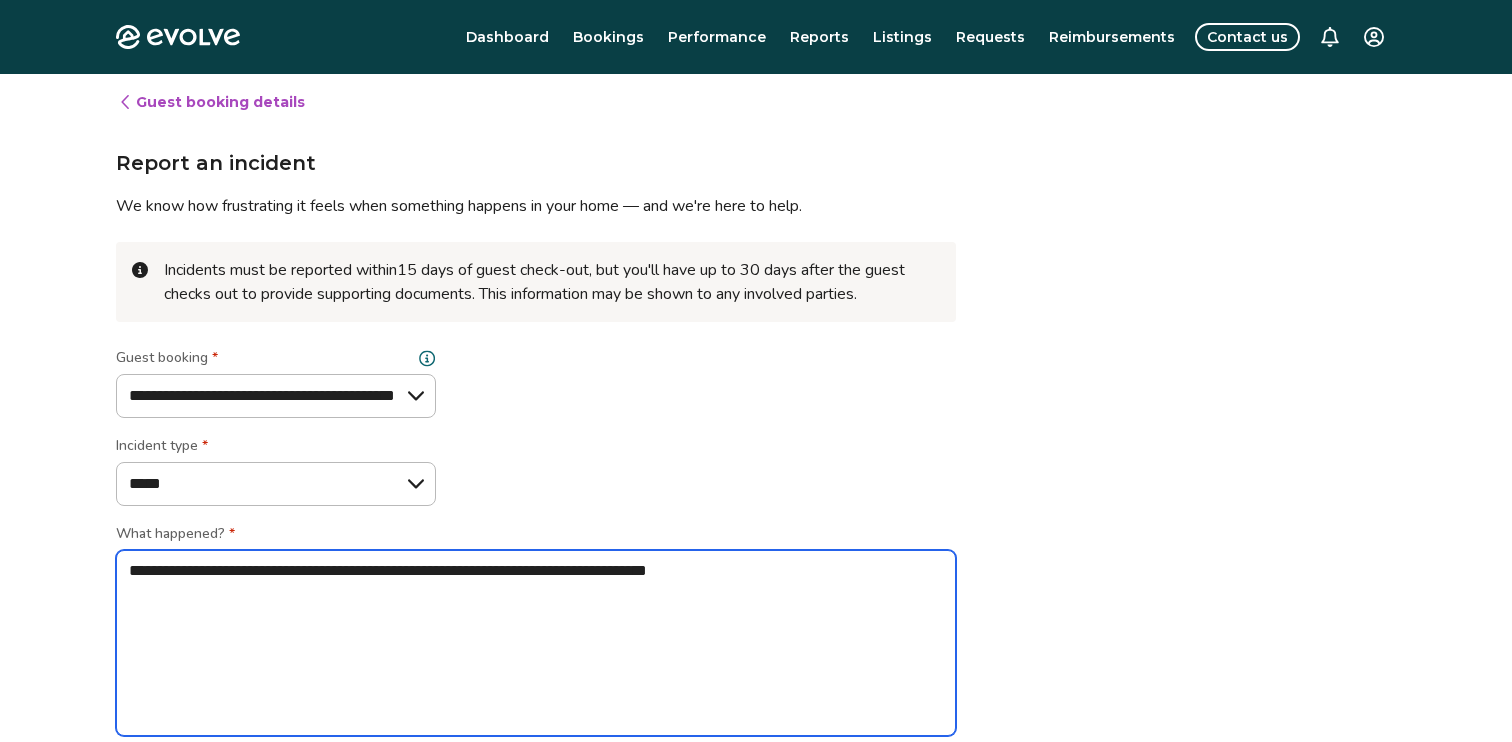 type on "*" 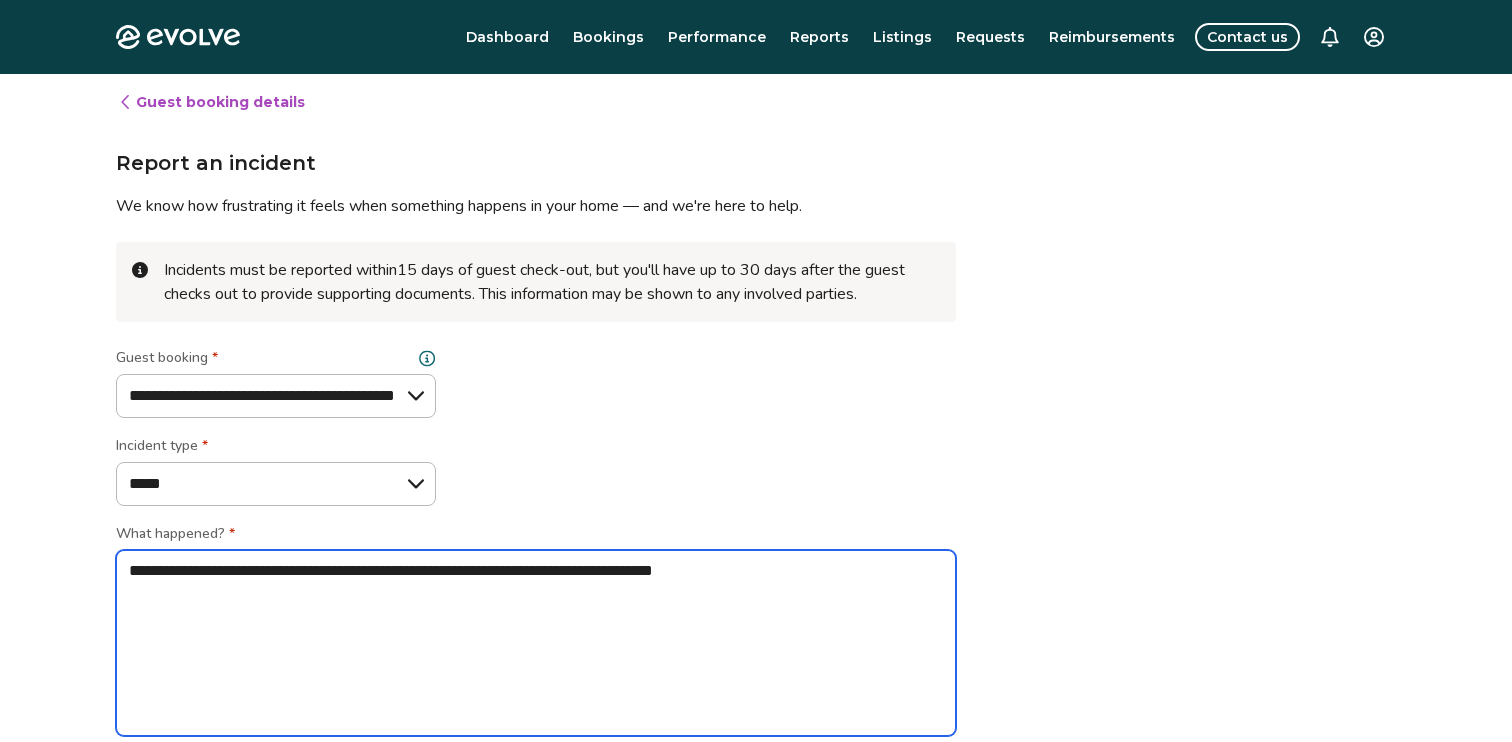 type on "*" 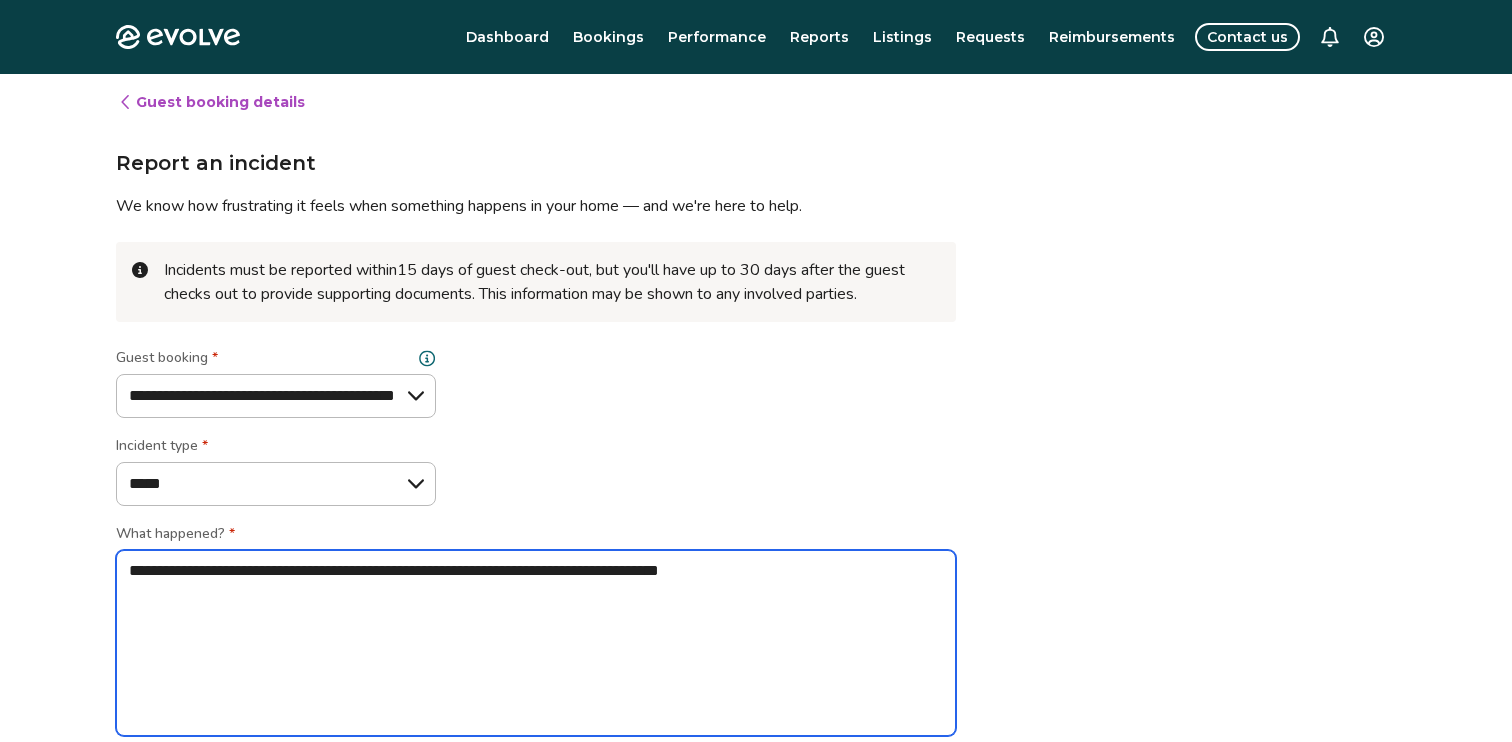 type on "*" 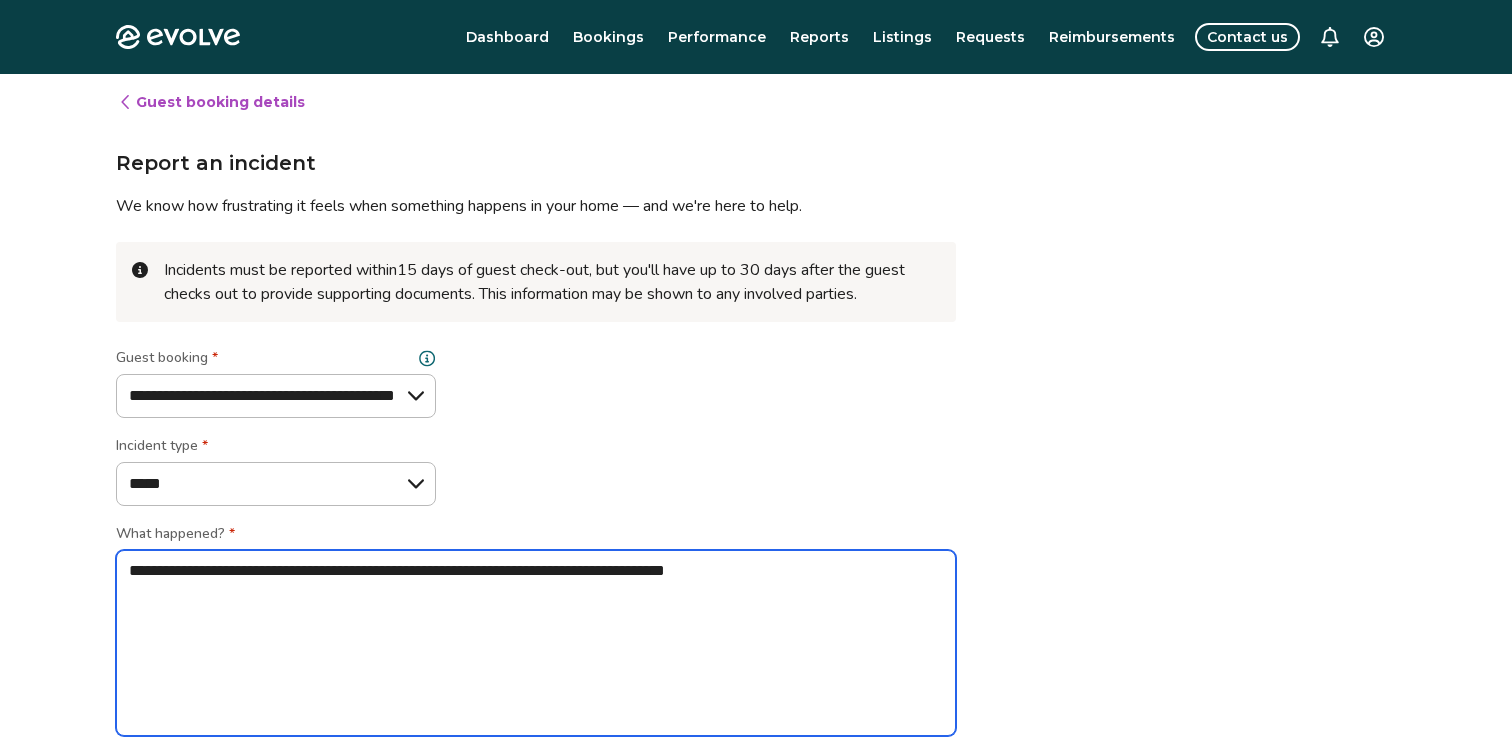 type on "*" 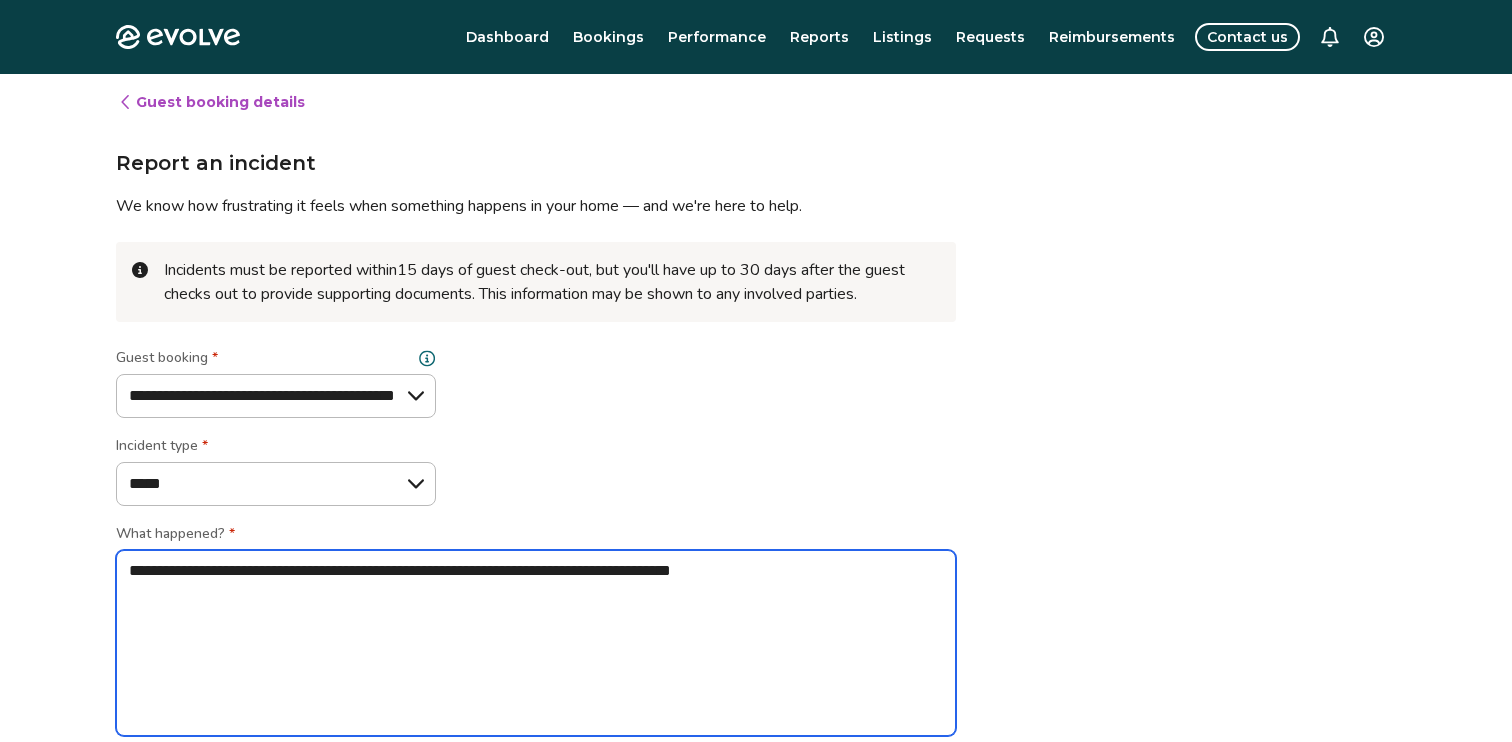 type on "*" 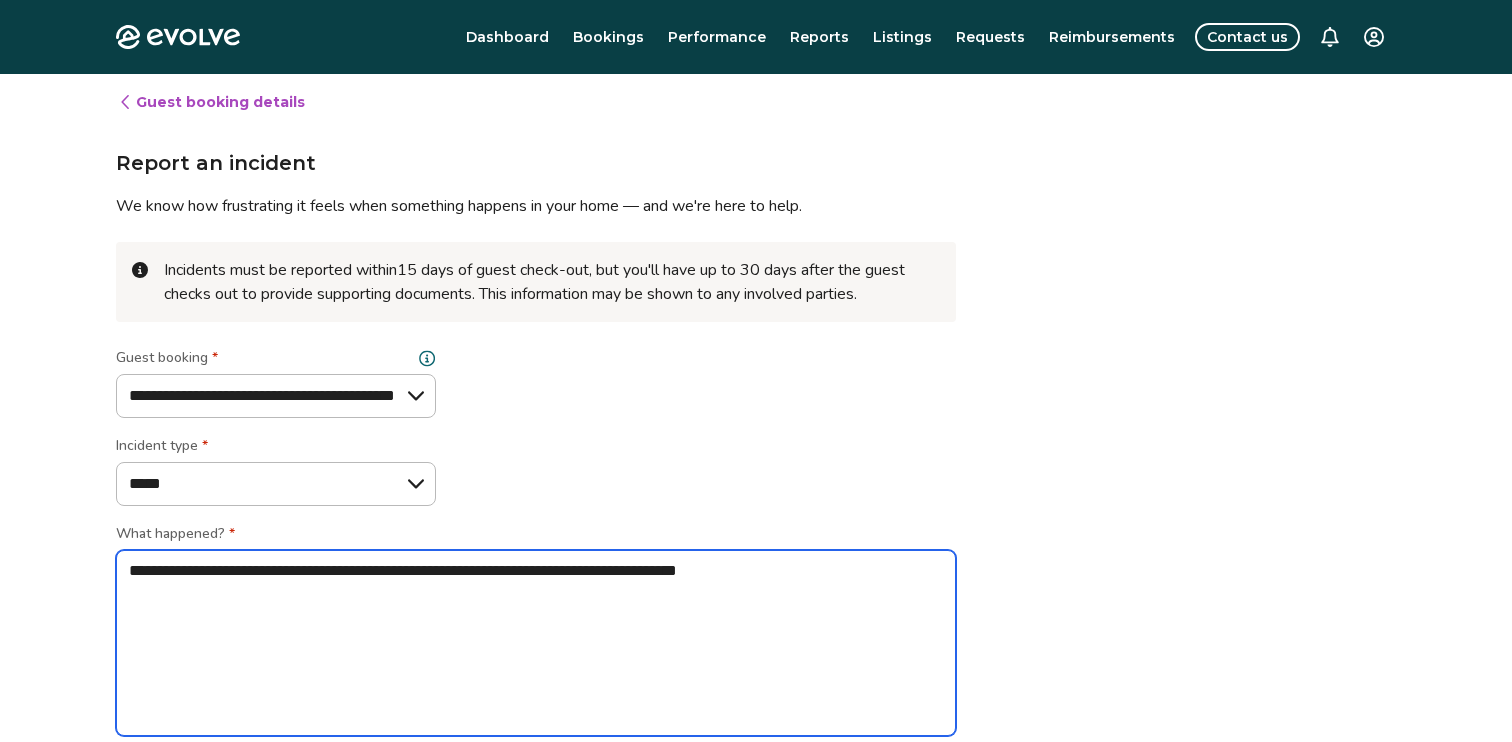 type on "*" 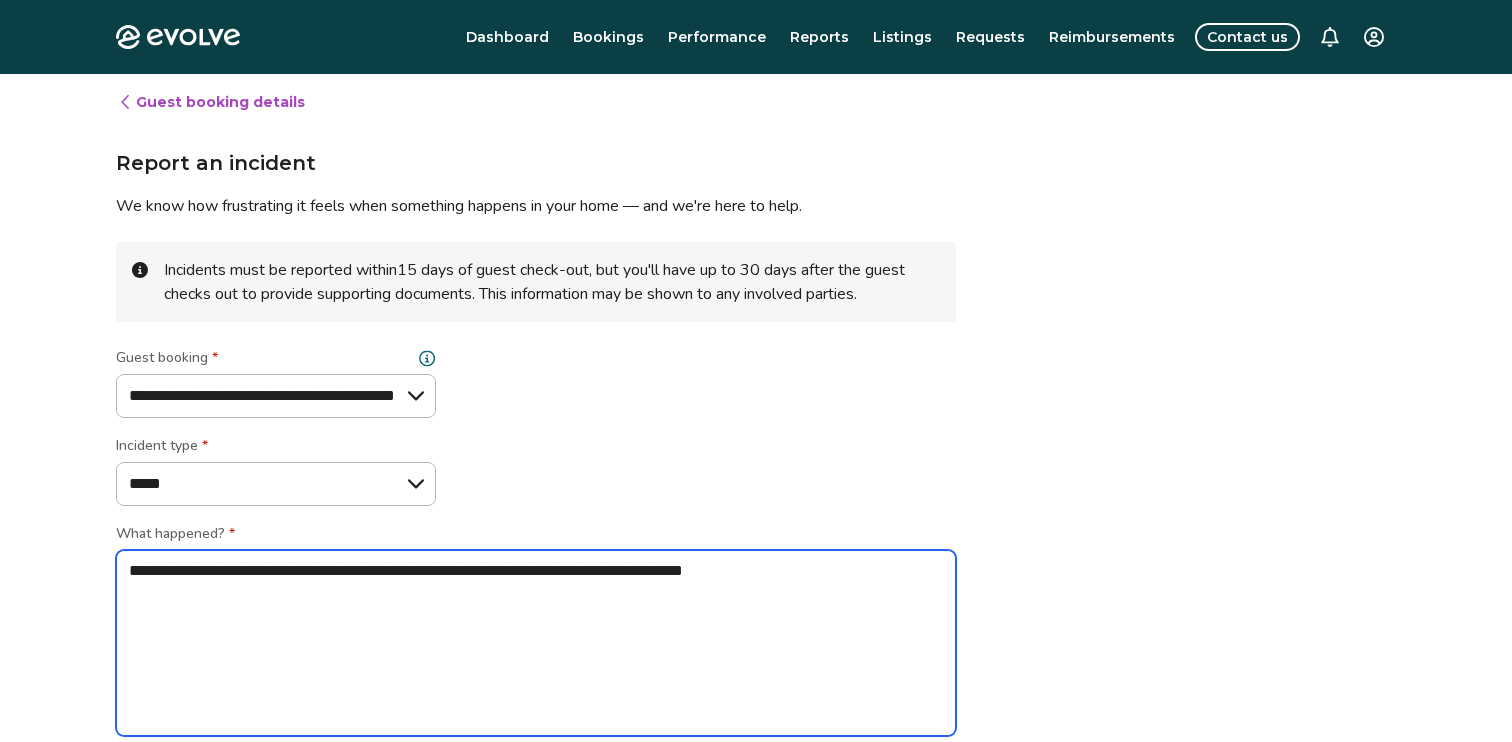 type on "*" 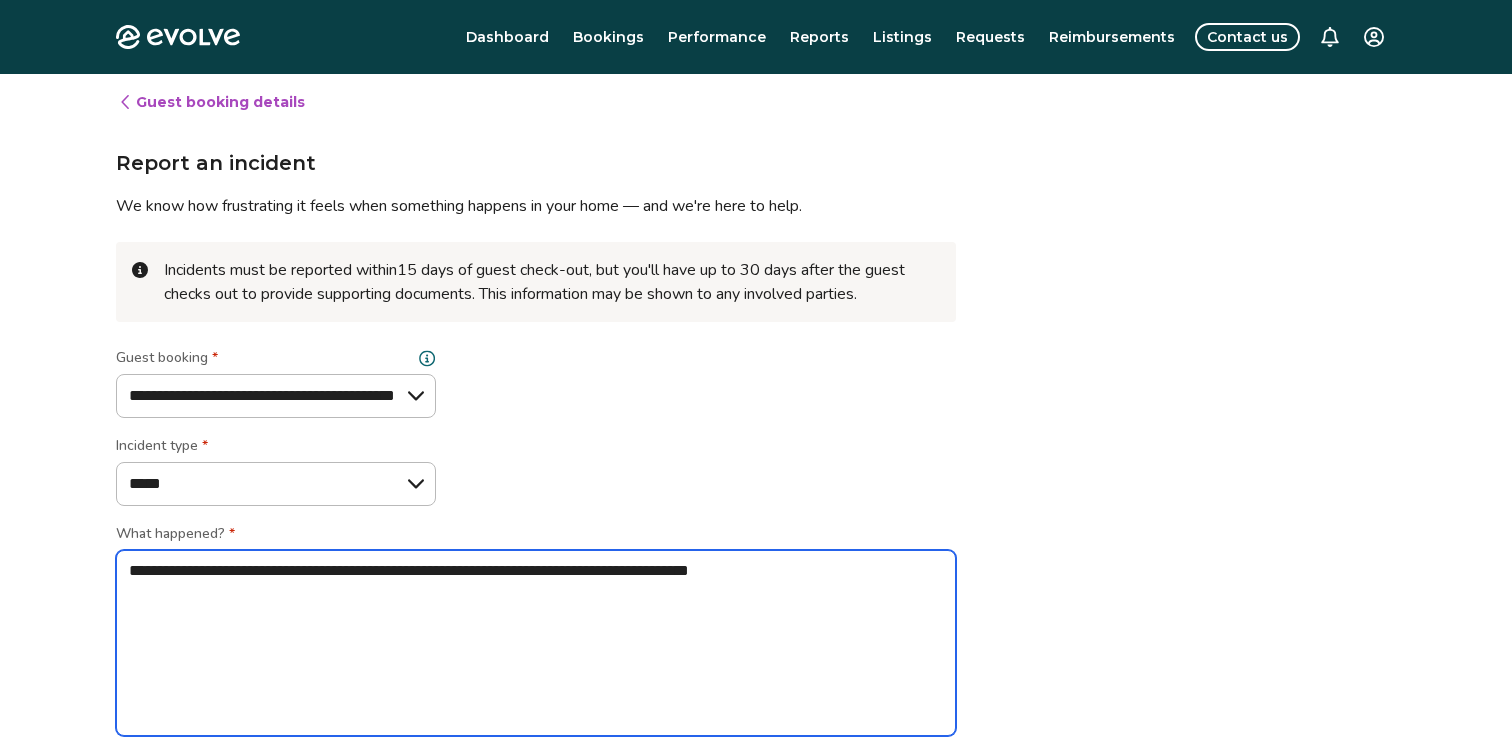 type on "*" 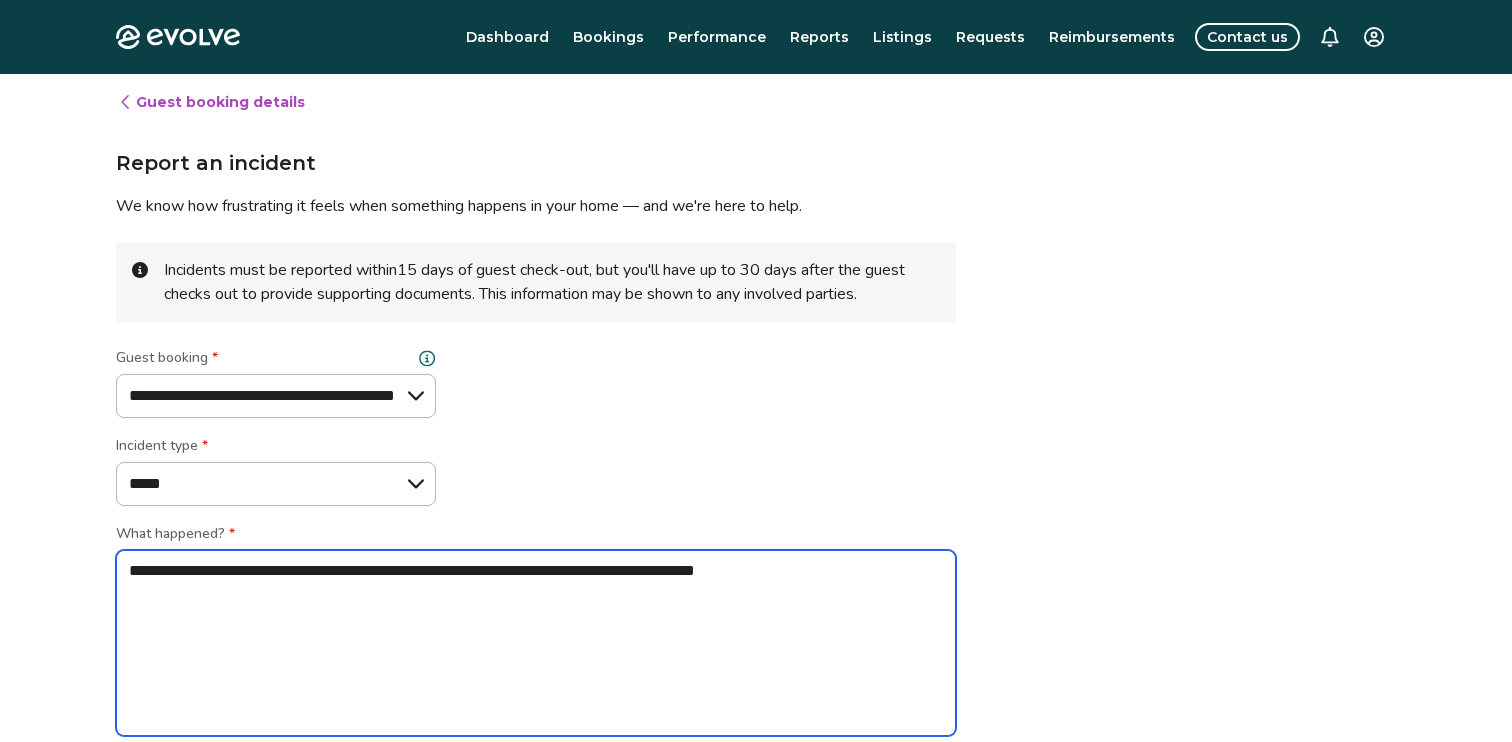 type on "*" 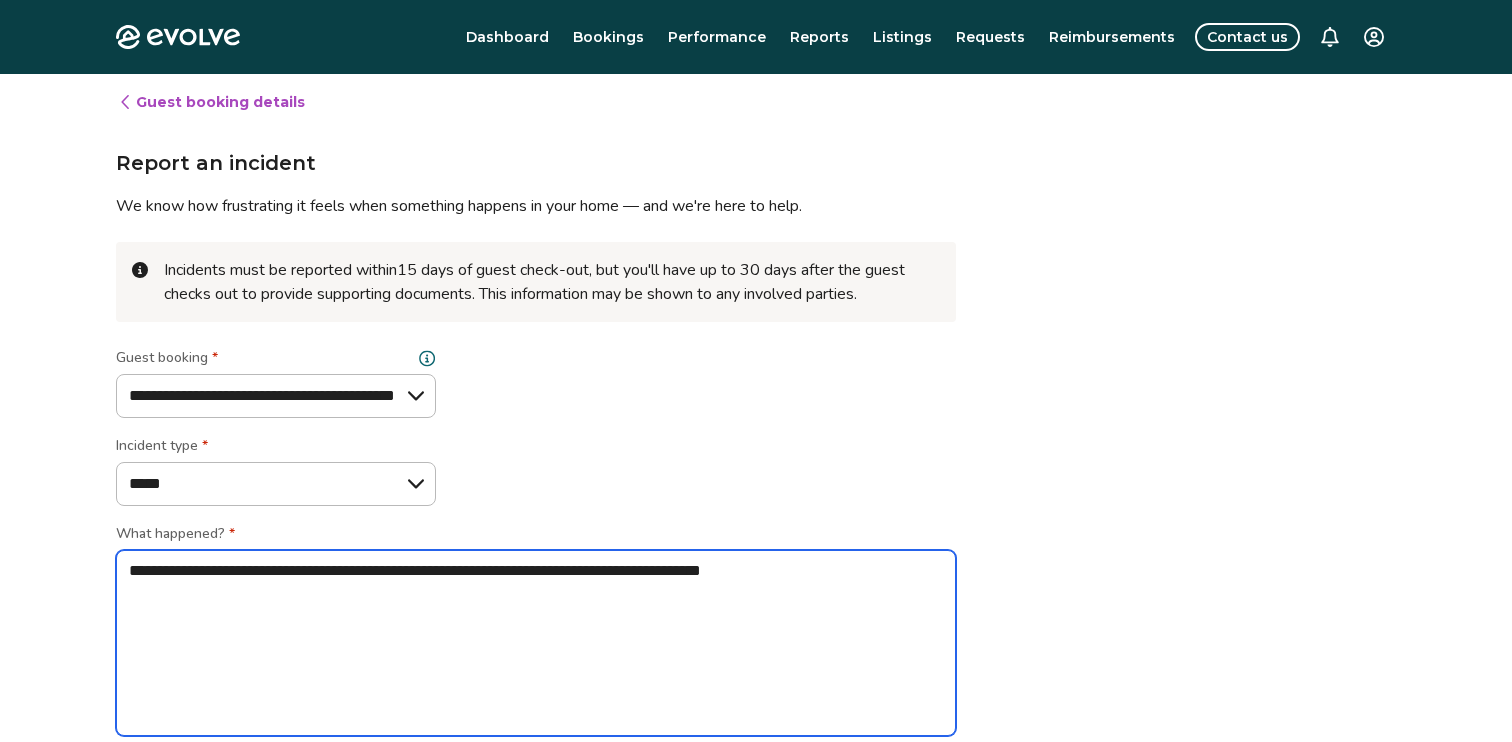 type on "*" 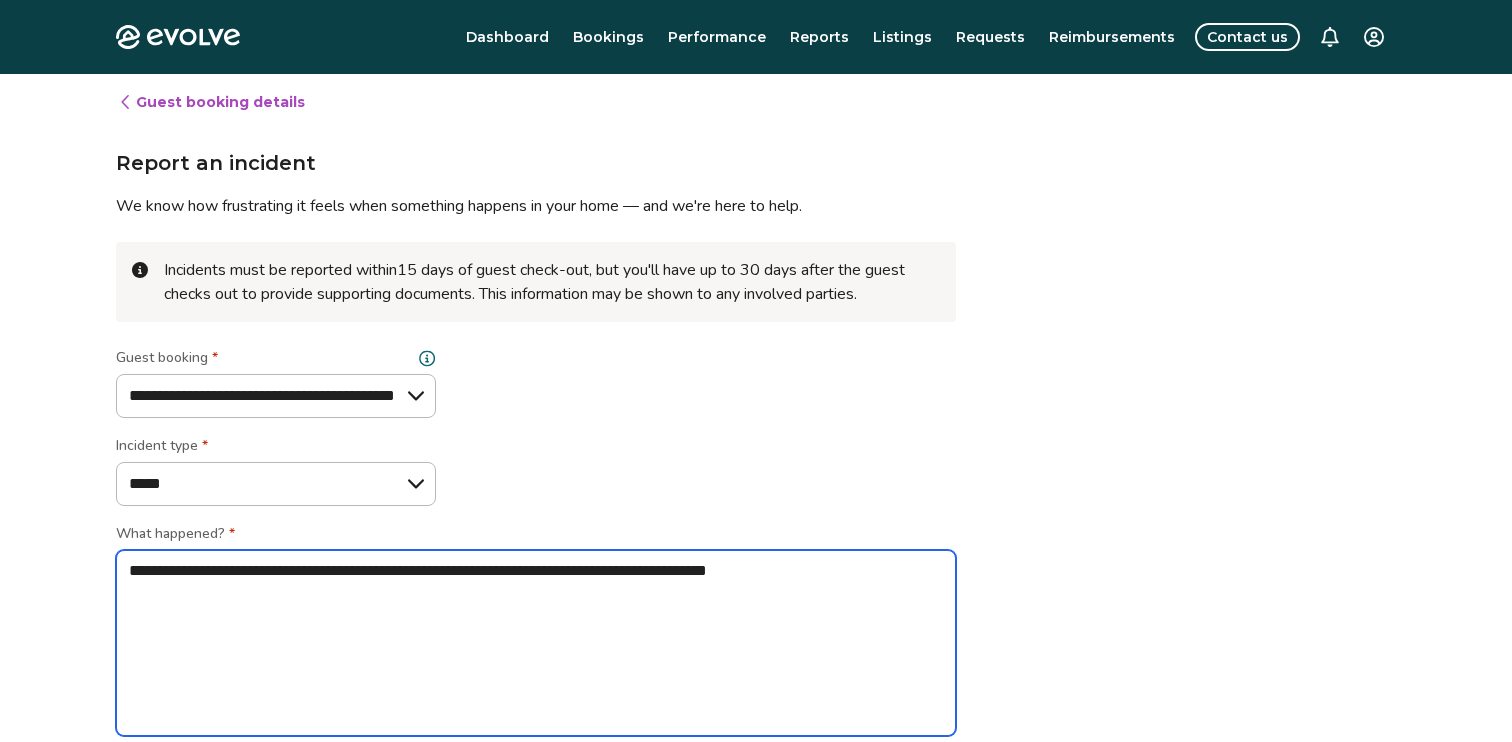 type on "*" 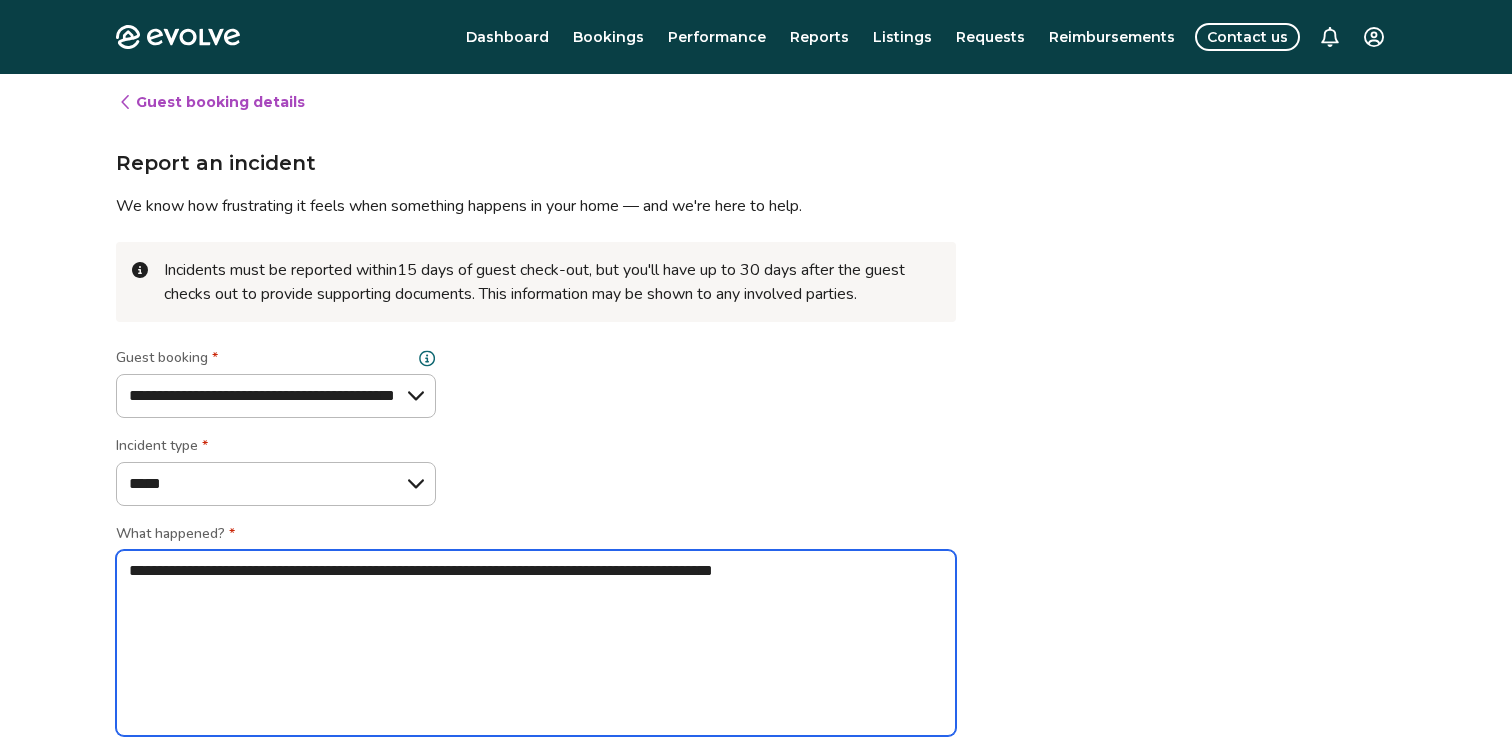 type on "*" 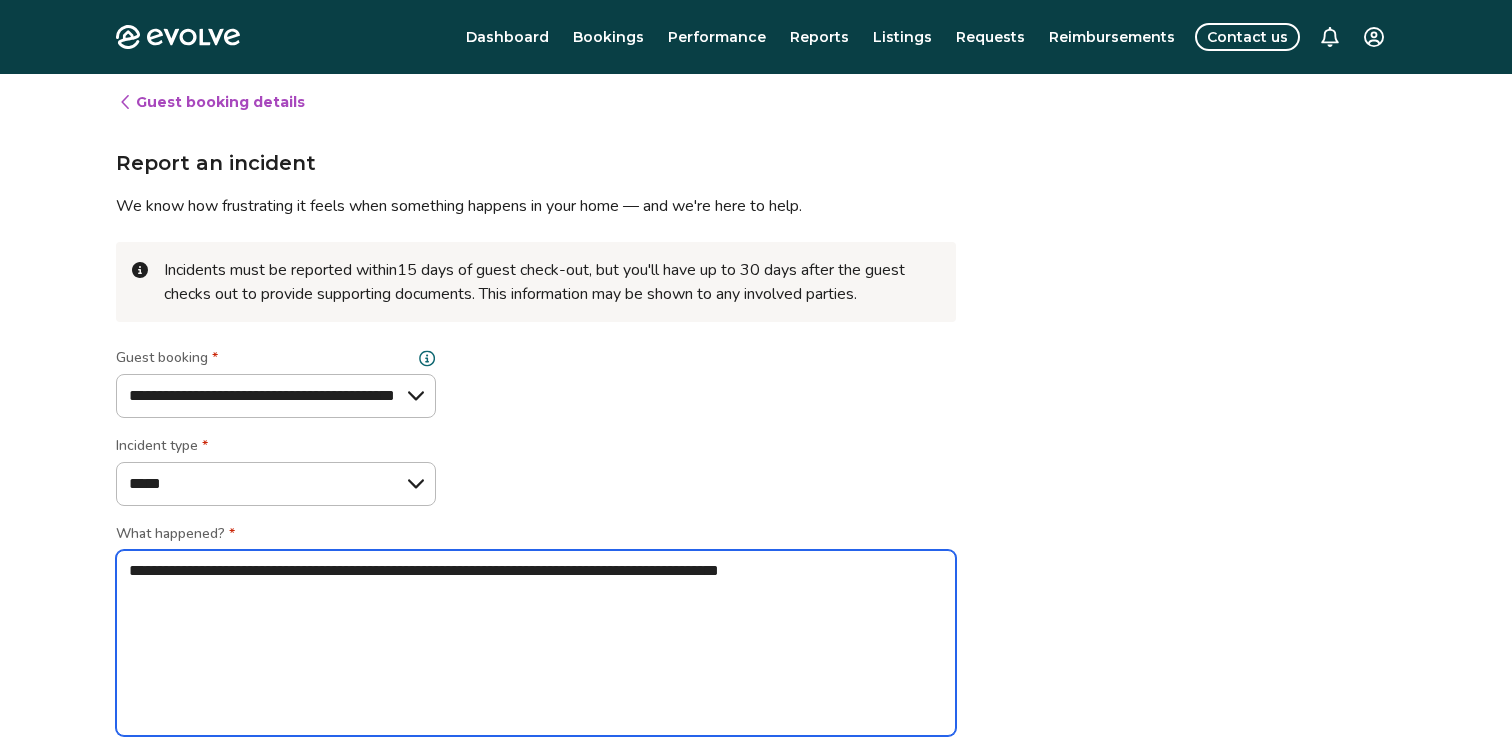 type on "*" 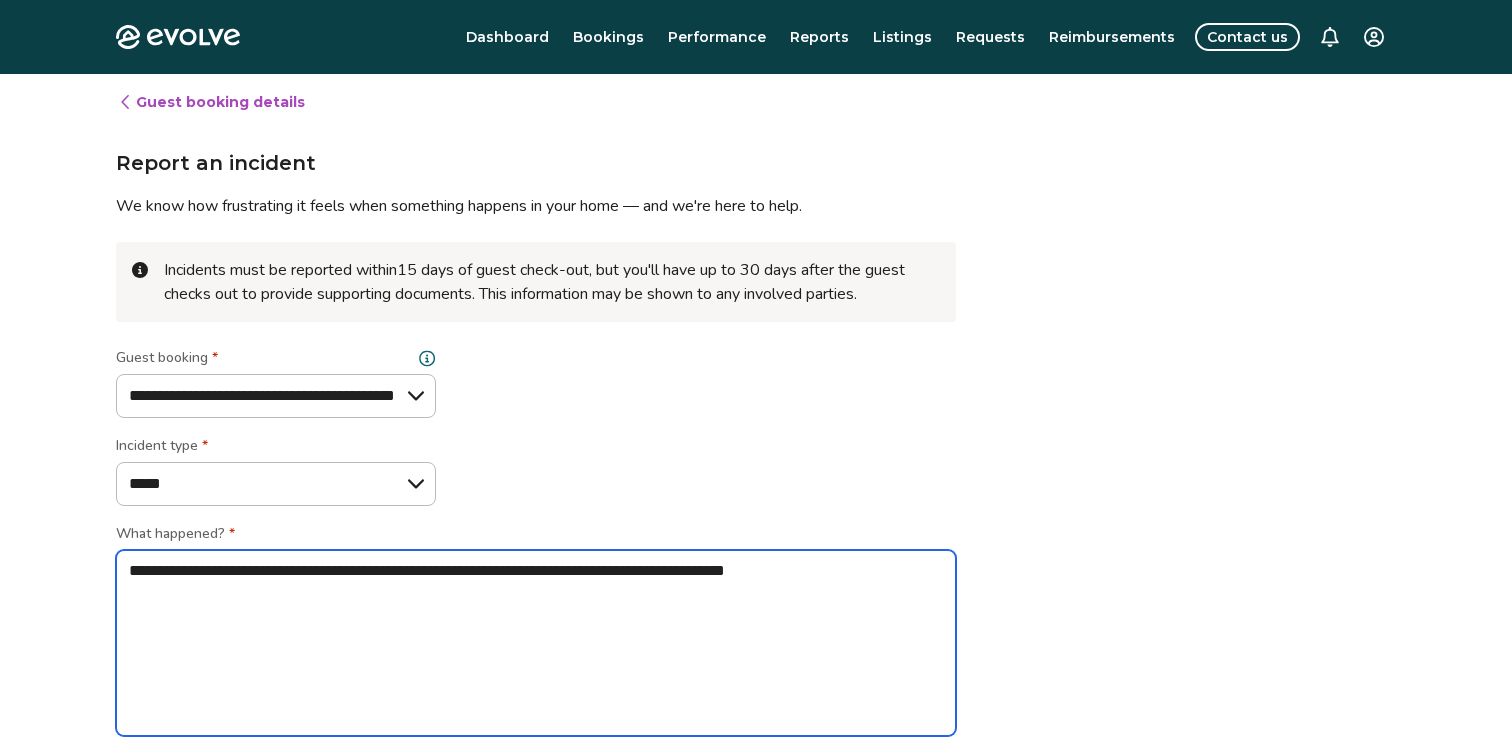 type on "*" 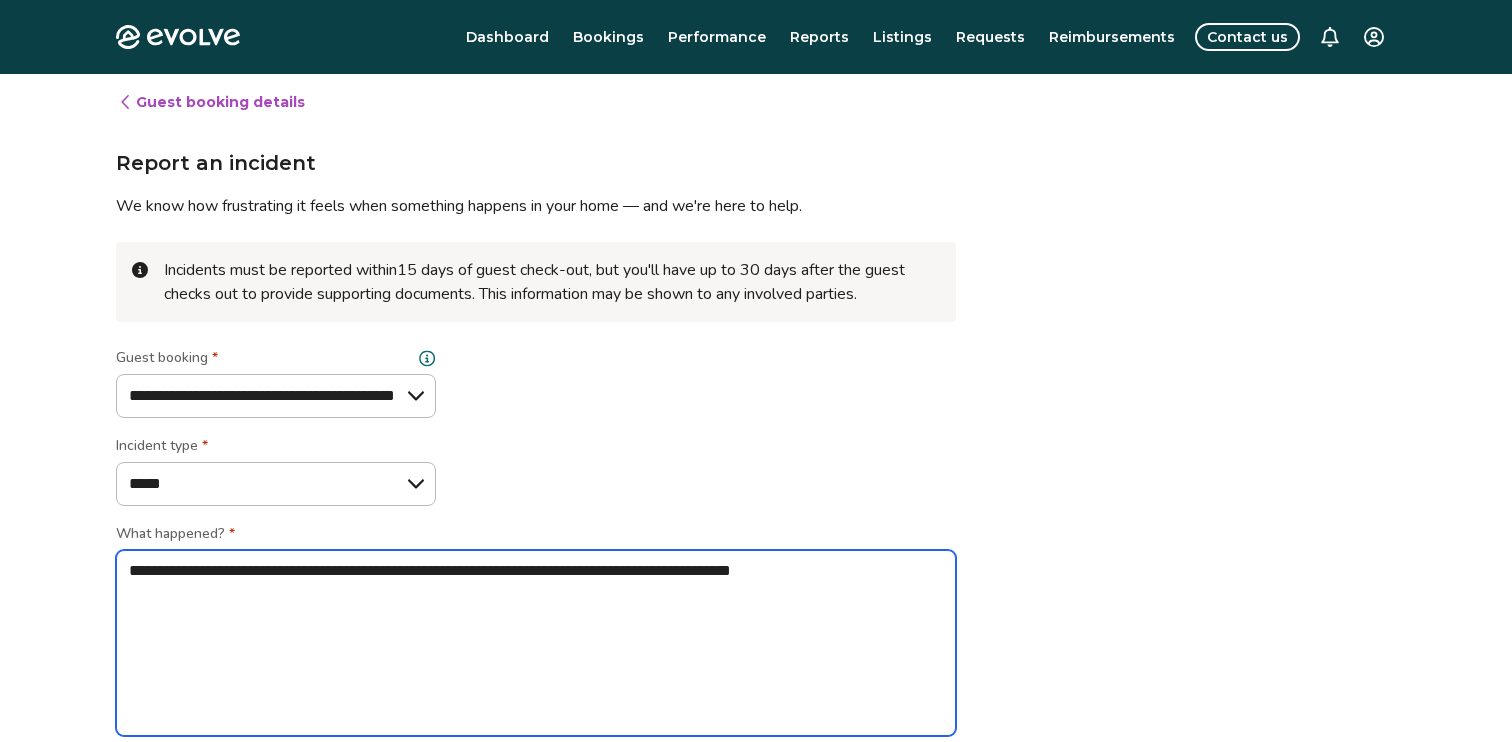type on "*" 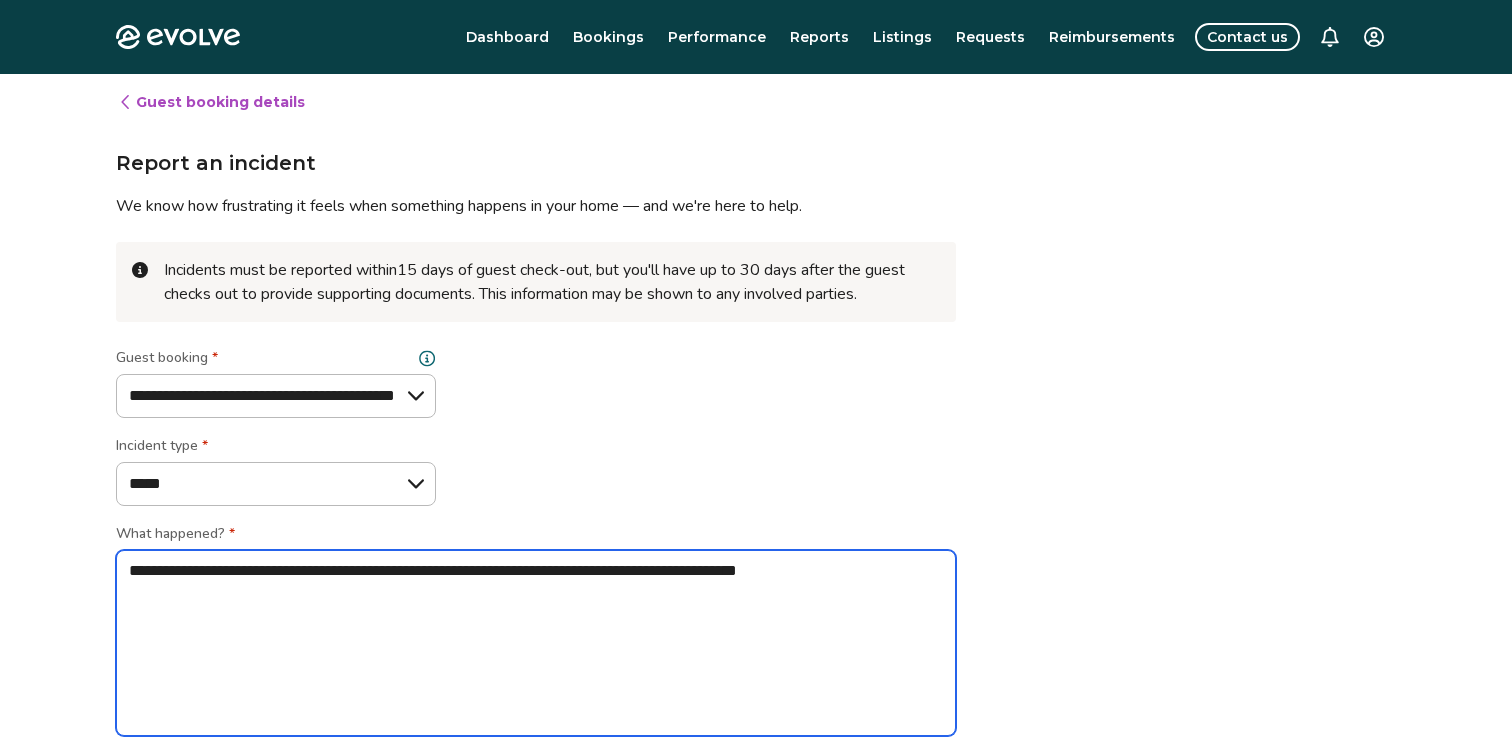 type on "*" 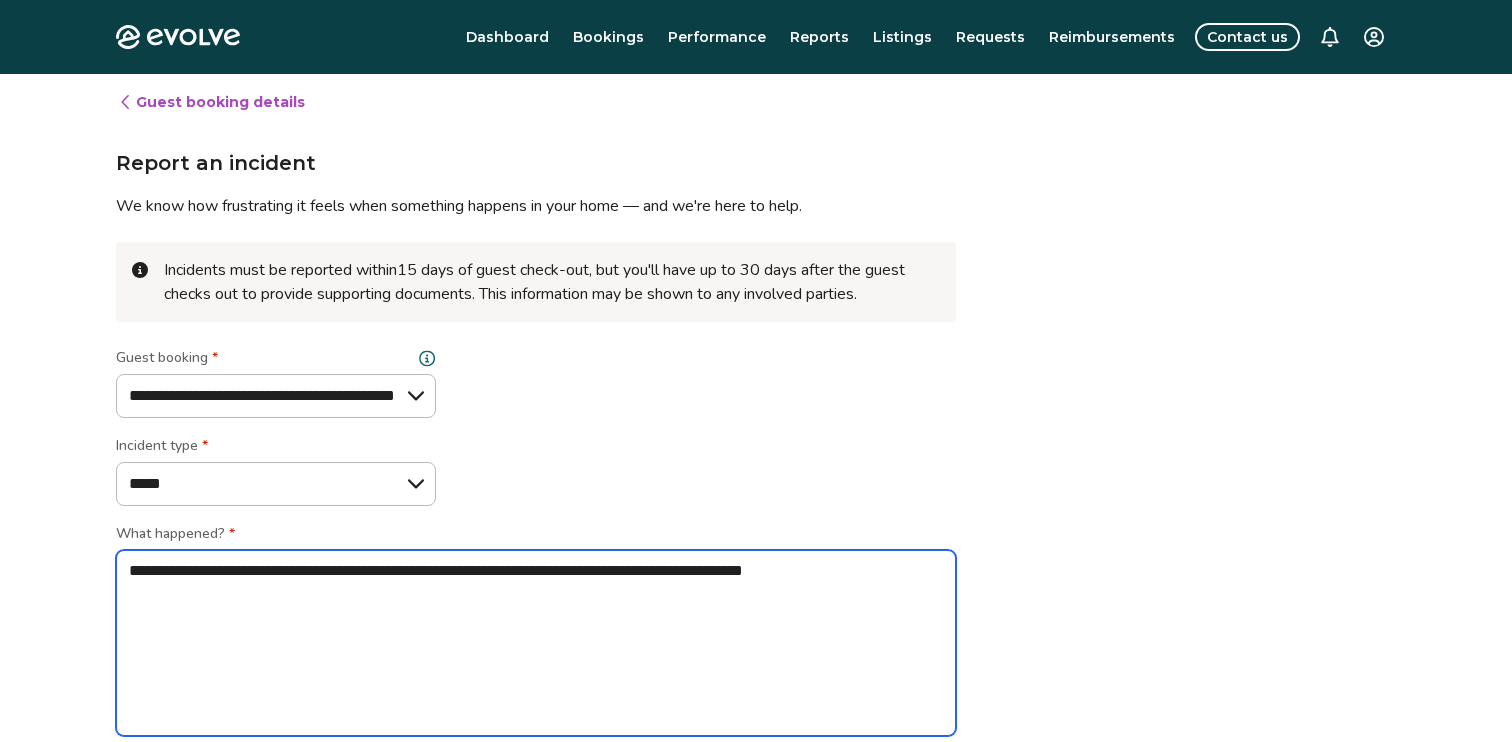 type on "*" 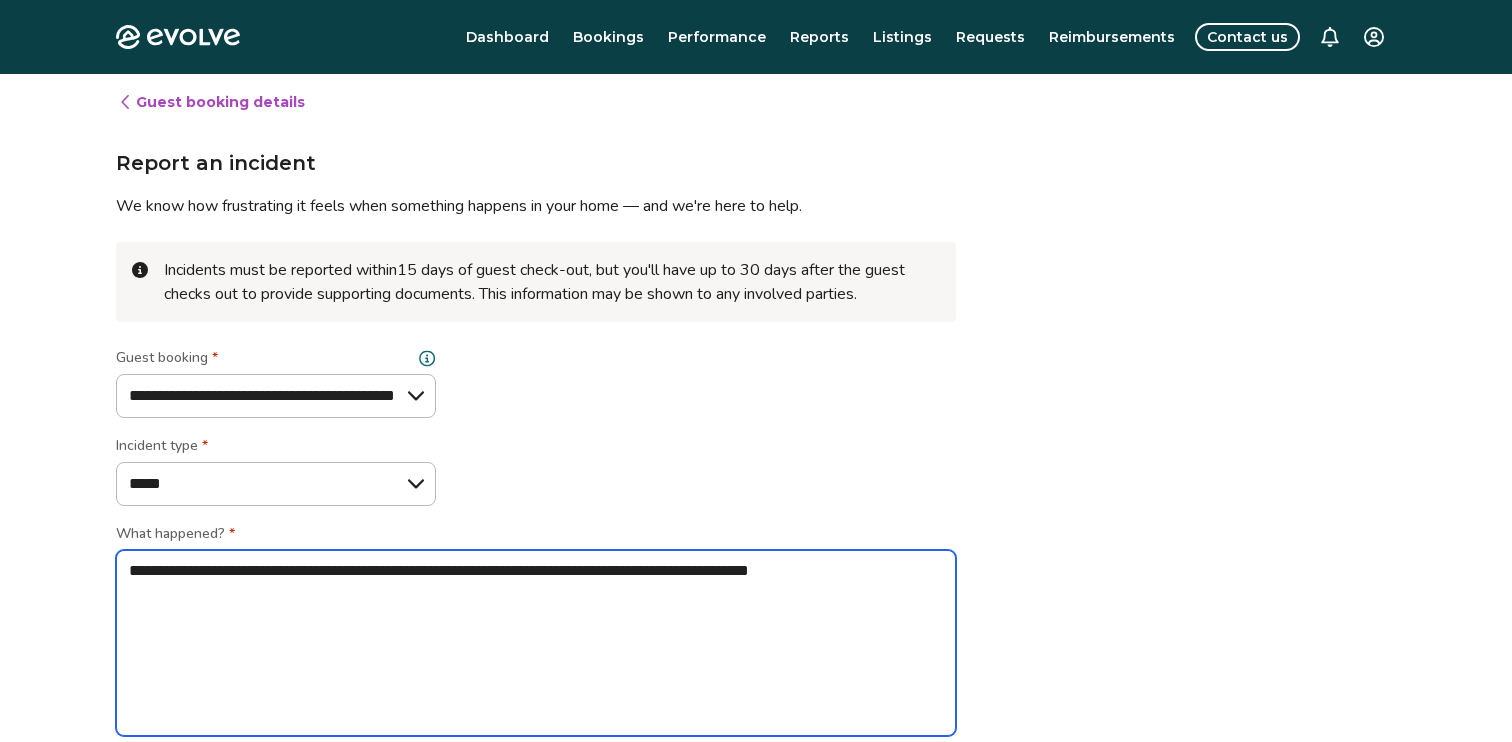 type on "*" 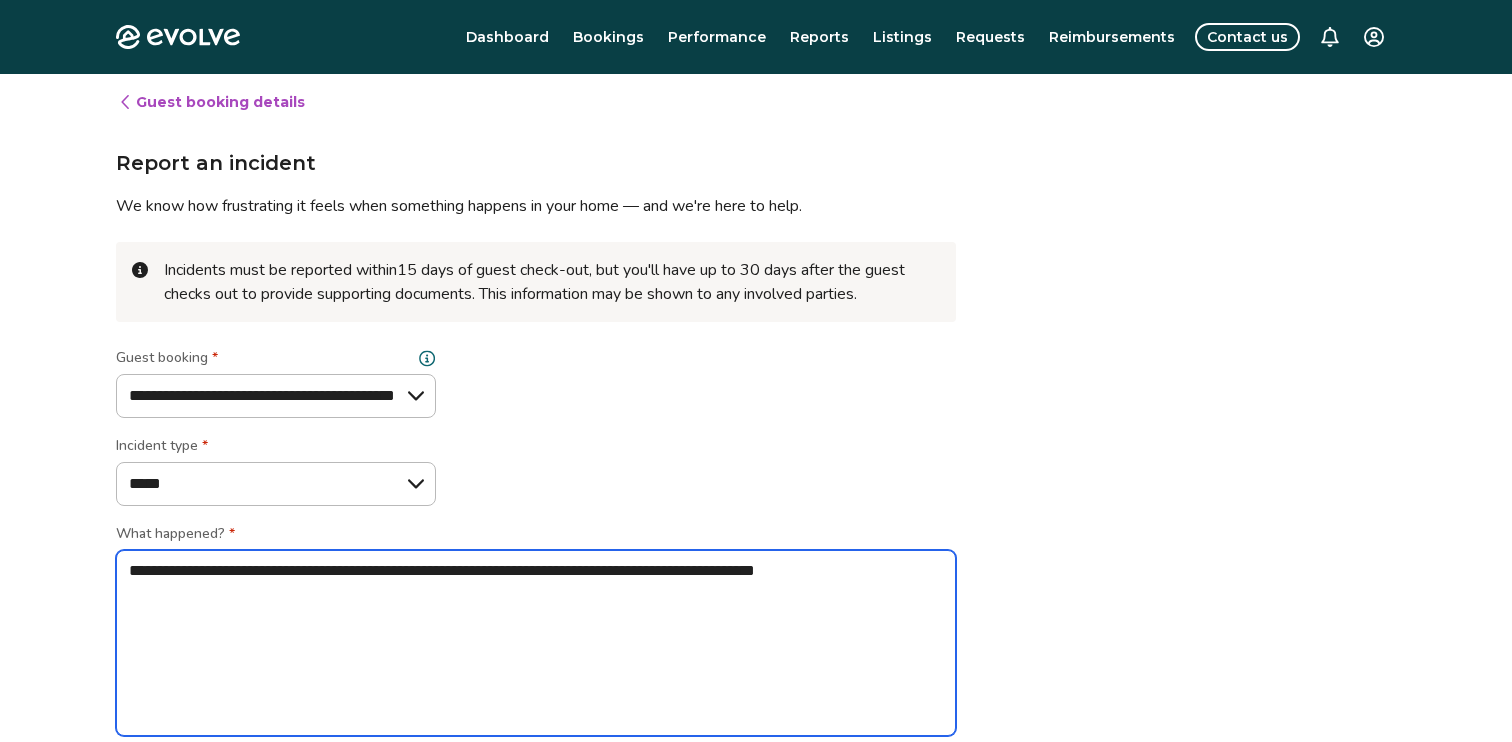 type on "*" 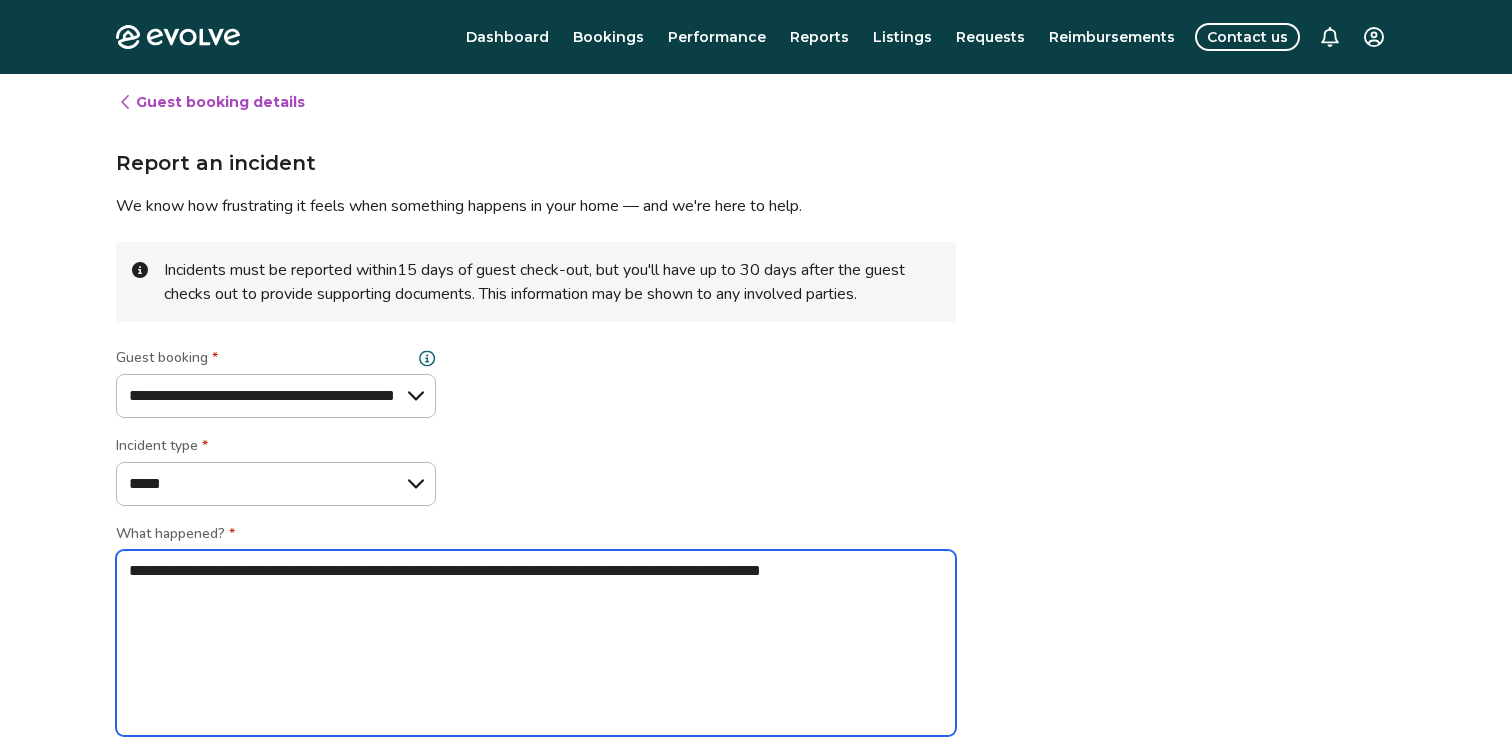 type on "*" 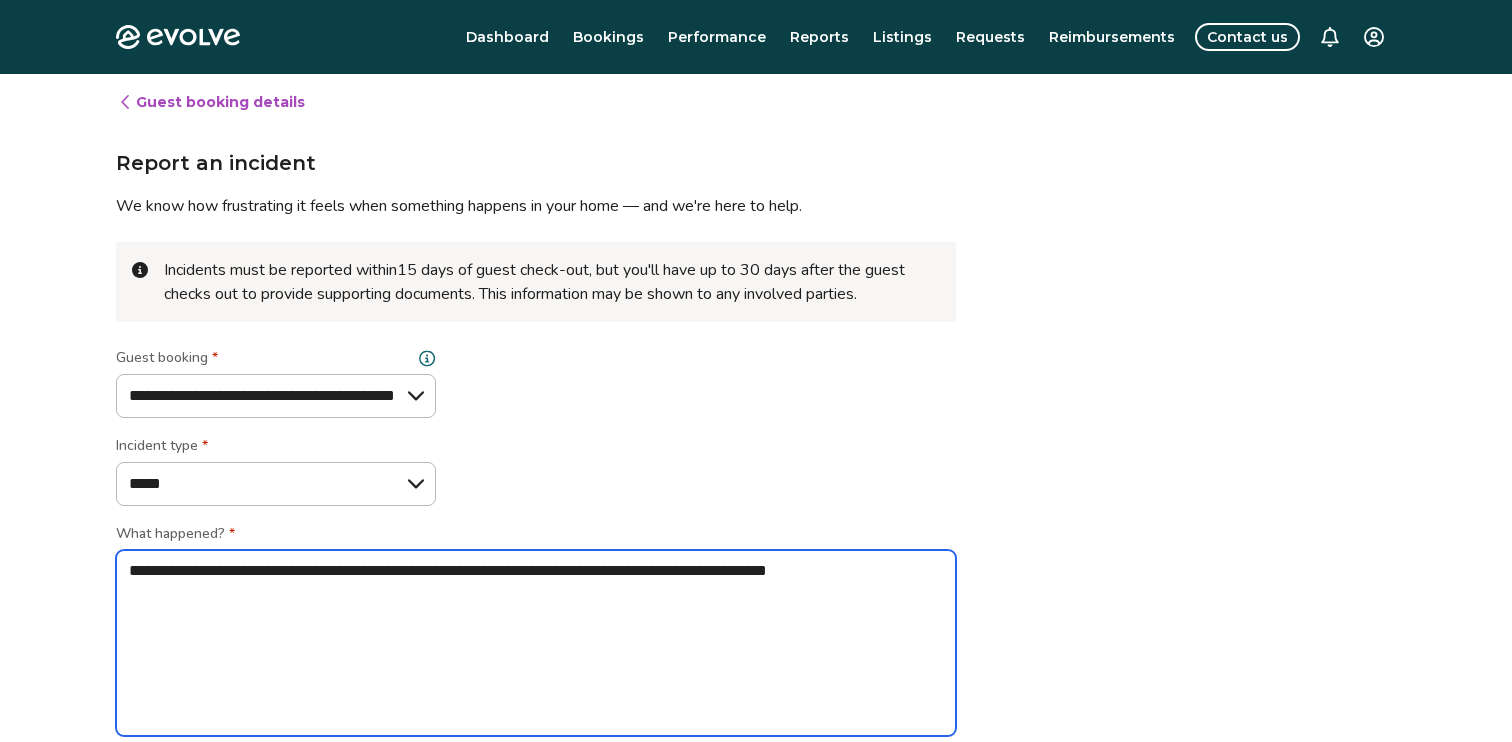 type on "*" 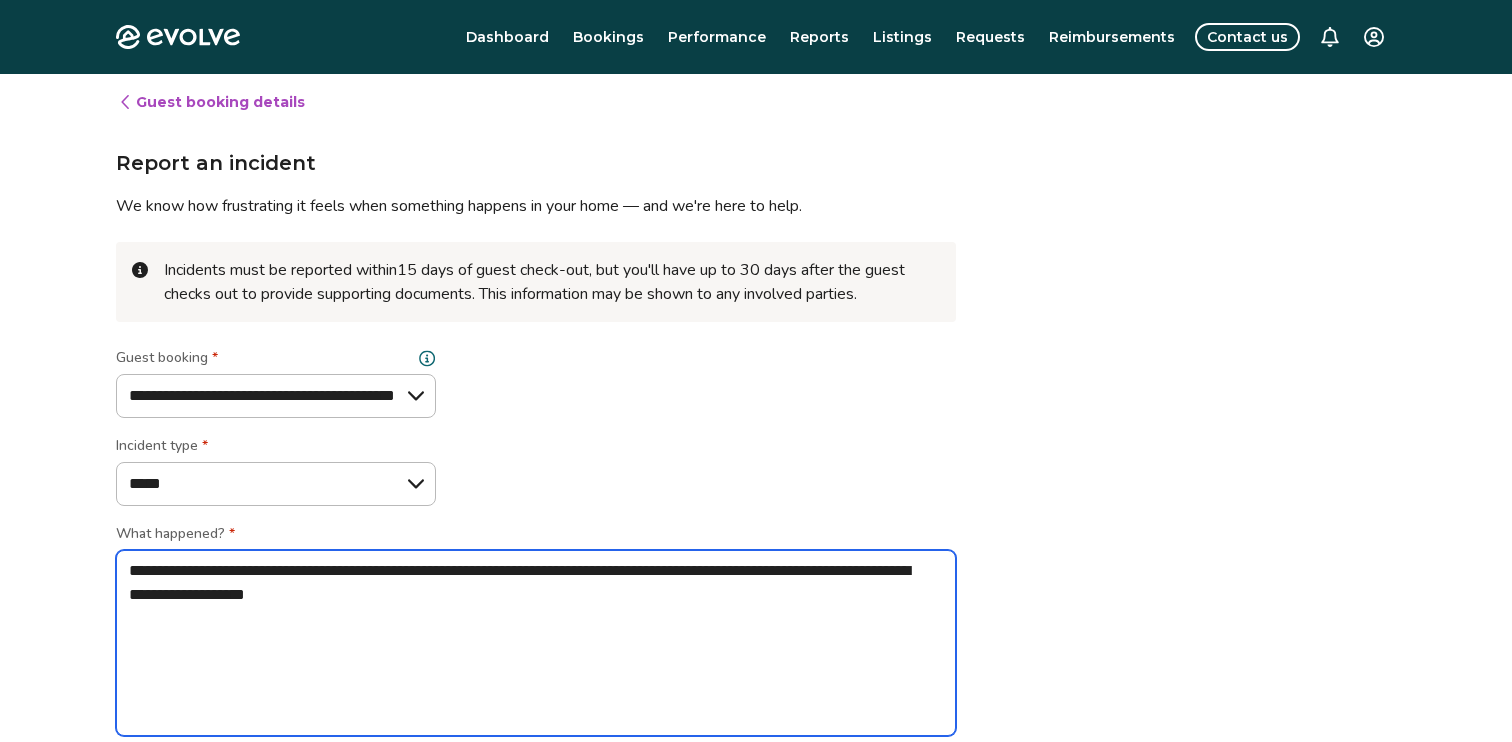 drag, startPoint x: 881, startPoint y: 570, endPoint x: 887, endPoint y: 585, distance: 16.155495 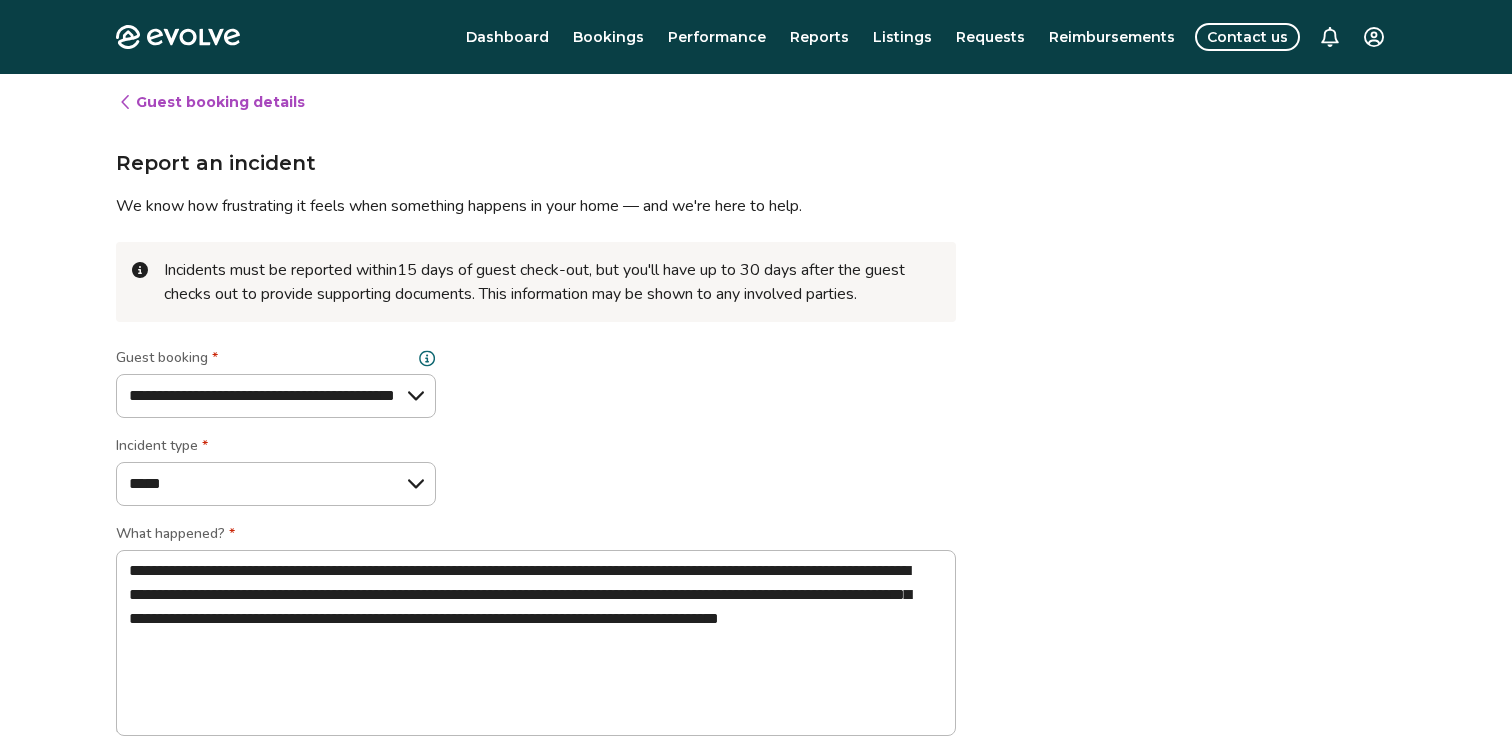 click on "**********" at bounding box center [536, 542] 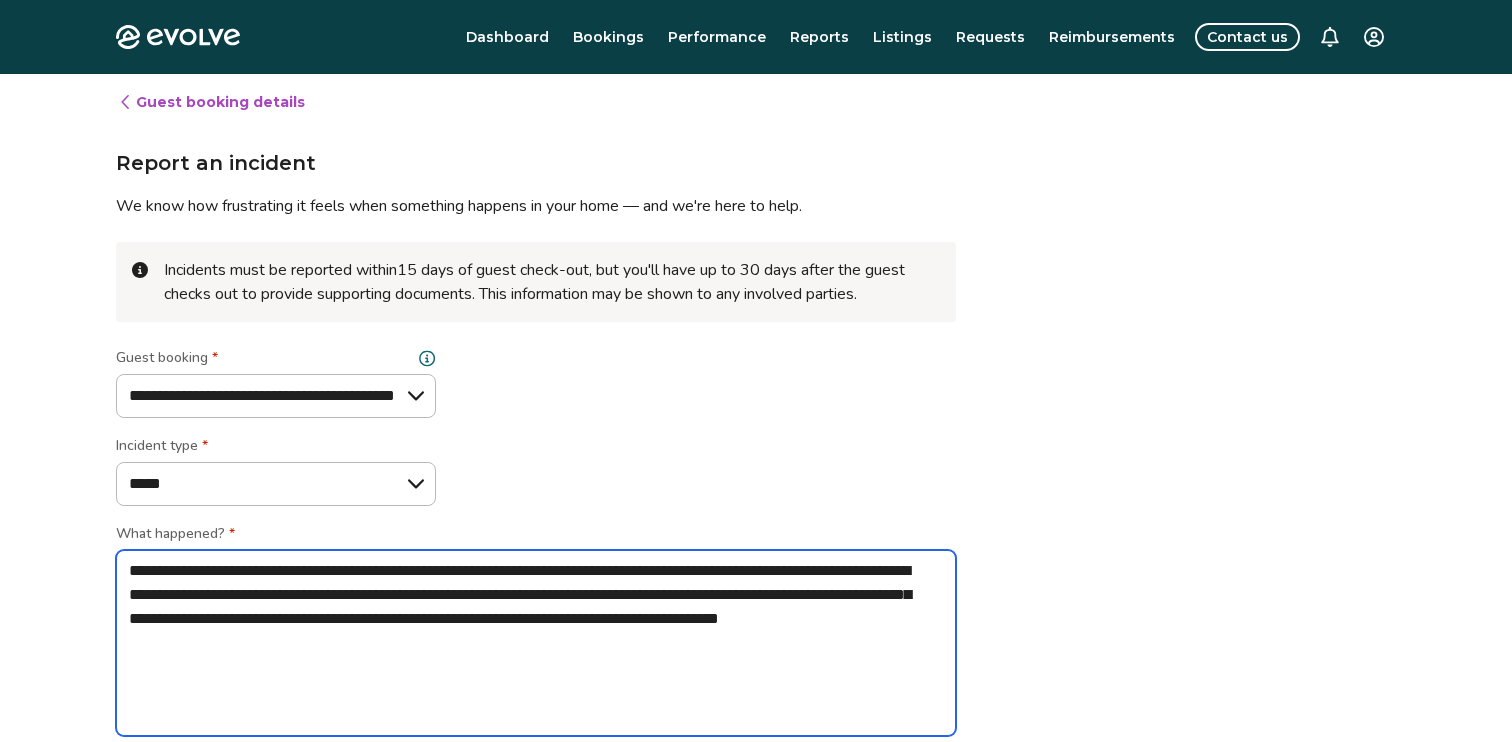 click on "**********" at bounding box center [536, 643] 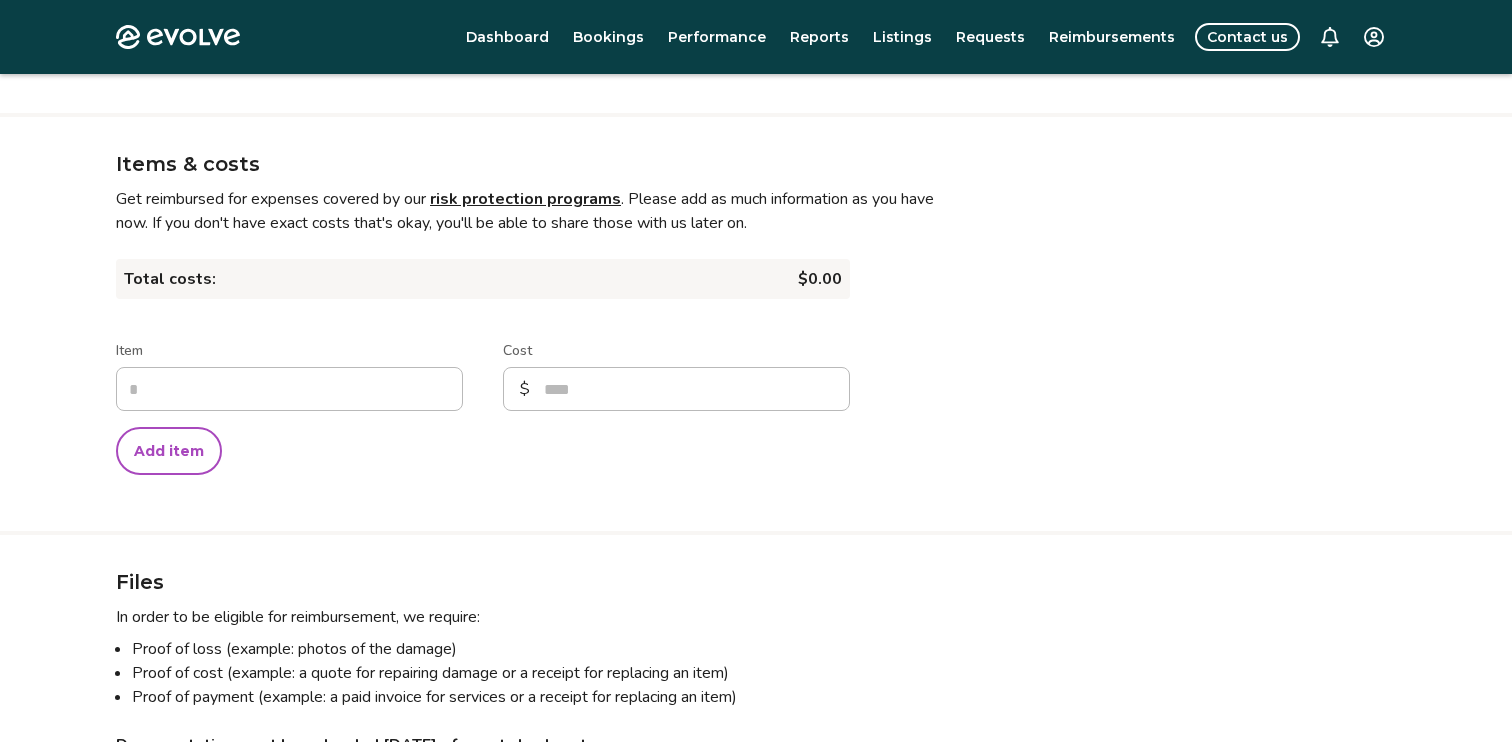 scroll, scrollTop: 721, scrollLeft: 0, axis: vertical 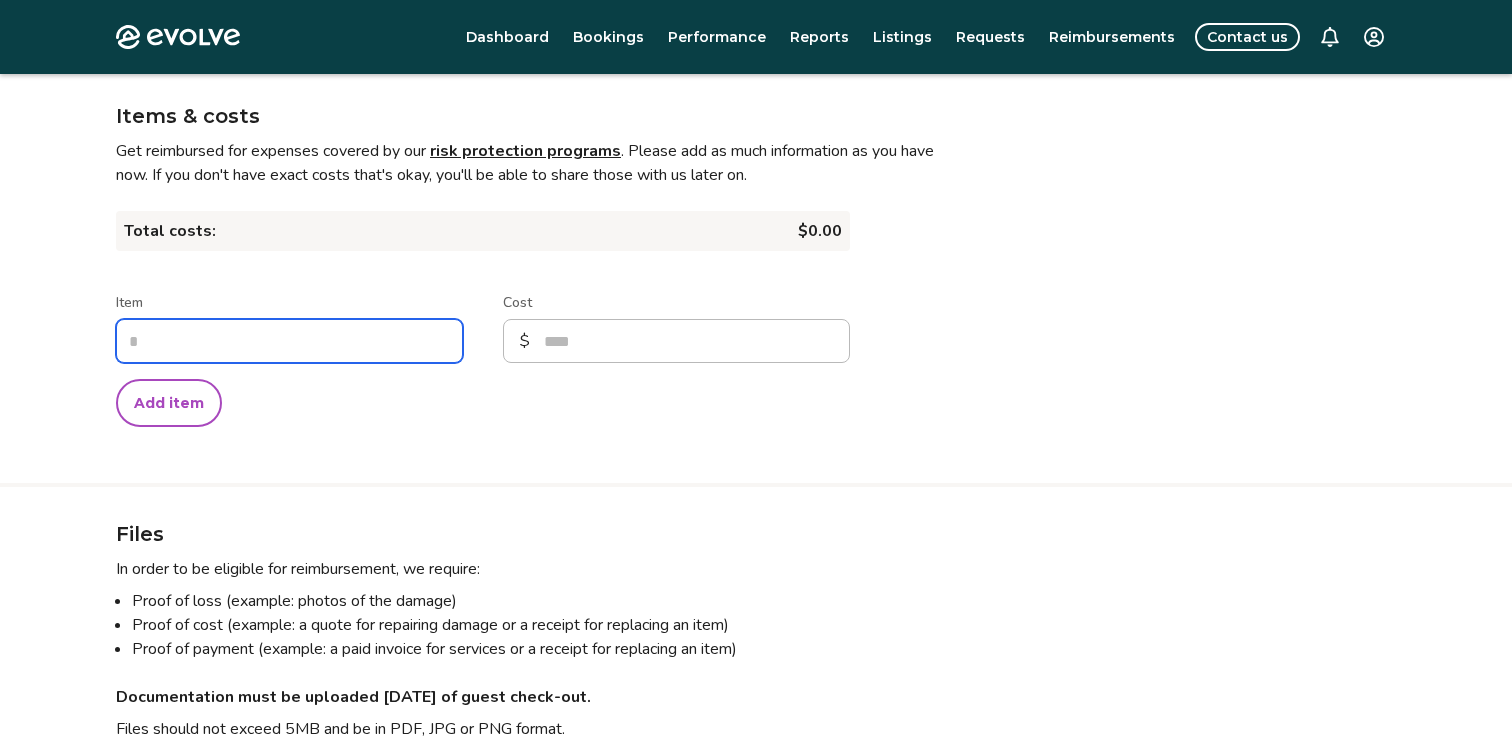click on "Item" at bounding box center [289, 341] 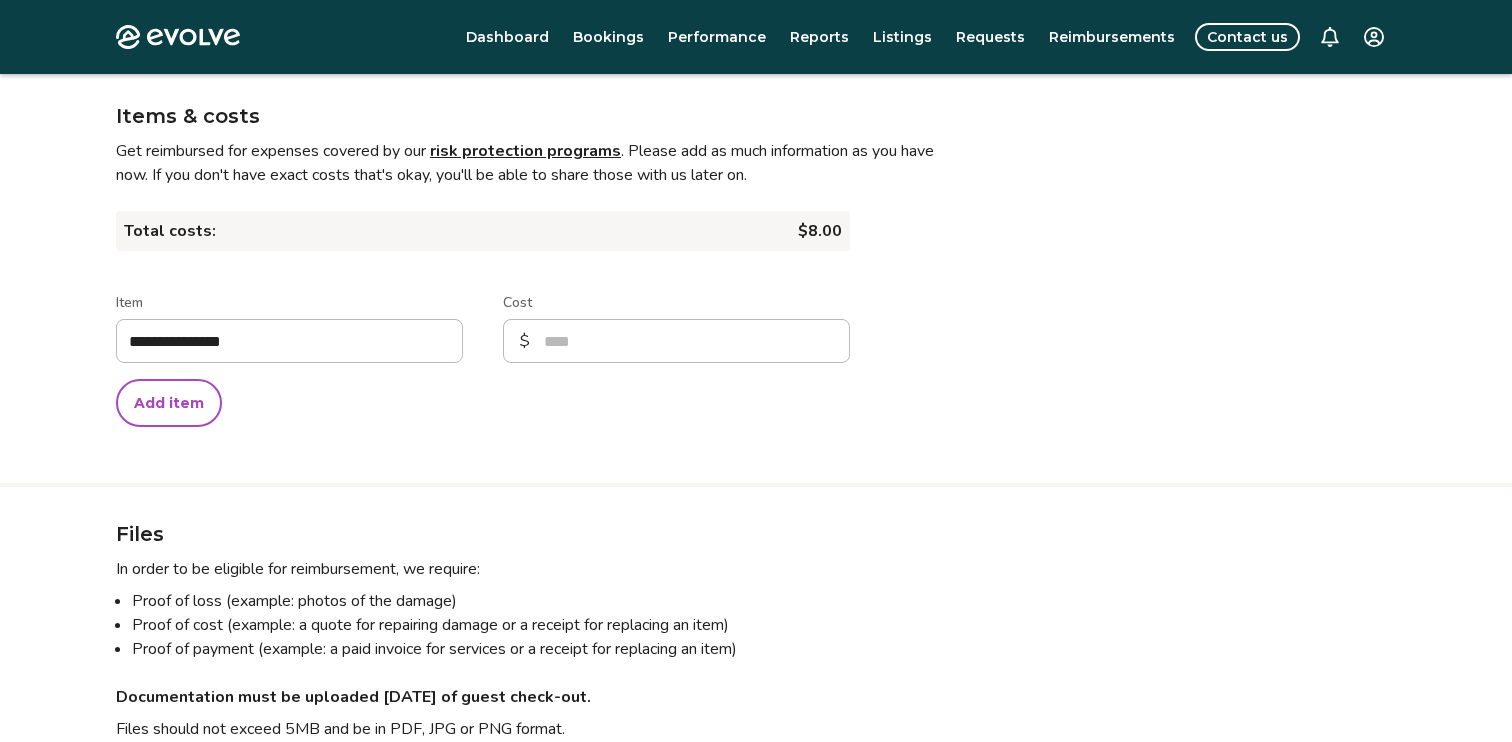 click on "**********" at bounding box center [756, 274] 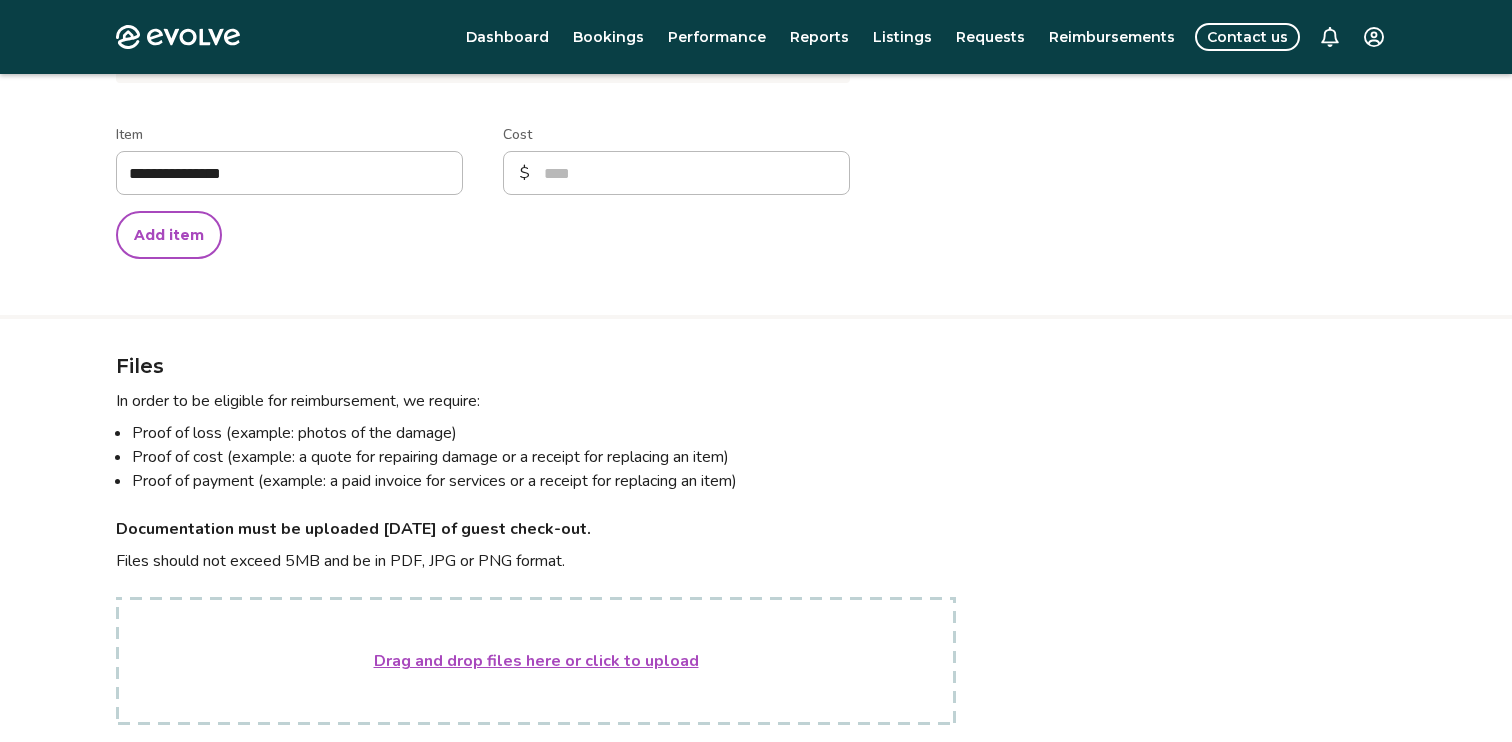 scroll, scrollTop: 888, scrollLeft: 0, axis: vertical 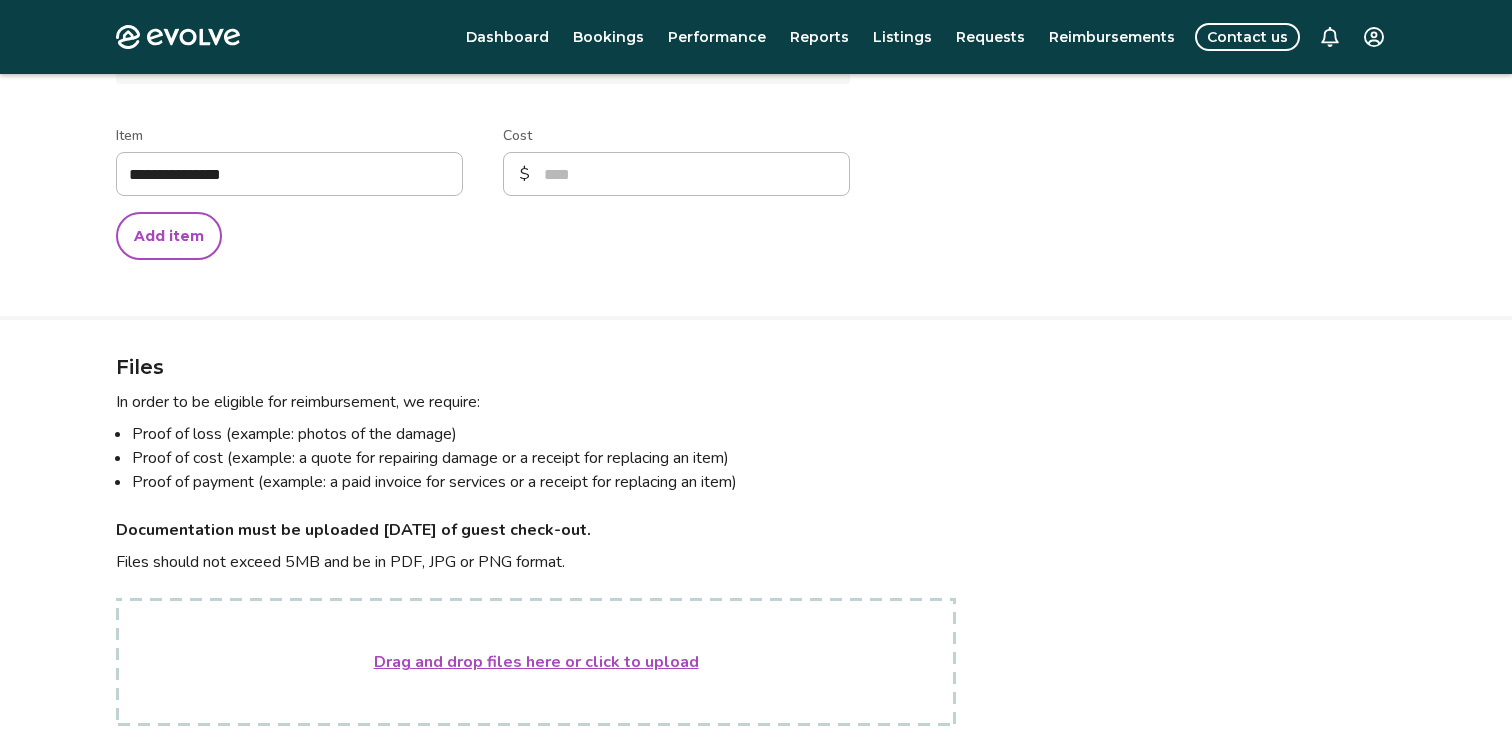 click on "Add item" at bounding box center (169, 236) 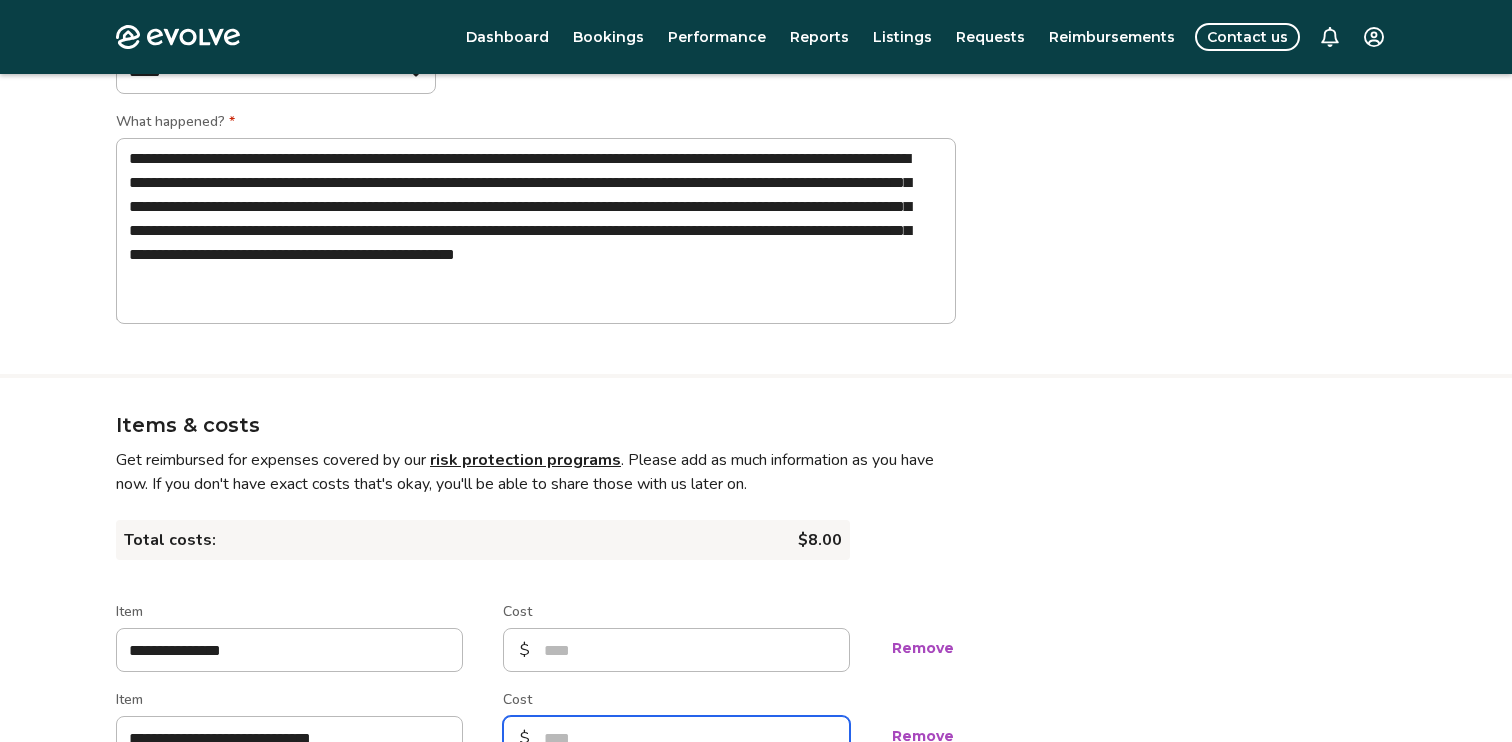 scroll, scrollTop: 409, scrollLeft: 0, axis: vertical 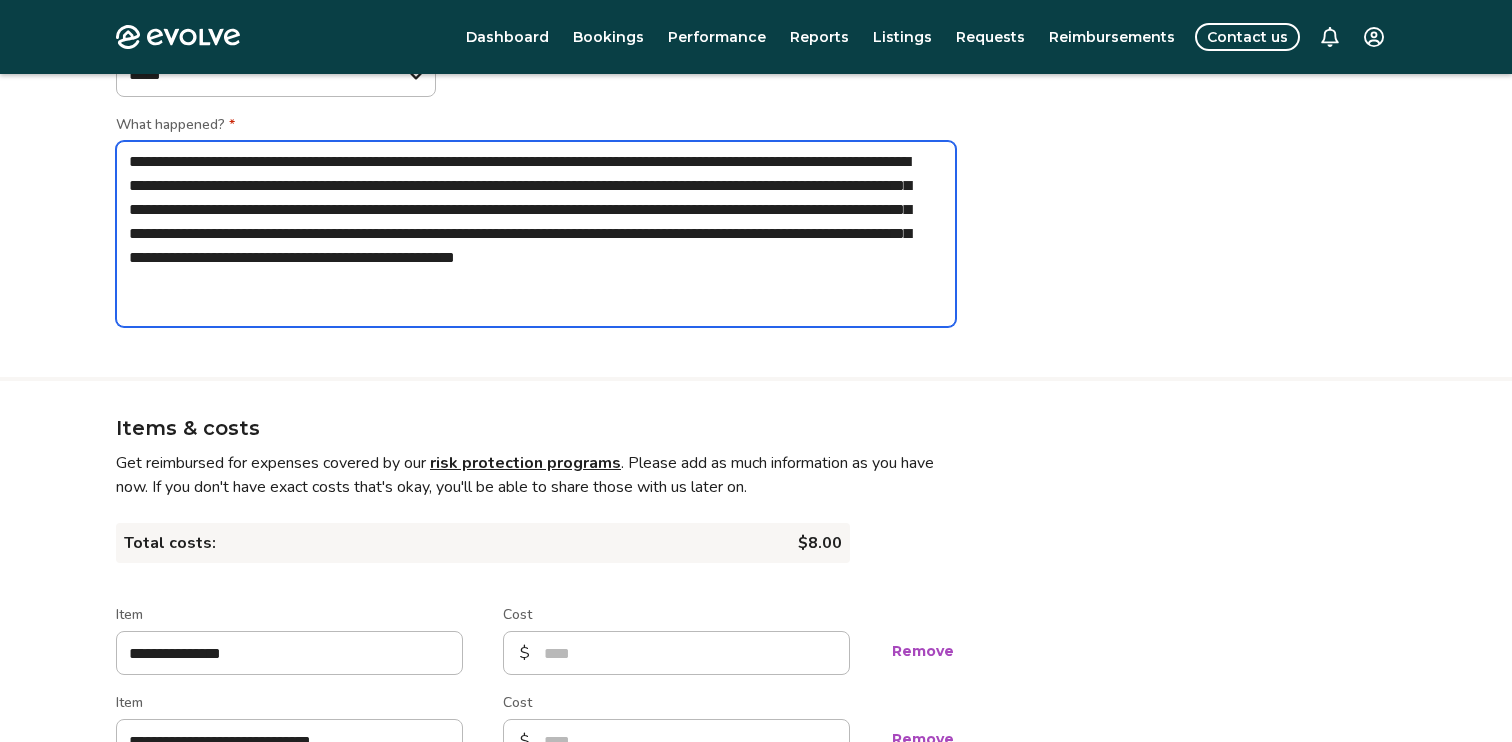 click on "**********" at bounding box center [536, 234] 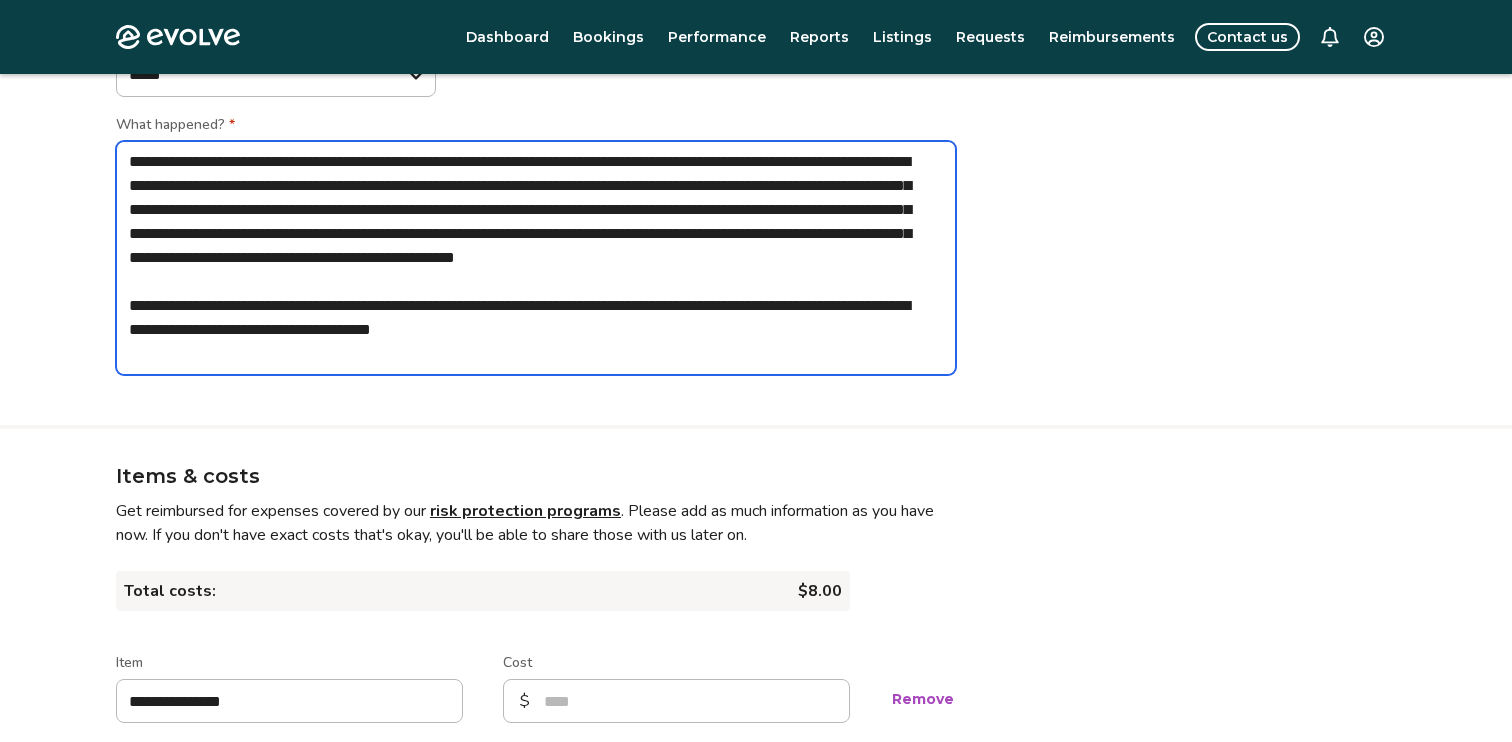 paste on "**********" 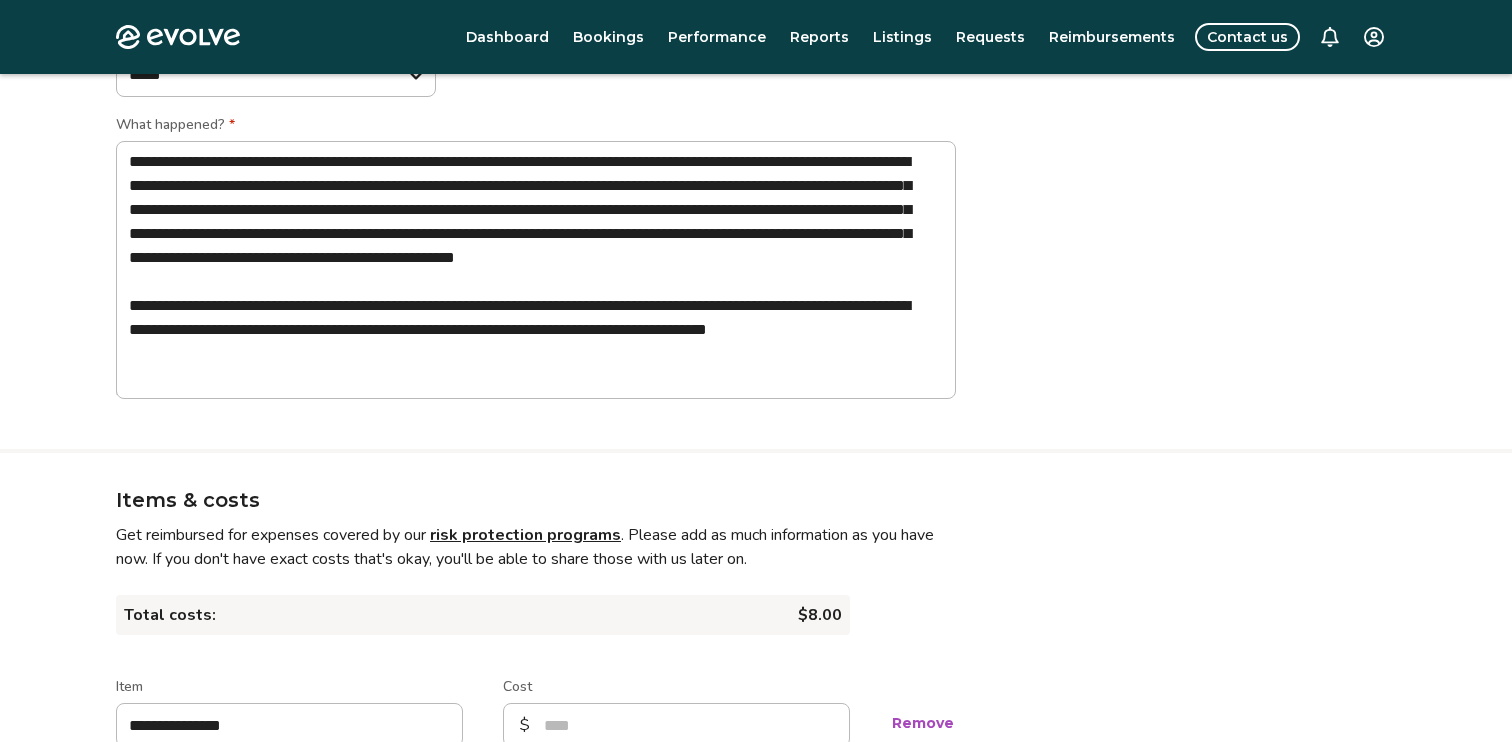 click on "**********" at bounding box center [756, 94] 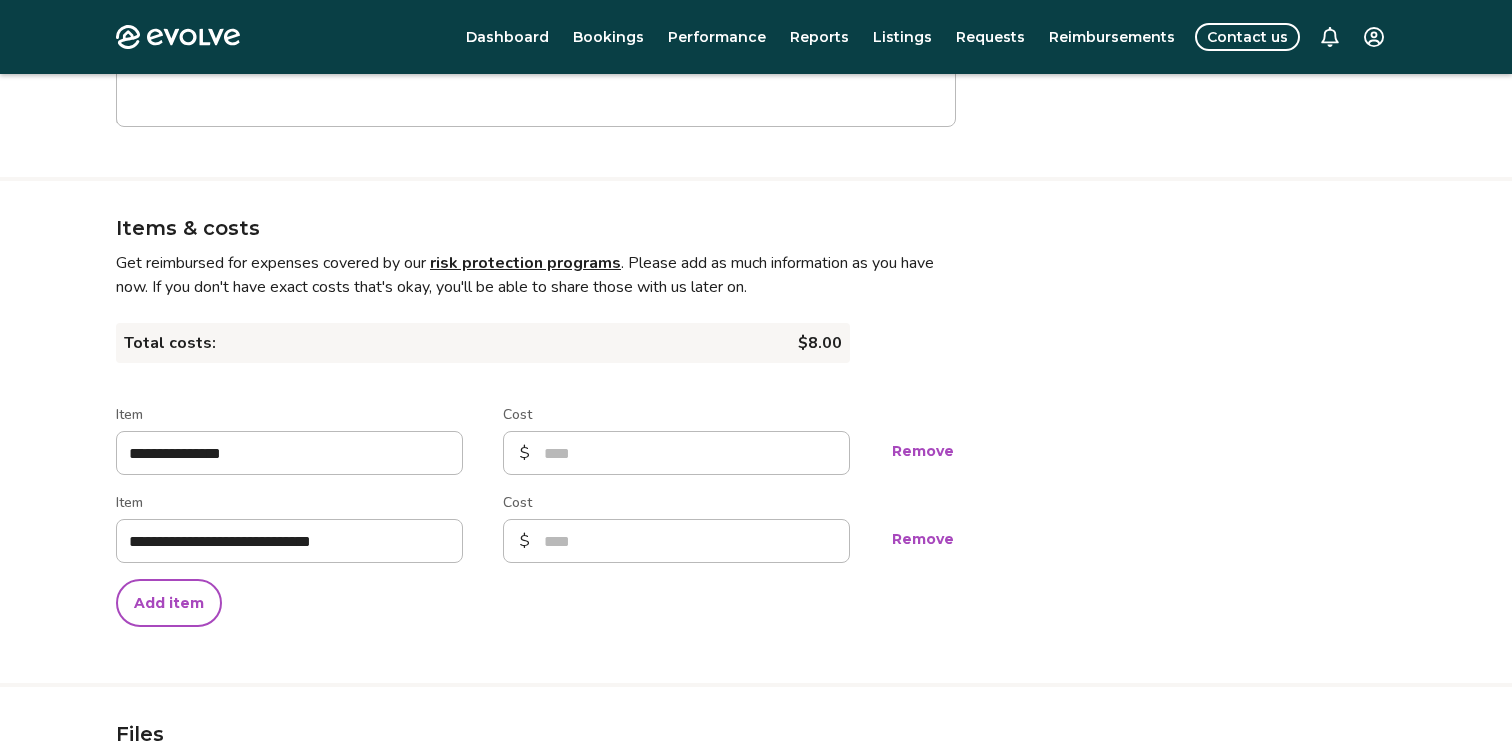 scroll, scrollTop: 733, scrollLeft: 0, axis: vertical 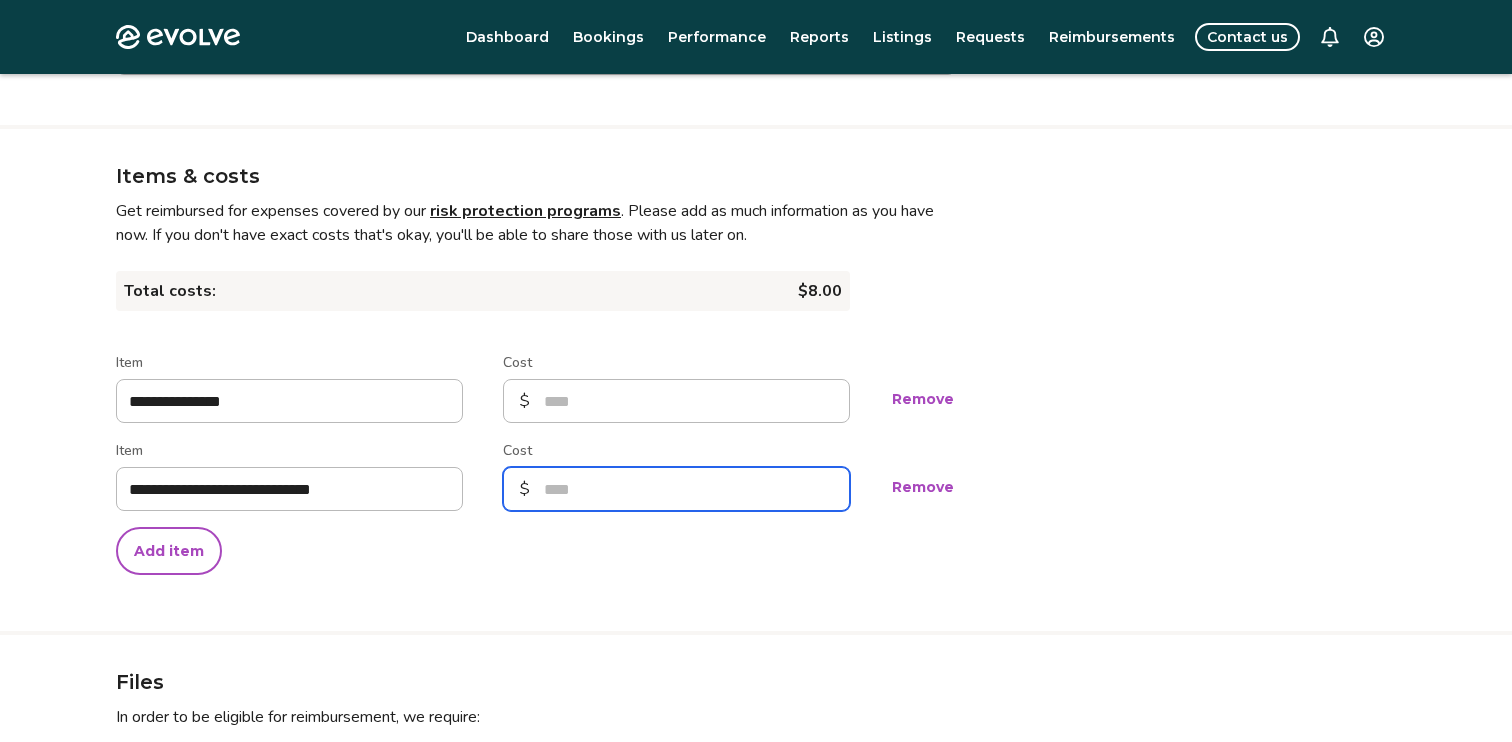 click on "Cost" at bounding box center (676, 489) 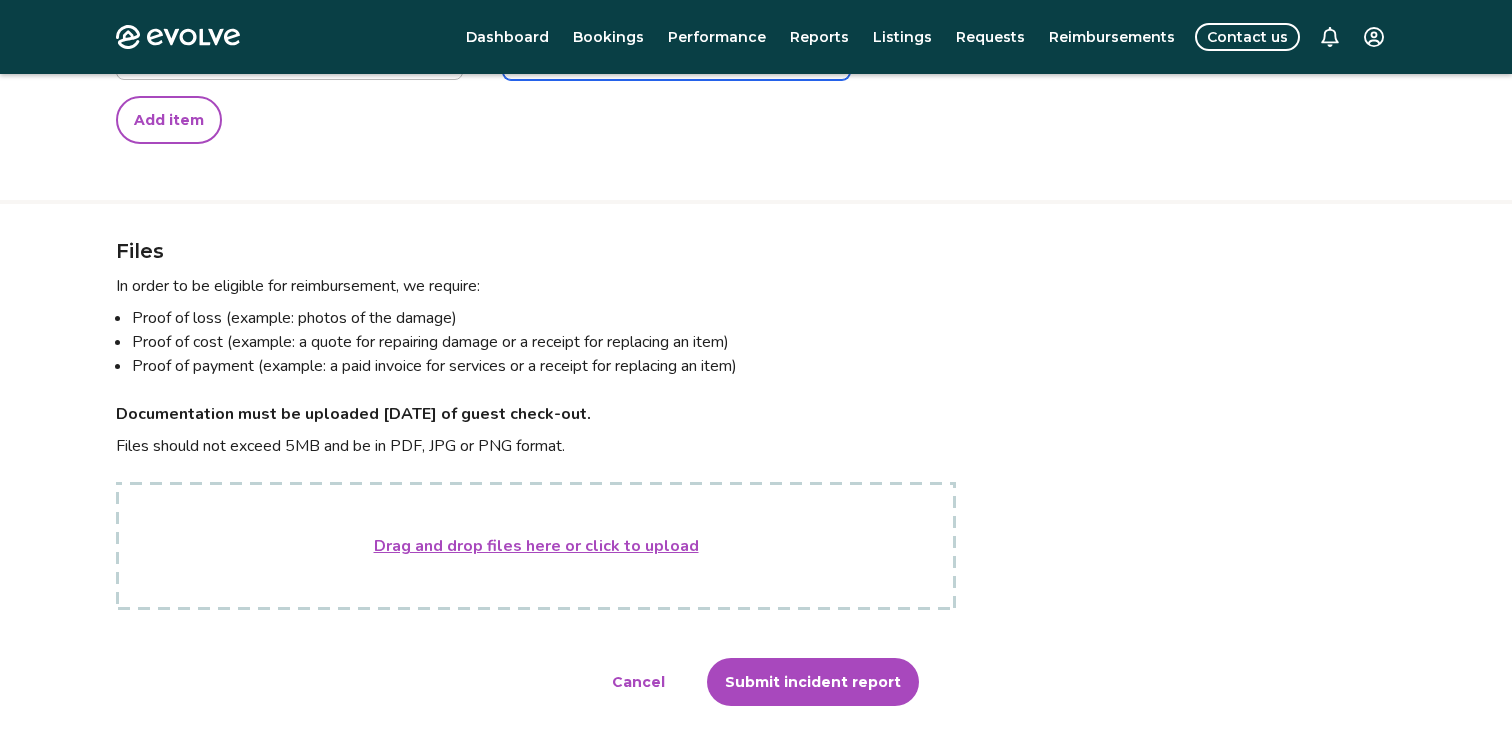 scroll, scrollTop: 1197, scrollLeft: 0, axis: vertical 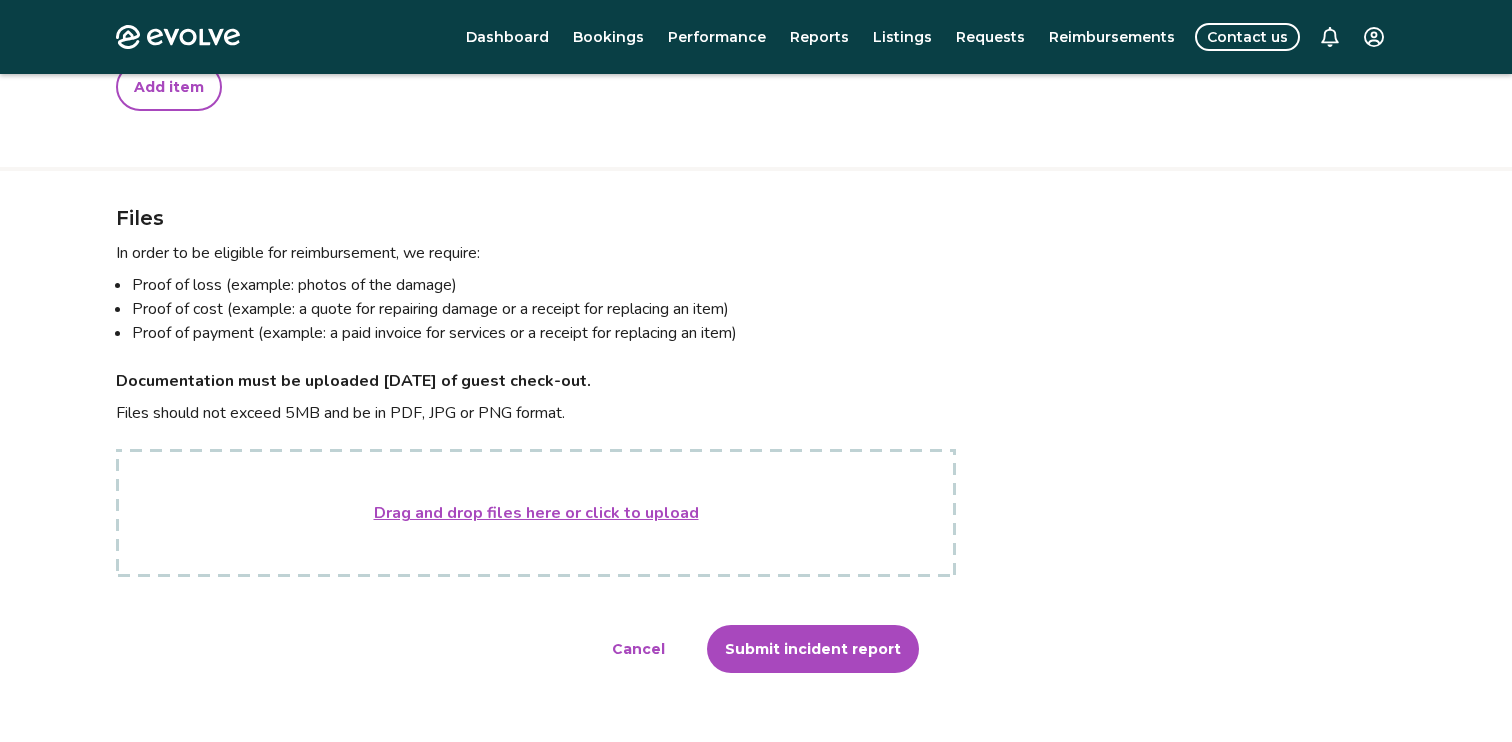 click on "In order to be eligible for reimbursement, we require: Proof of loss (example: photos of the damage) Proof of cost (example: a quote for repairing damage or a receipt for replacing an item) Proof of payment (example: a paid invoice for services or a receipt for replacing an item) Documentation must be uploaded [DATE] of guest check-out. Files should not exceed 5MB and be in PDF, JPG or PNG format." at bounding box center [536, 333] 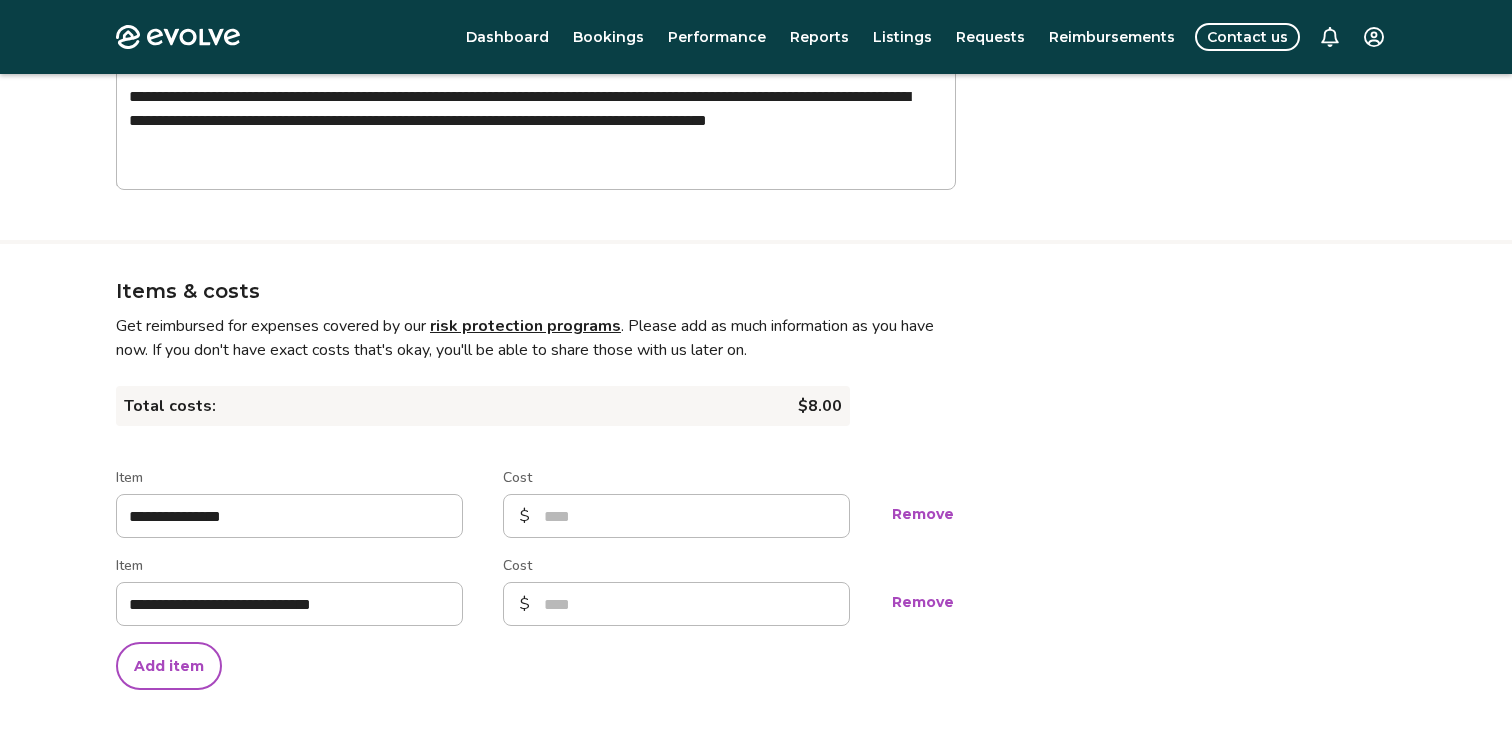 scroll, scrollTop: 614, scrollLeft: 0, axis: vertical 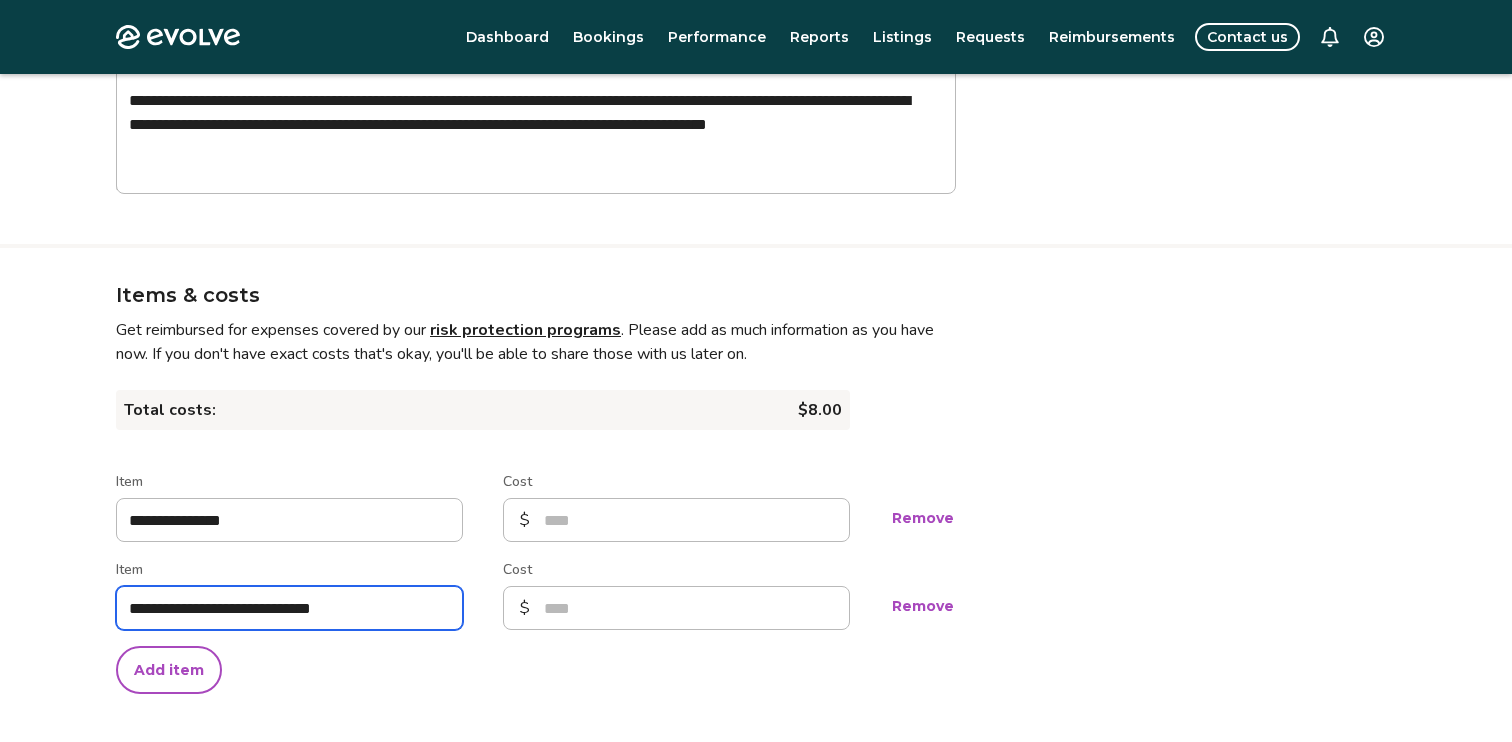 click on "**********" at bounding box center [289, 608] 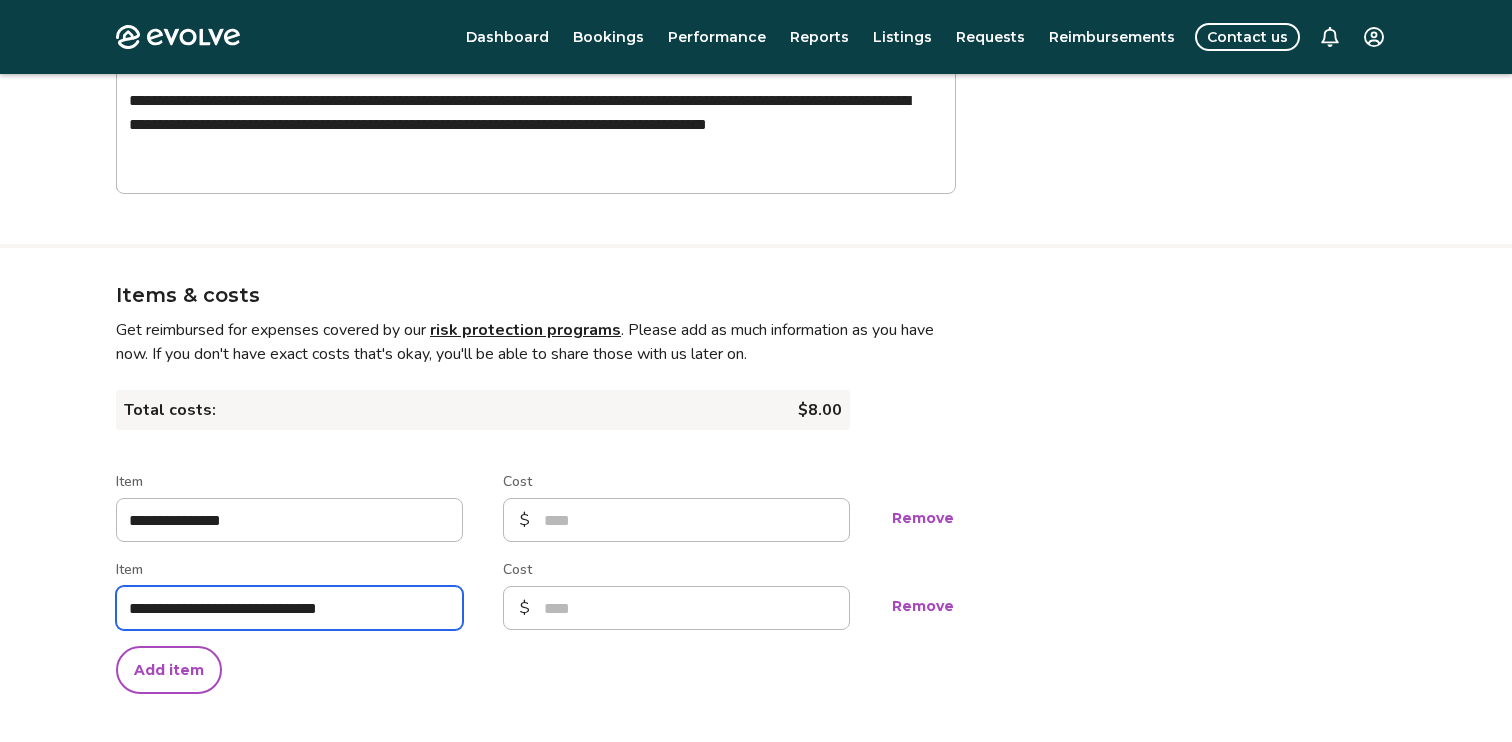 paste on "**********" 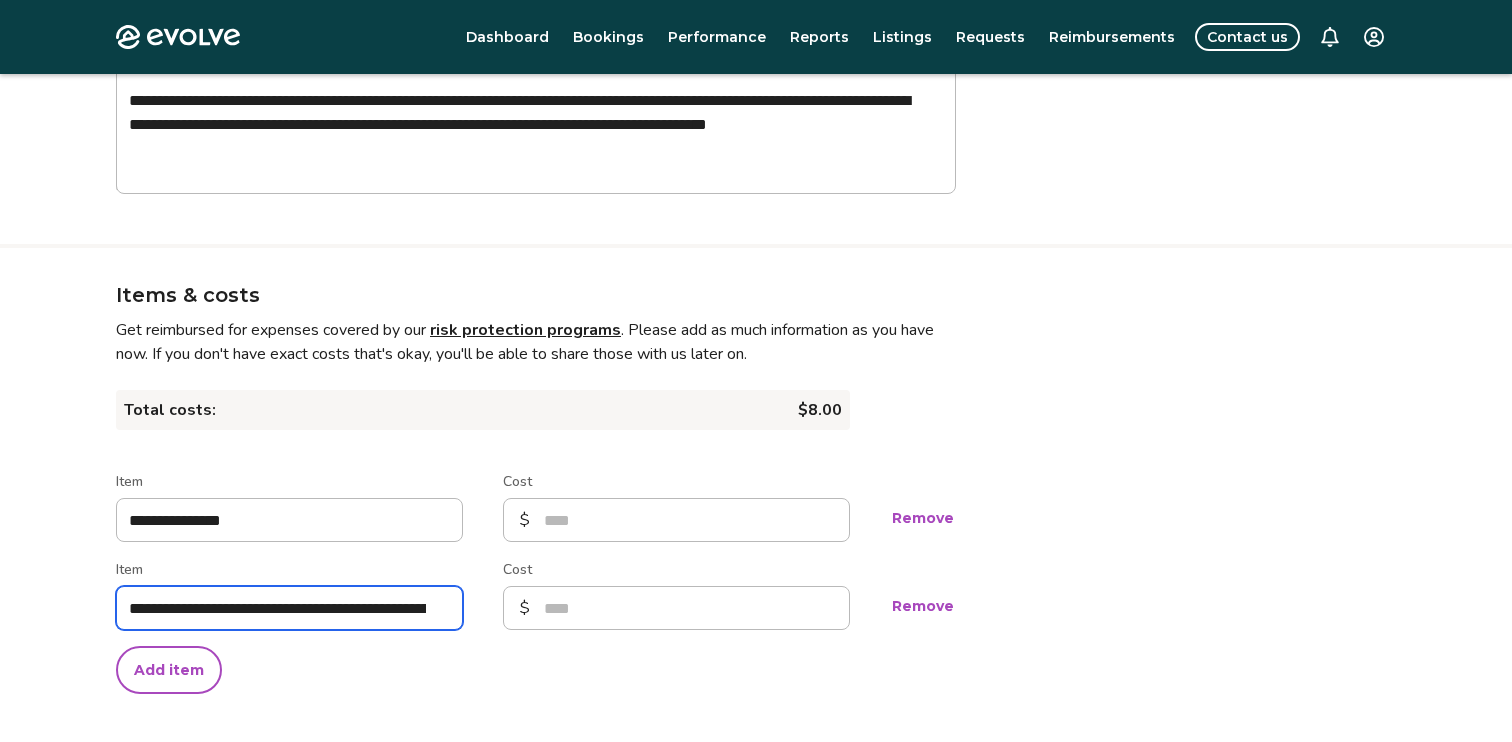 scroll, scrollTop: 0, scrollLeft: 157, axis: horizontal 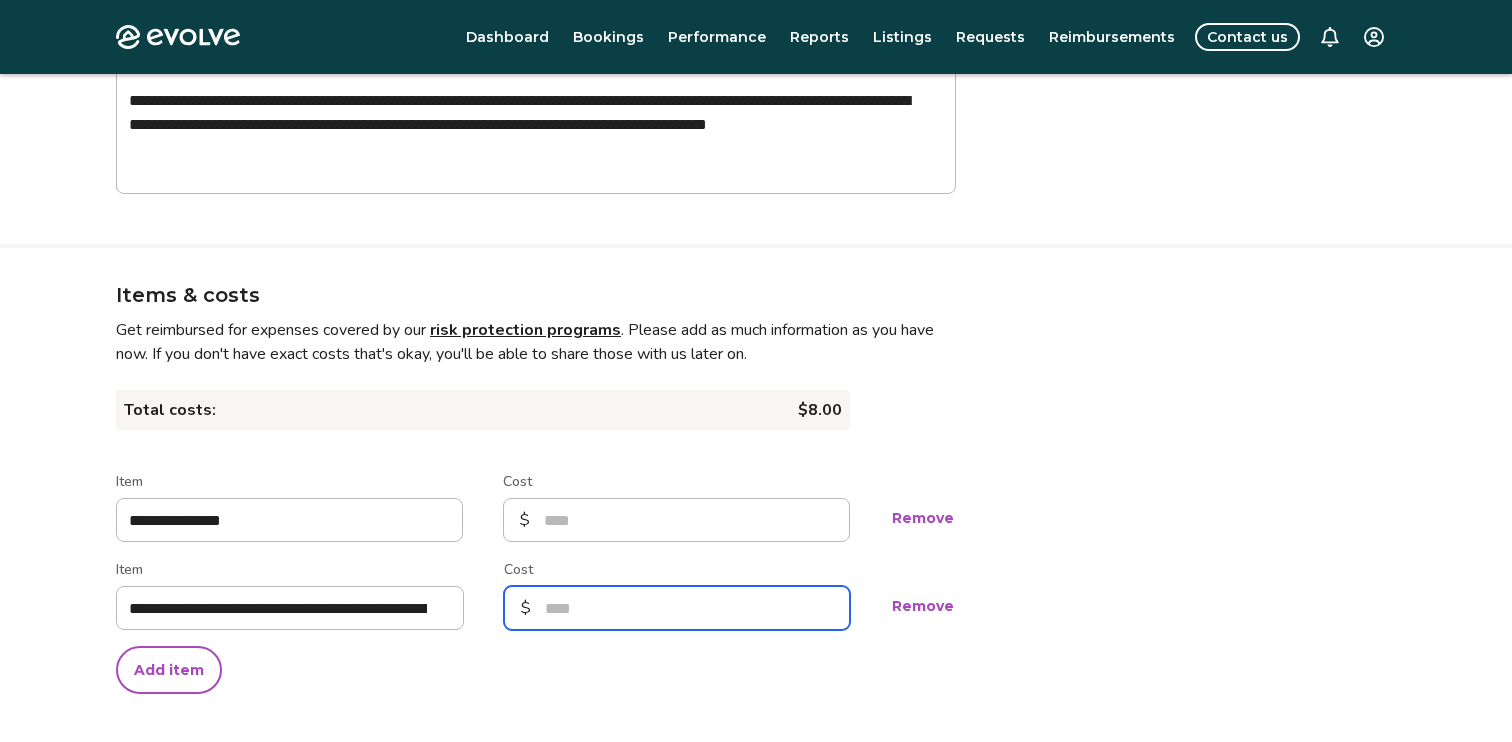 click on "Cost" at bounding box center (677, 608) 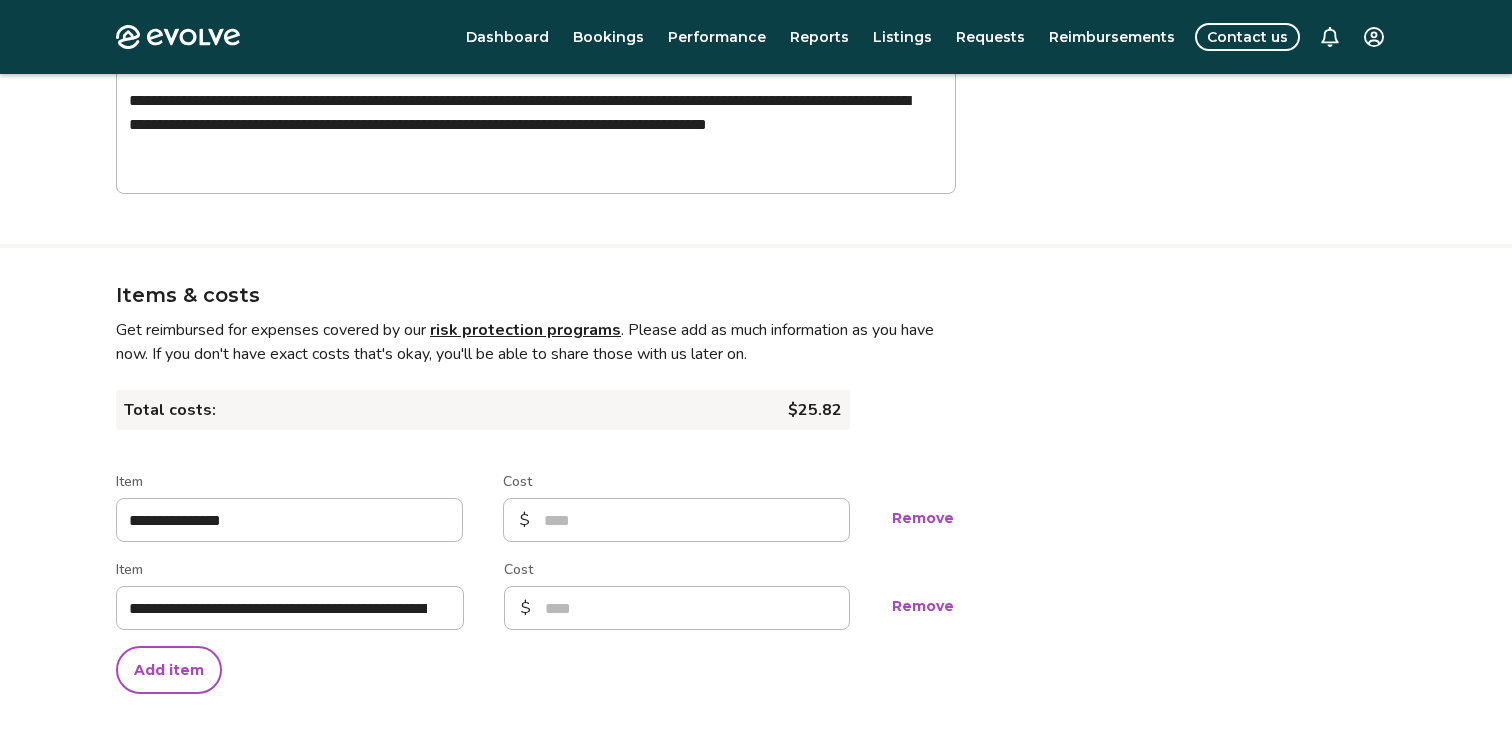 click on "**********" at bounding box center [536, 602] 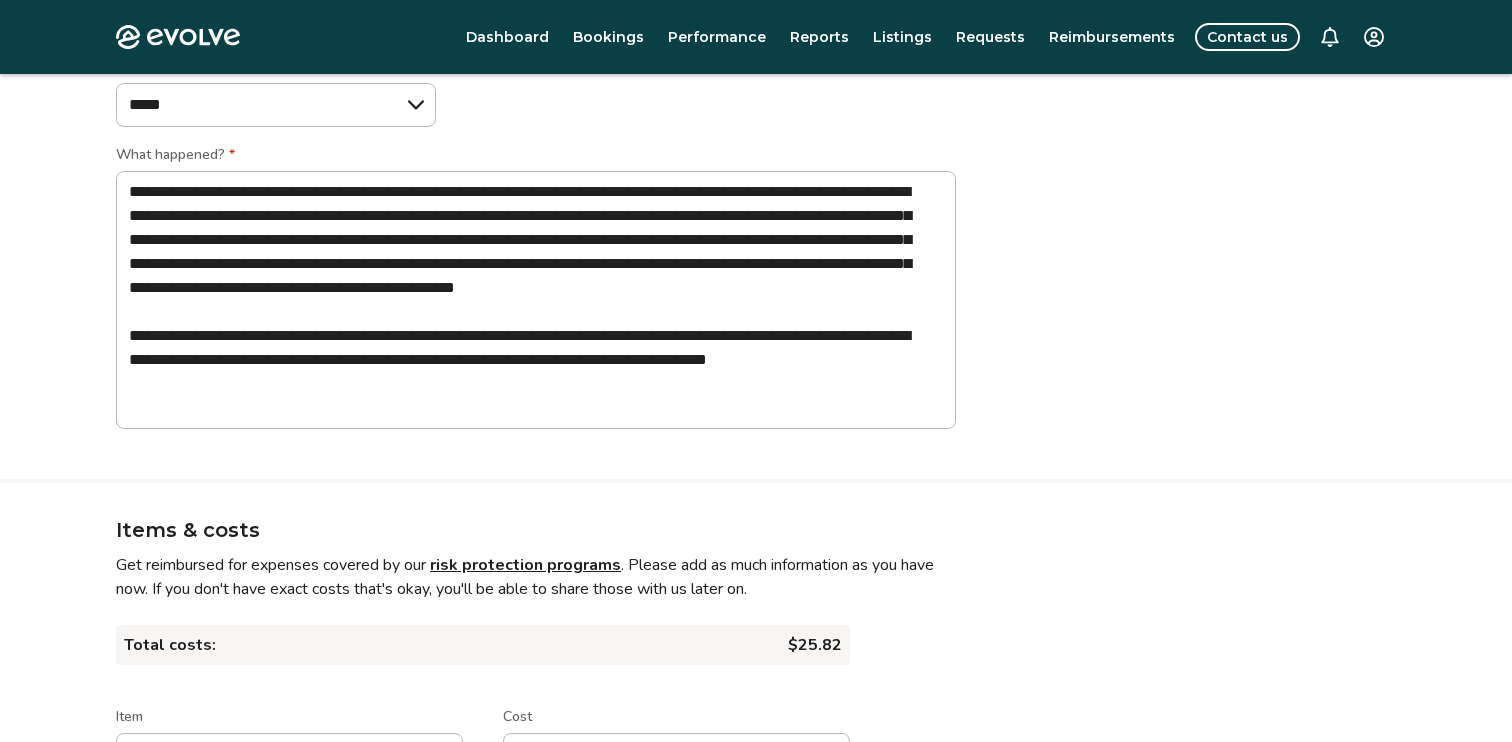 scroll, scrollTop: 375, scrollLeft: 0, axis: vertical 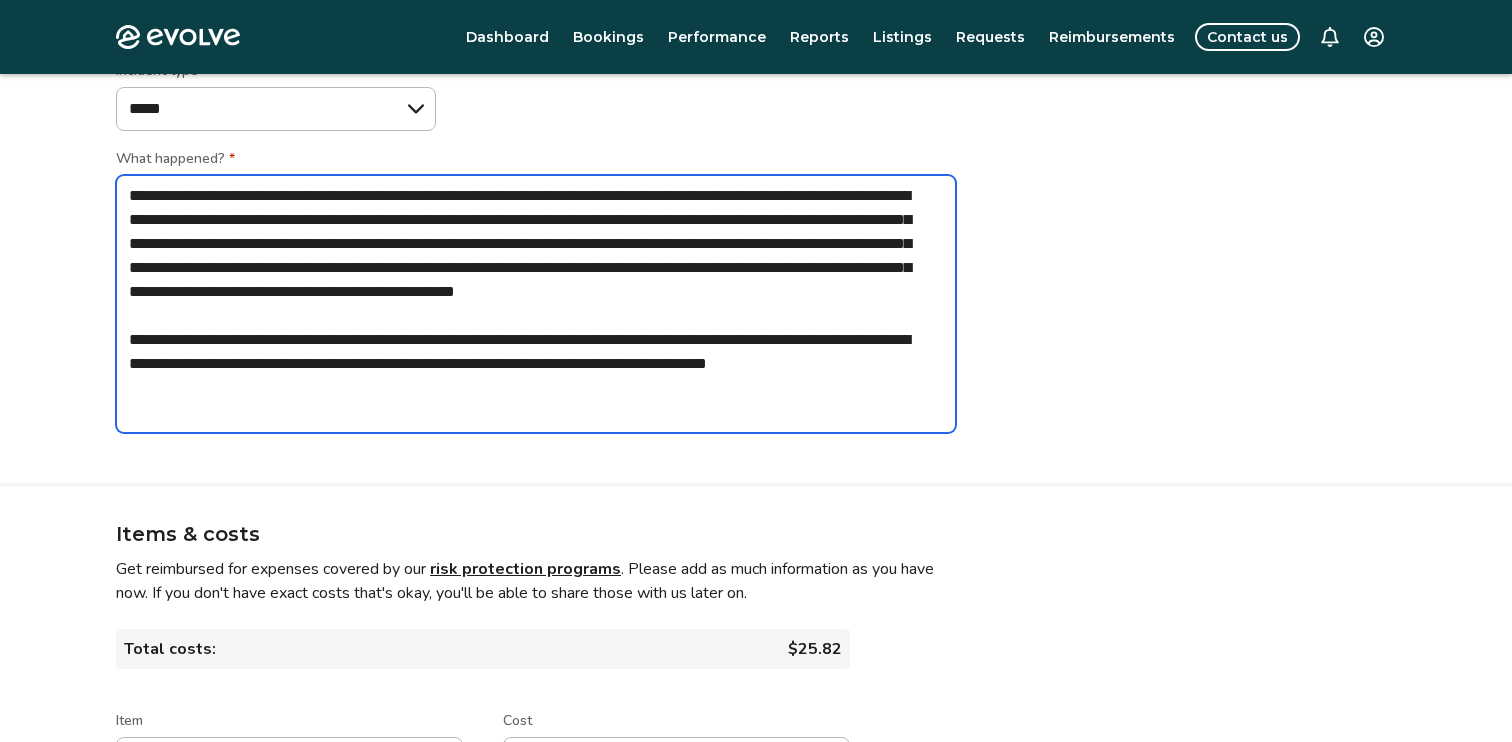 click on "**********" at bounding box center [536, 304] 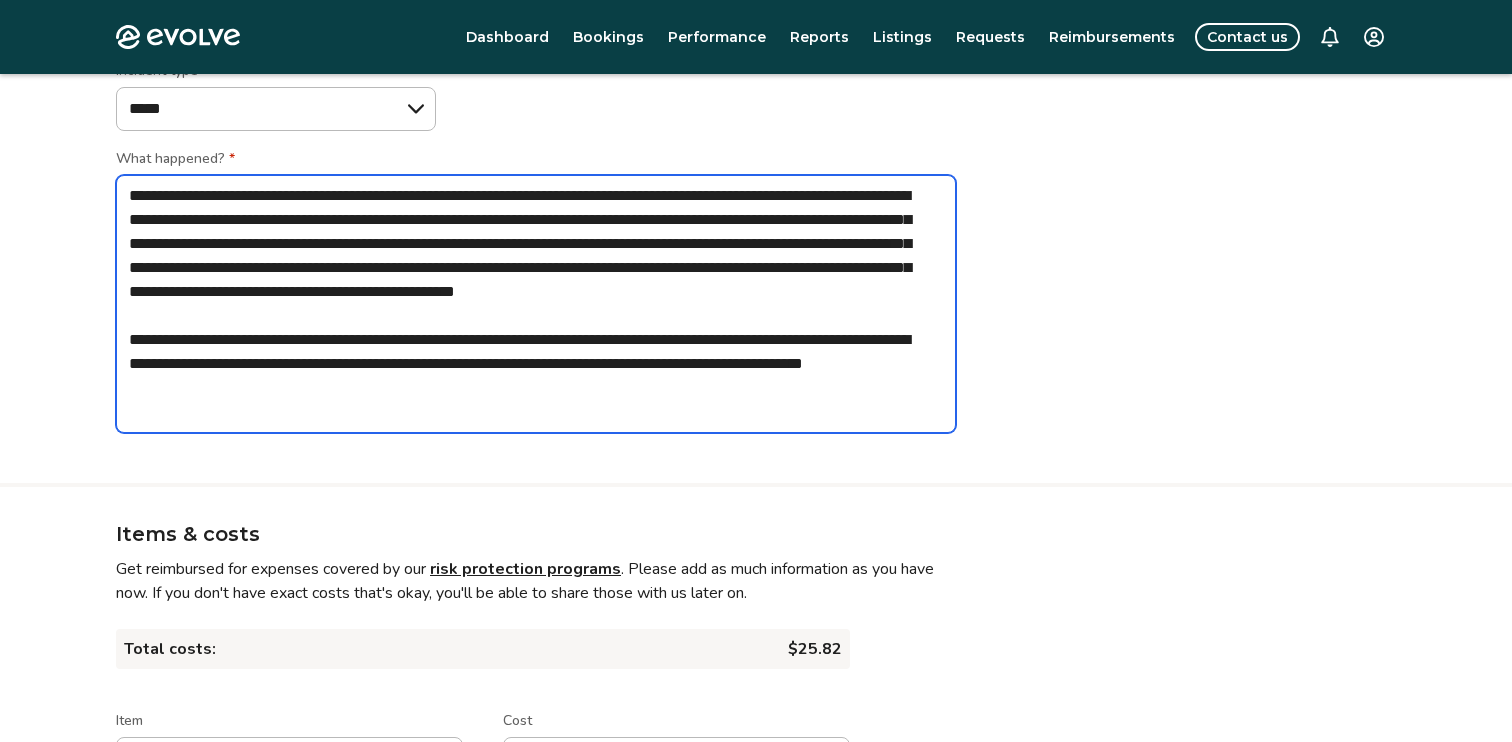 paste on "**********" 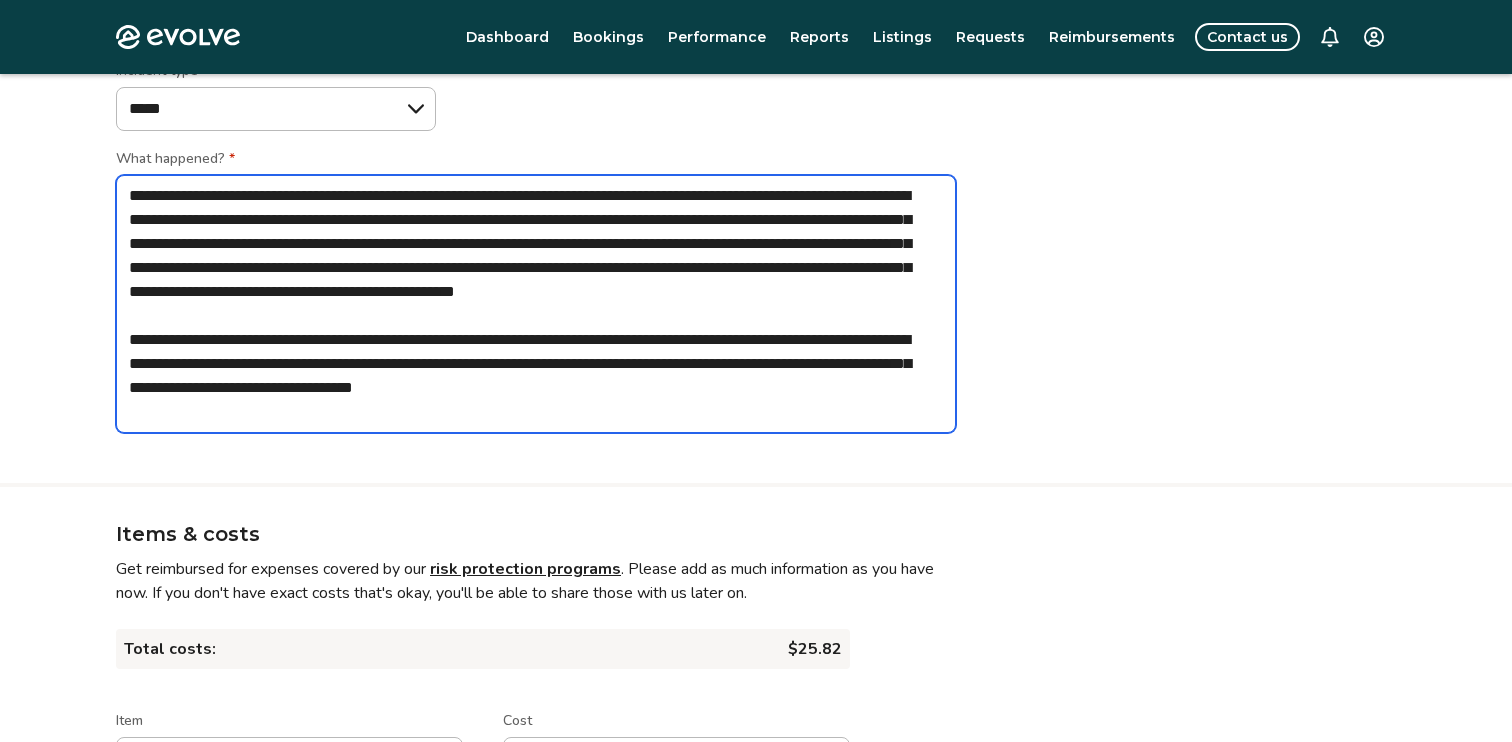 click on "**********" at bounding box center (536, 304) 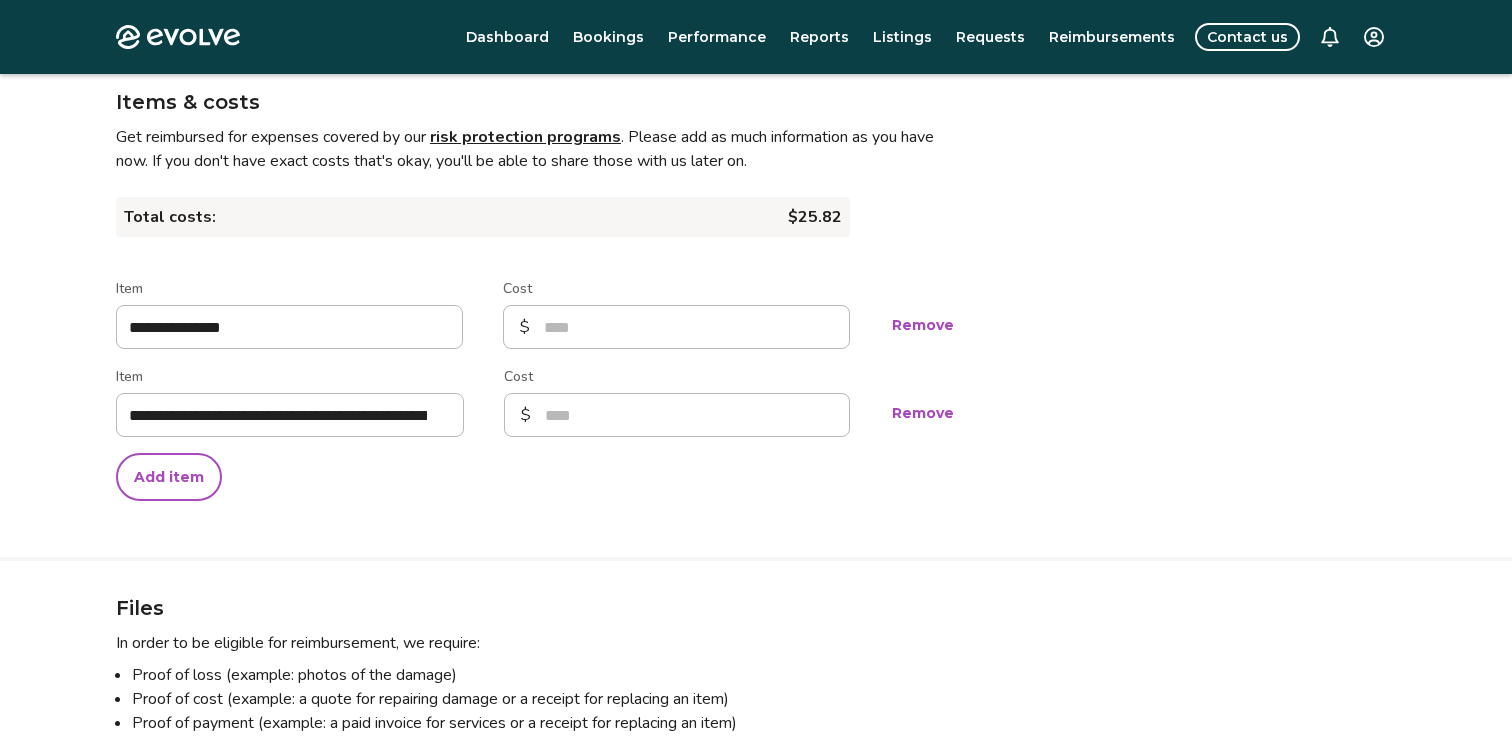scroll, scrollTop: 829, scrollLeft: 0, axis: vertical 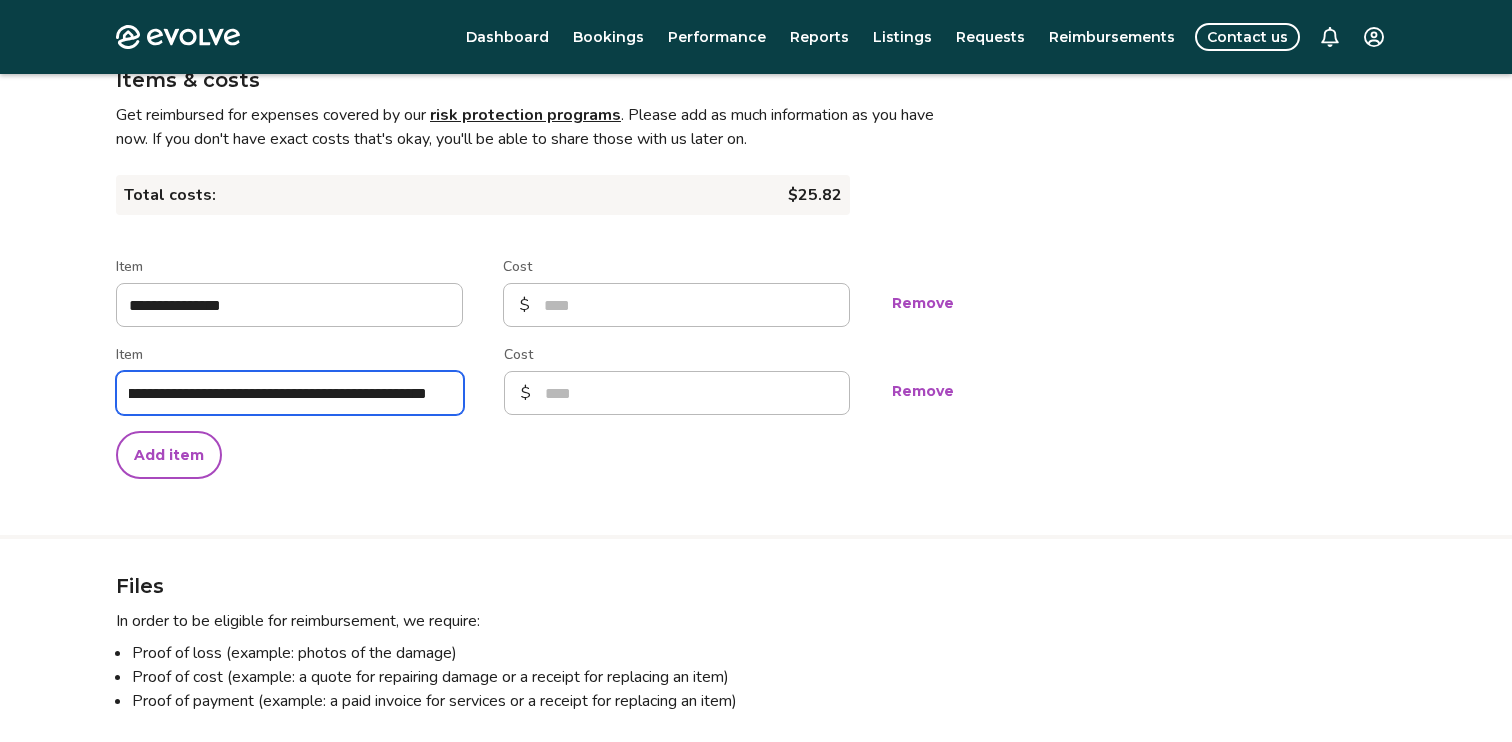drag, startPoint x: 356, startPoint y: 394, endPoint x: 698, endPoint y: 394, distance: 342 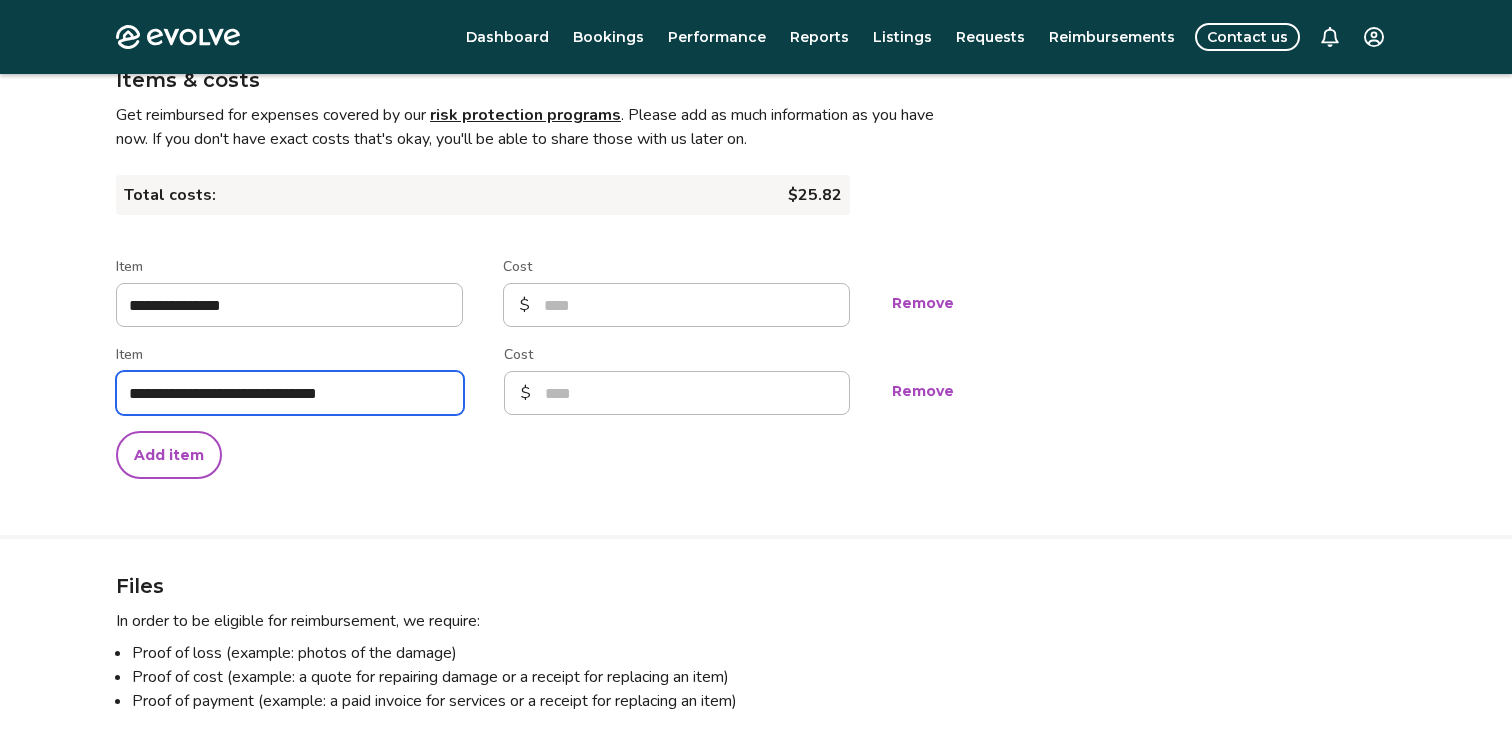 scroll, scrollTop: 0, scrollLeft: 0, axis: both 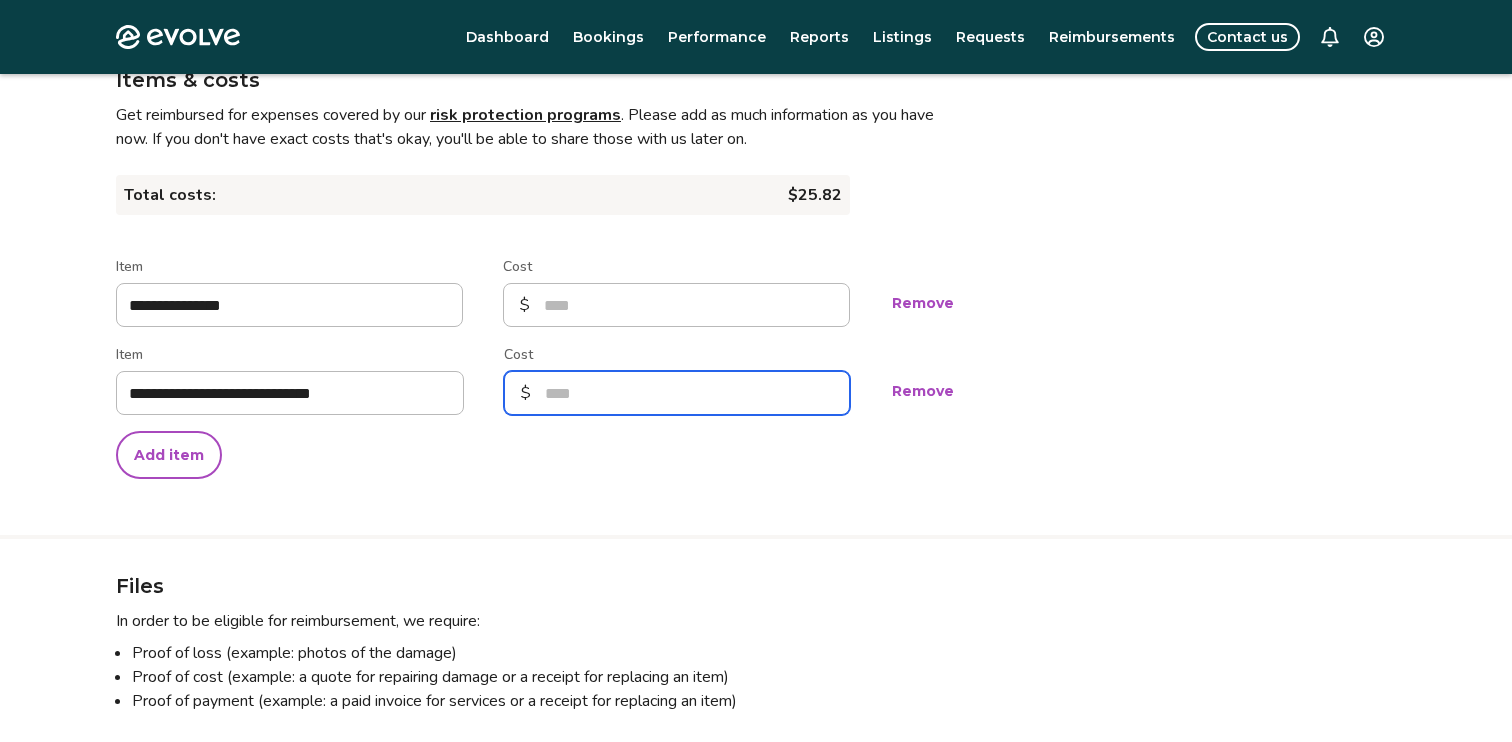 click on "*****" at bounding box center [677, 393] 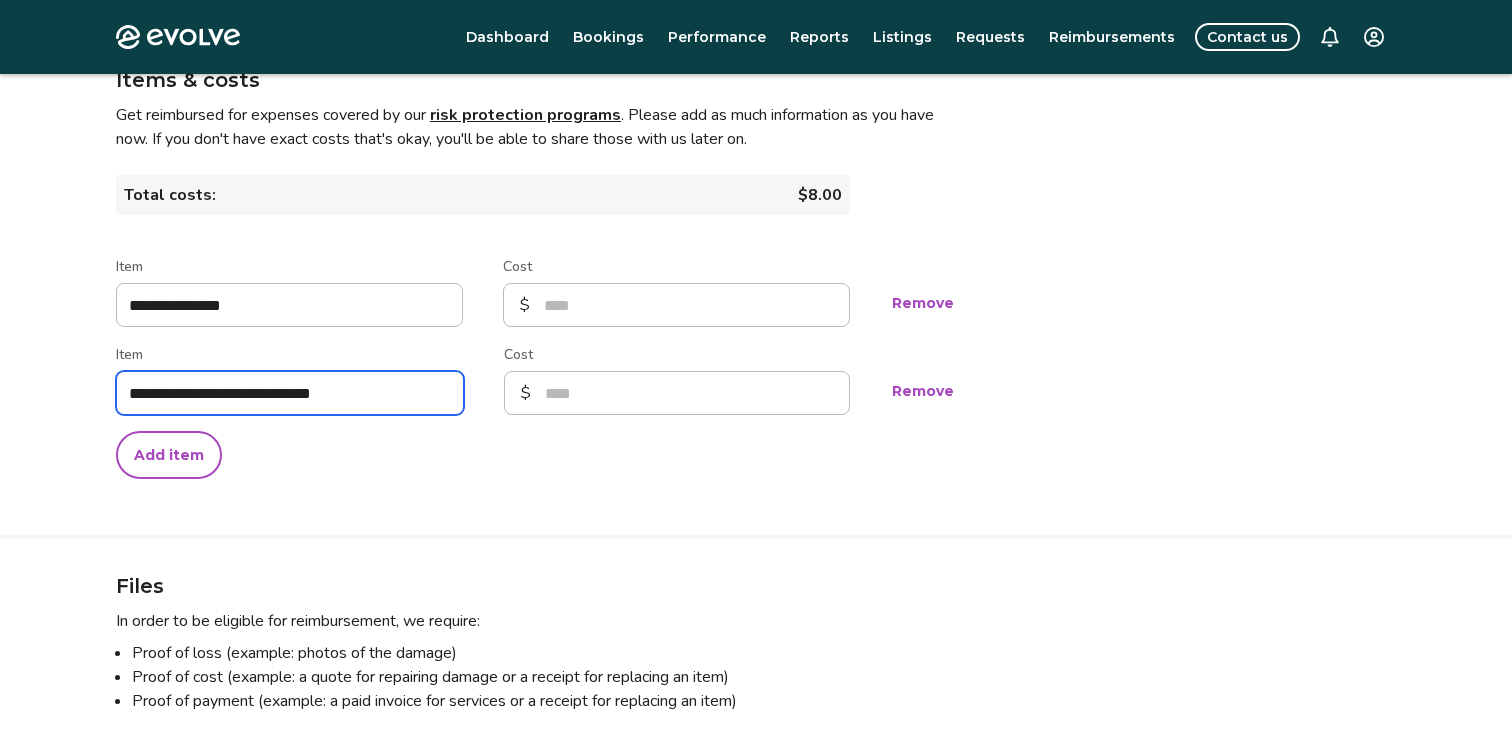 click on "**********" at bounding box center [290, 393] 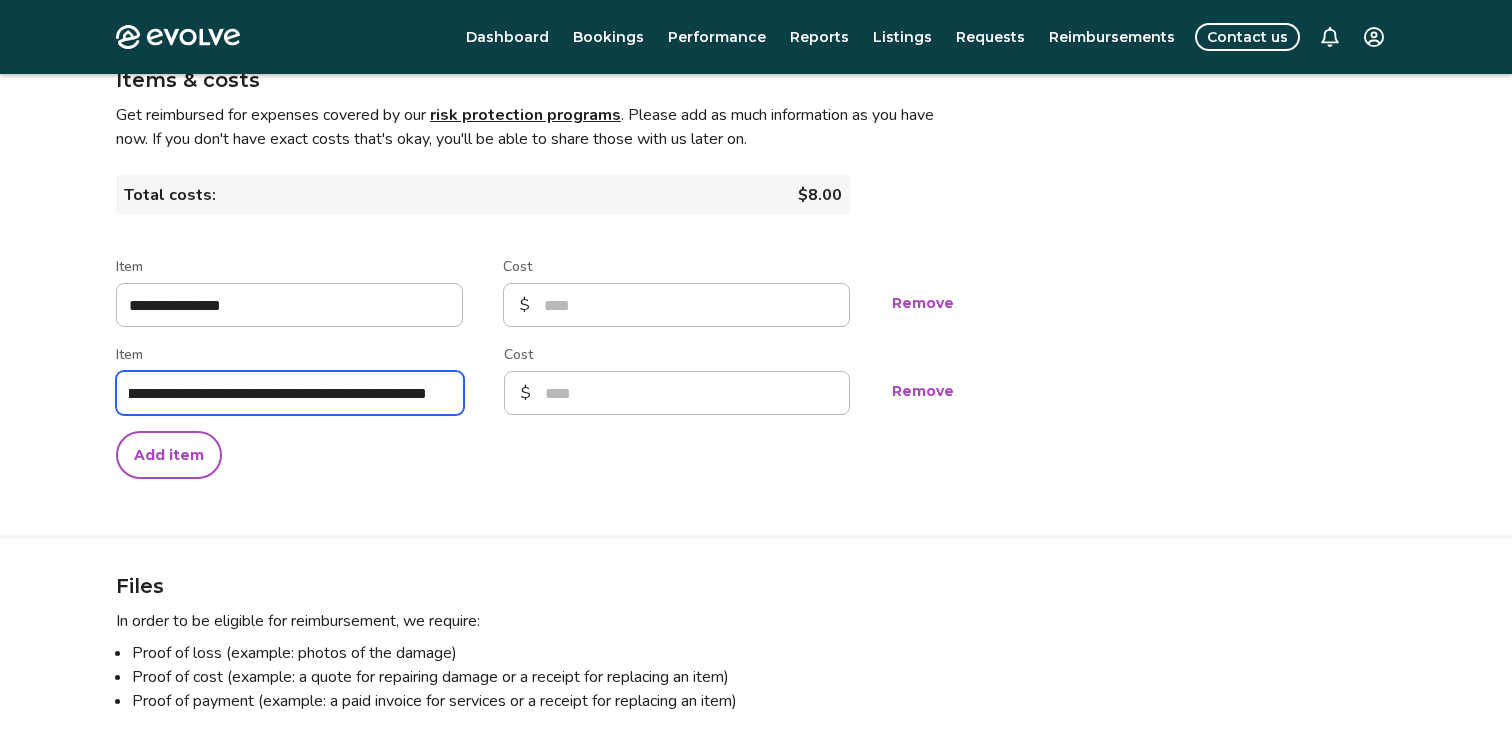 scroll, scrollTop: 0, scrollLeft: 148, axis: horizontal 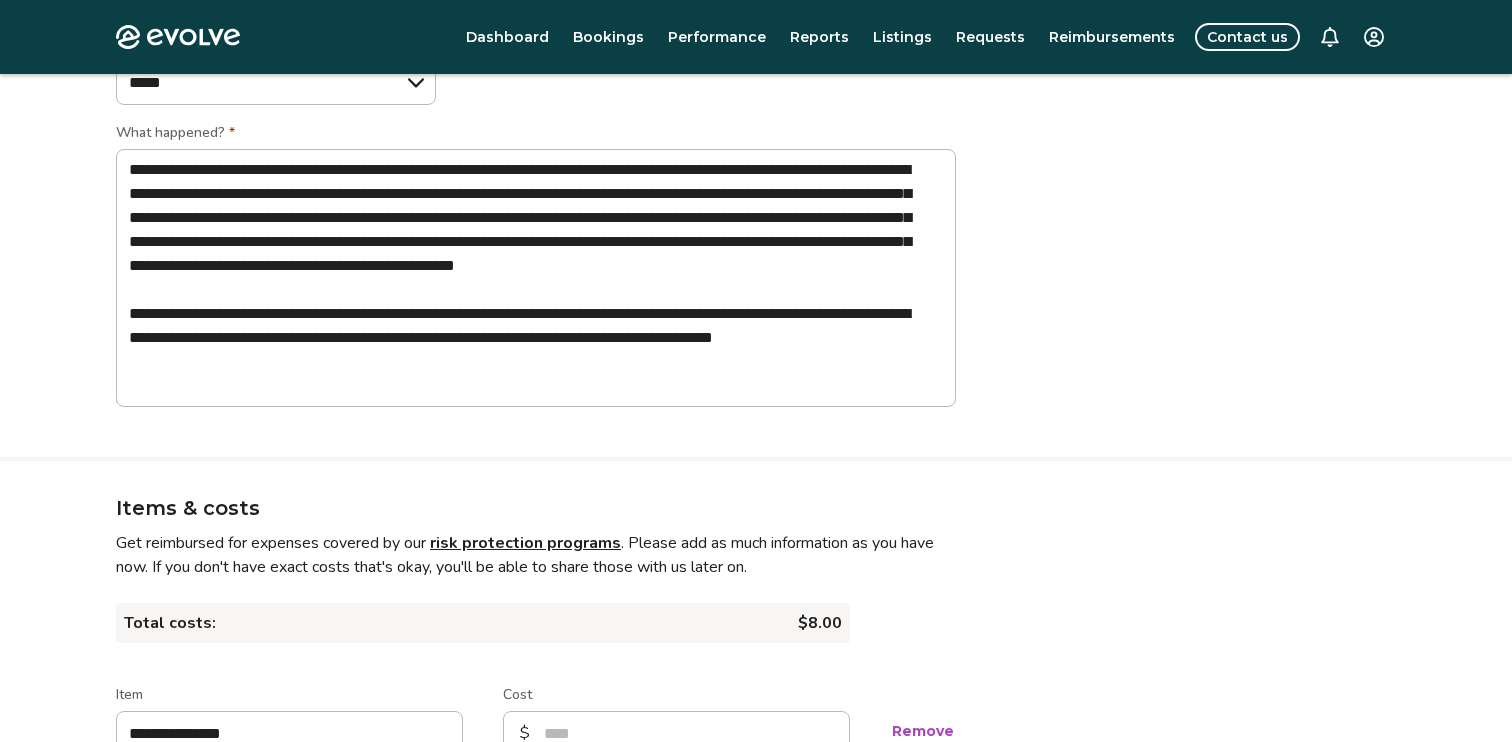 click on "**********" at bounding box center [756, 102] 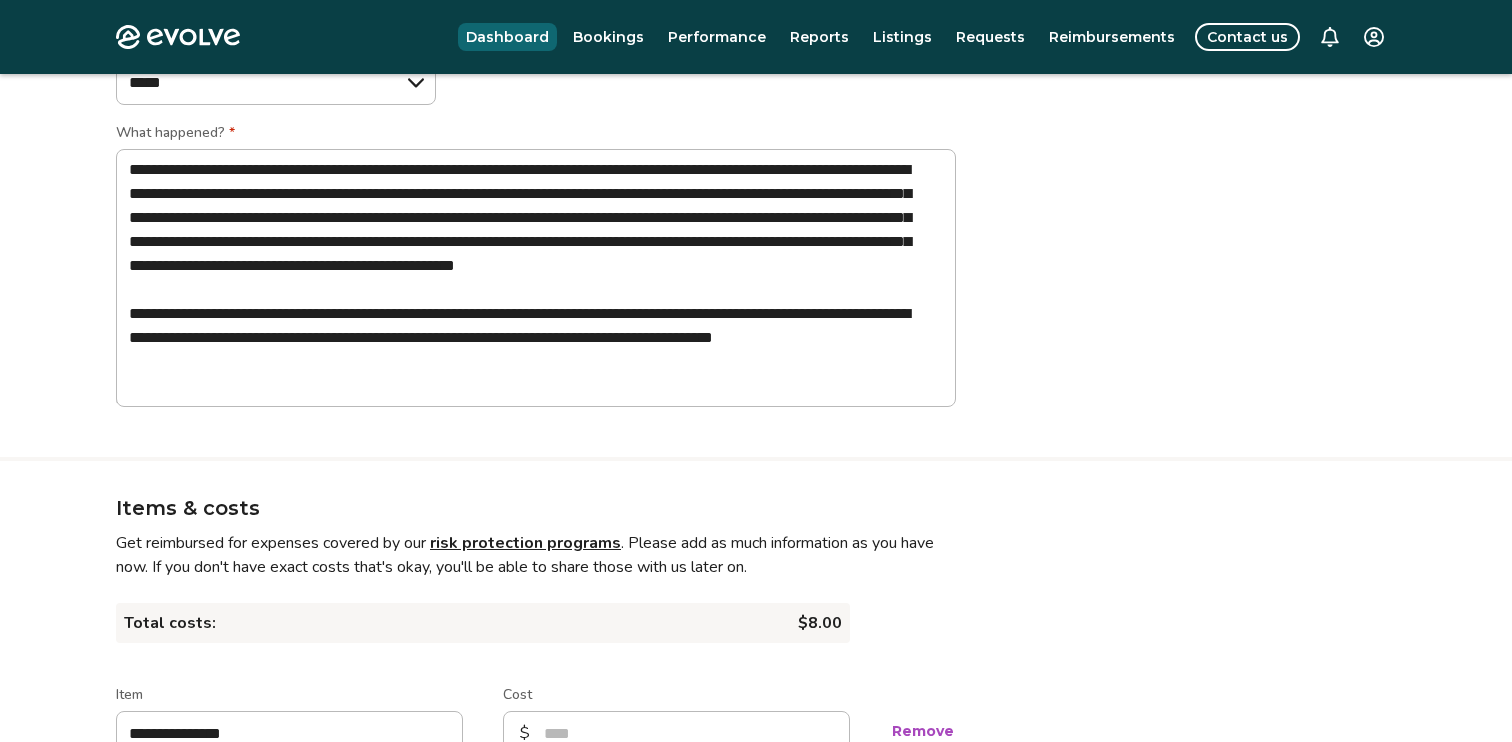 click on "Dashboard" at bounding box center (507, 37) 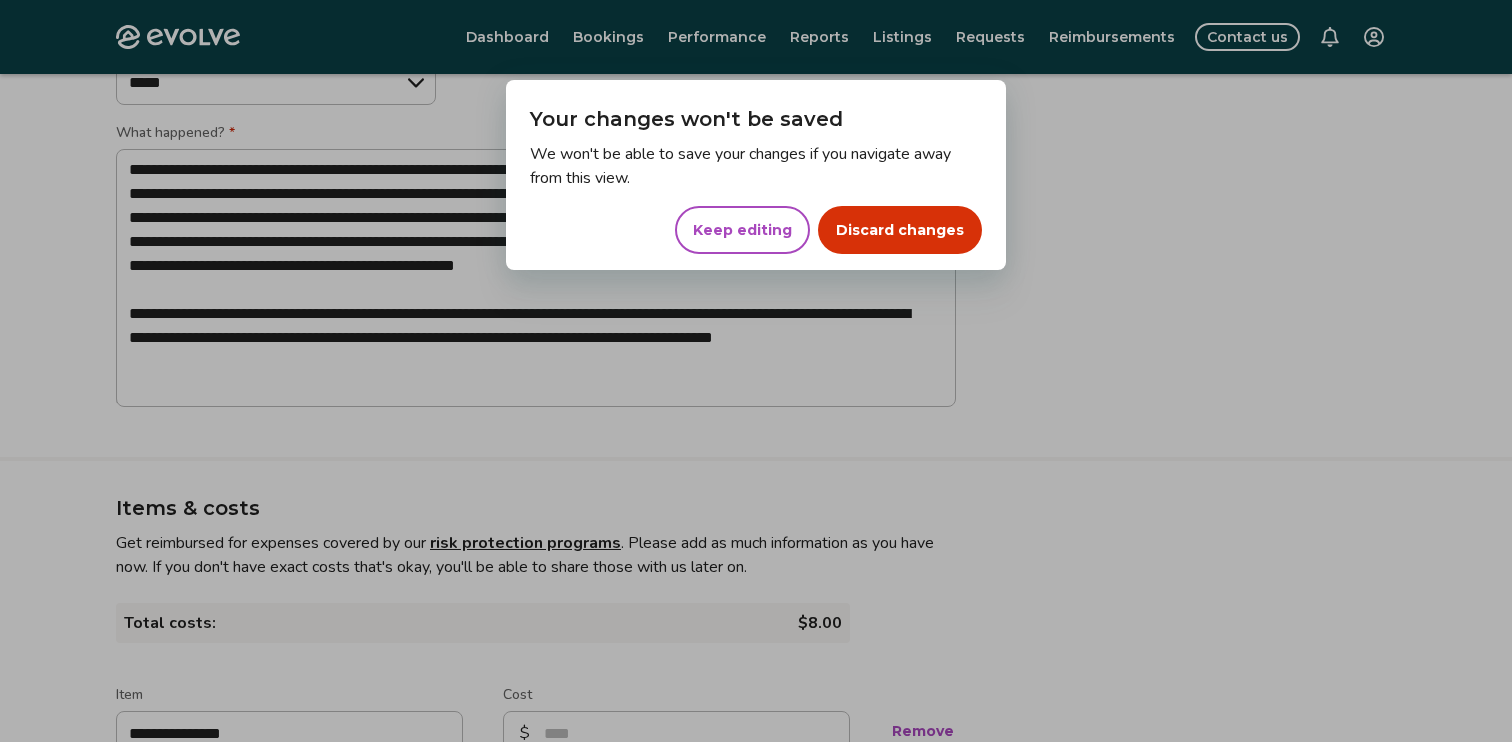 click on "Keep editing" at bounding box center (742, 230) 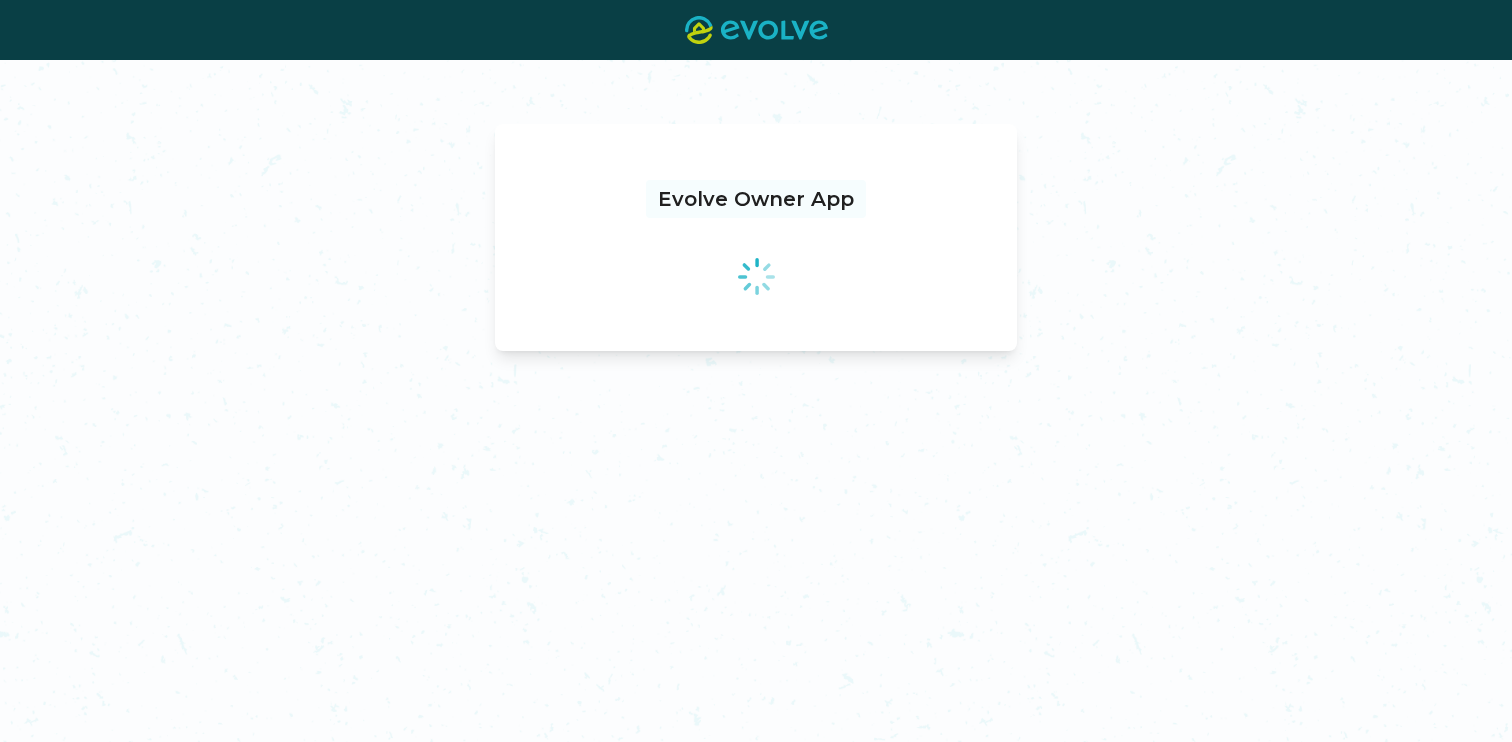 scroll, scrollTop: 0, scrollLeft: 0, axis: both 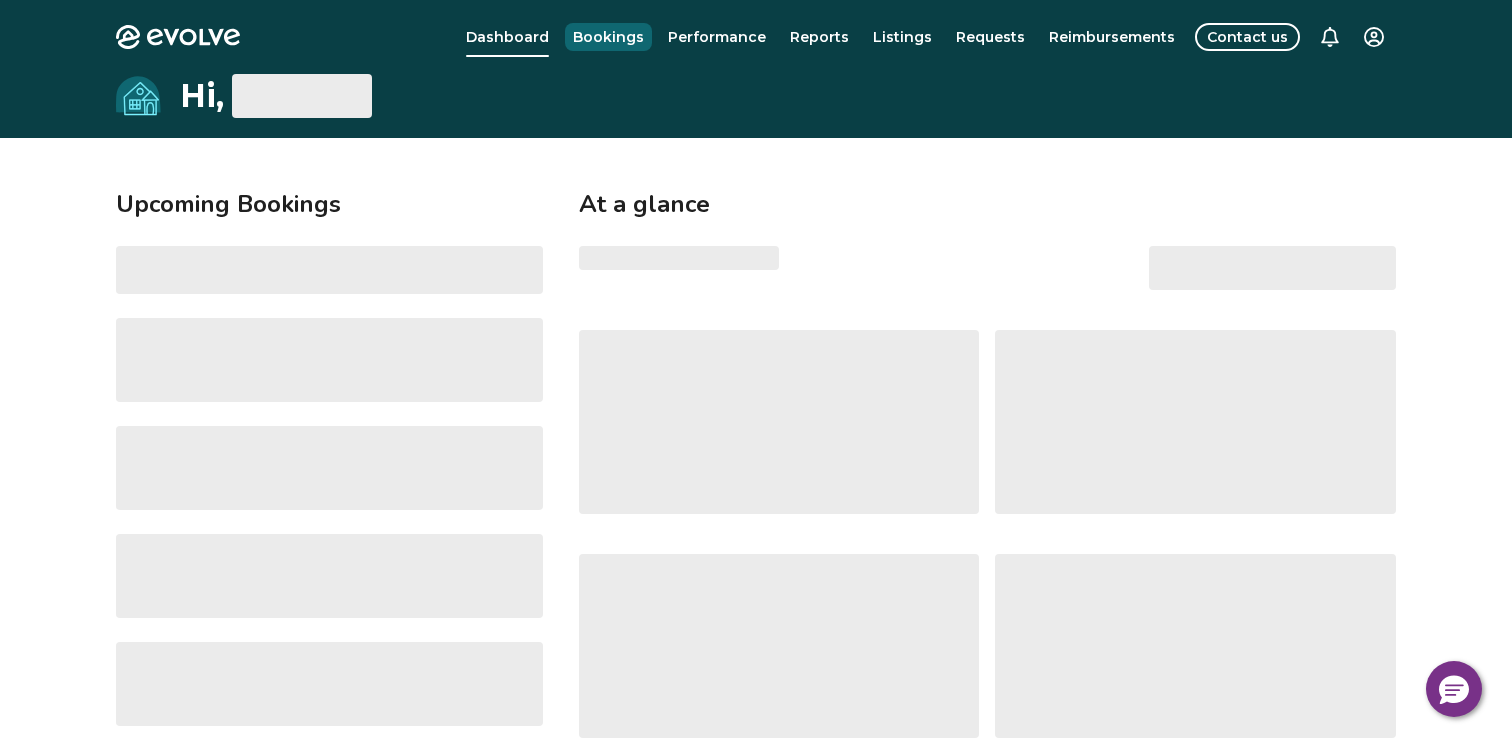 click on "Bookings" at bounding box center [608, 37] 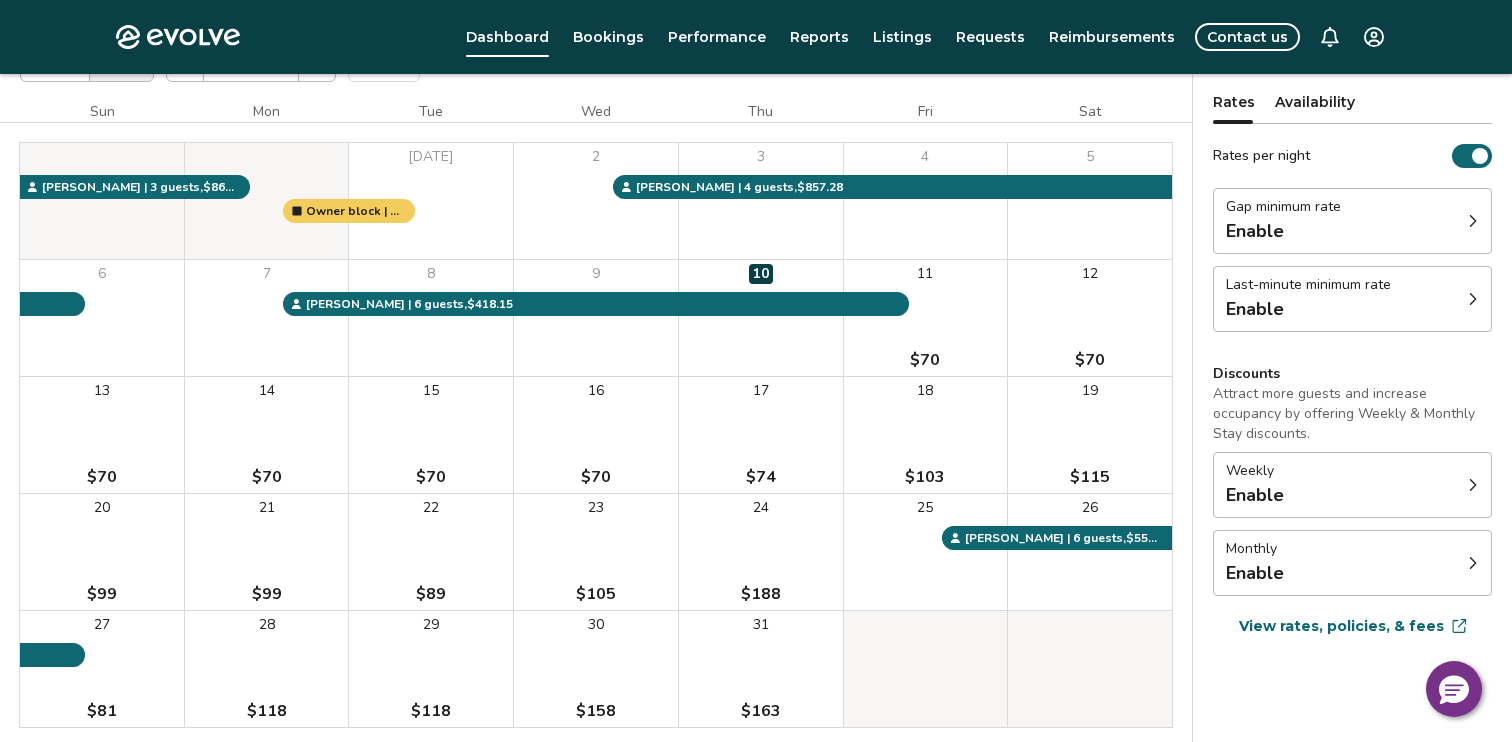 scroll, scrollTop: 161, scrollLeft: 0, axis: vertical 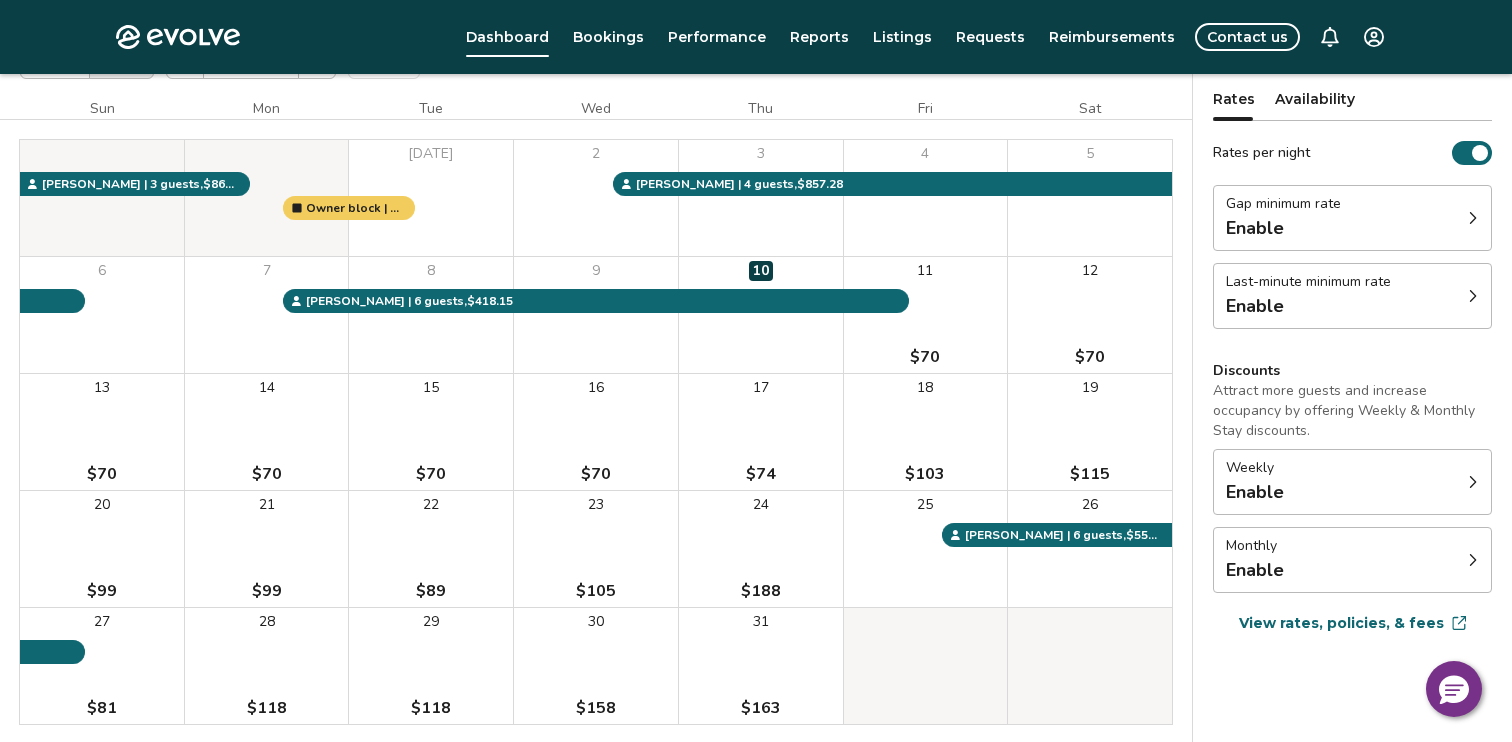 click on "Fri" at bounding box center (925, 109) 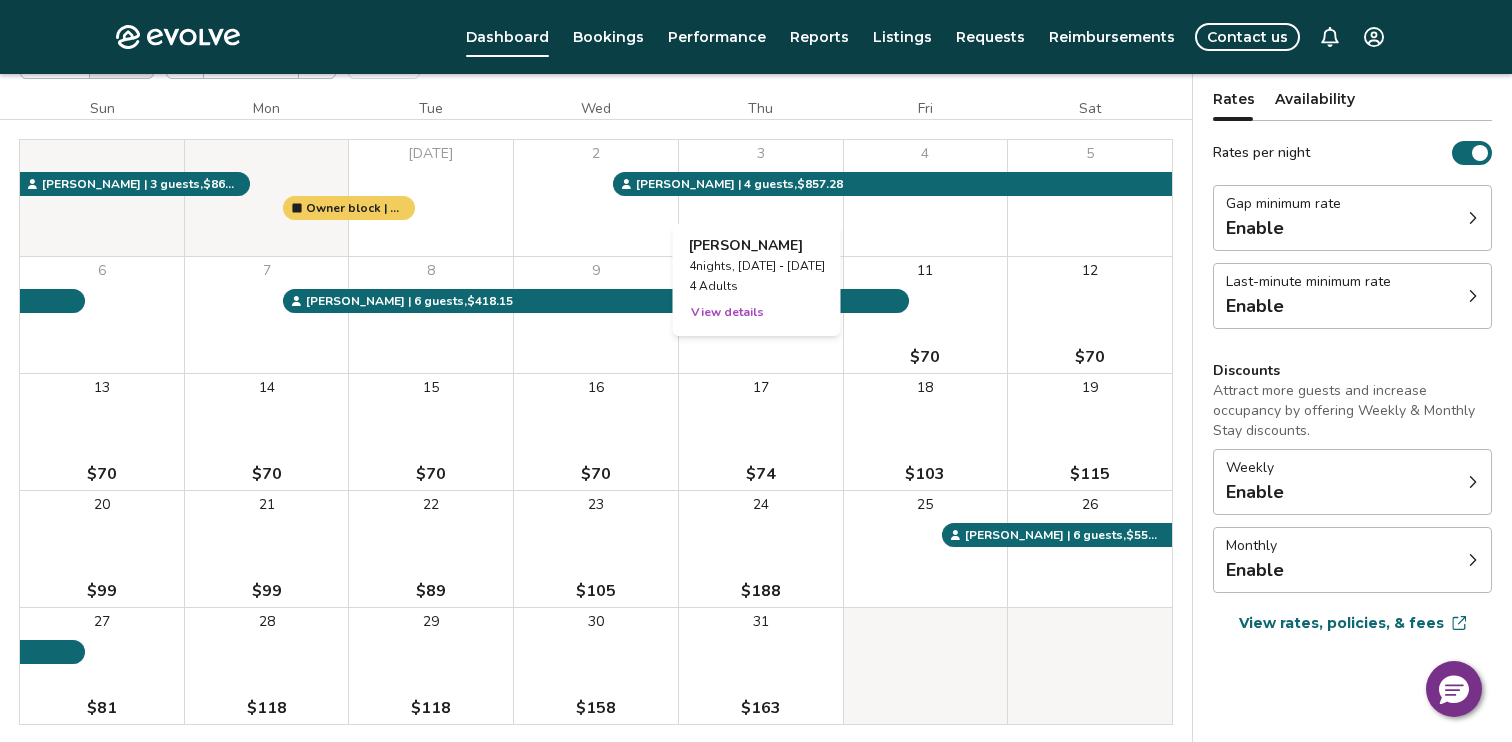 scroll, scrollTop: 0, scrollLeft: 0, axis: both 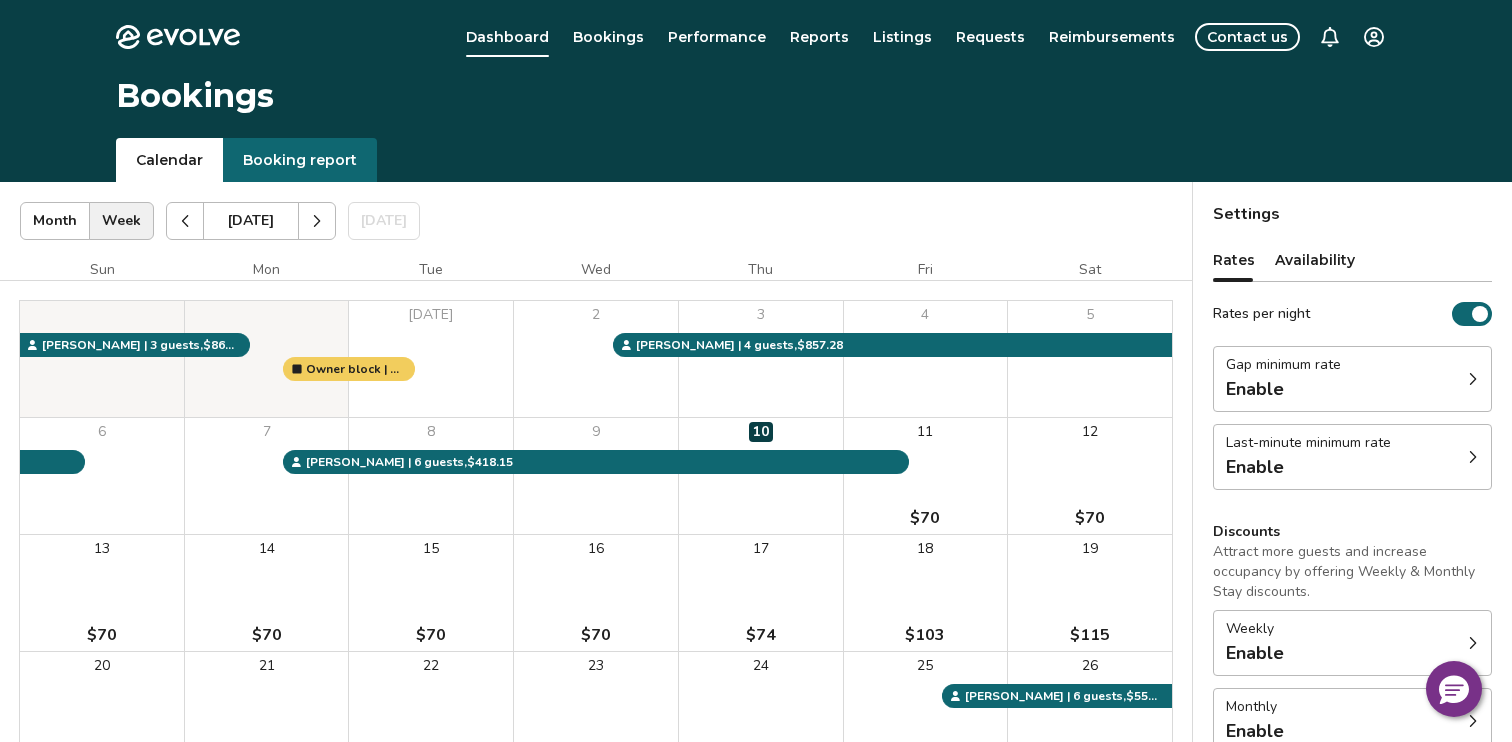 click 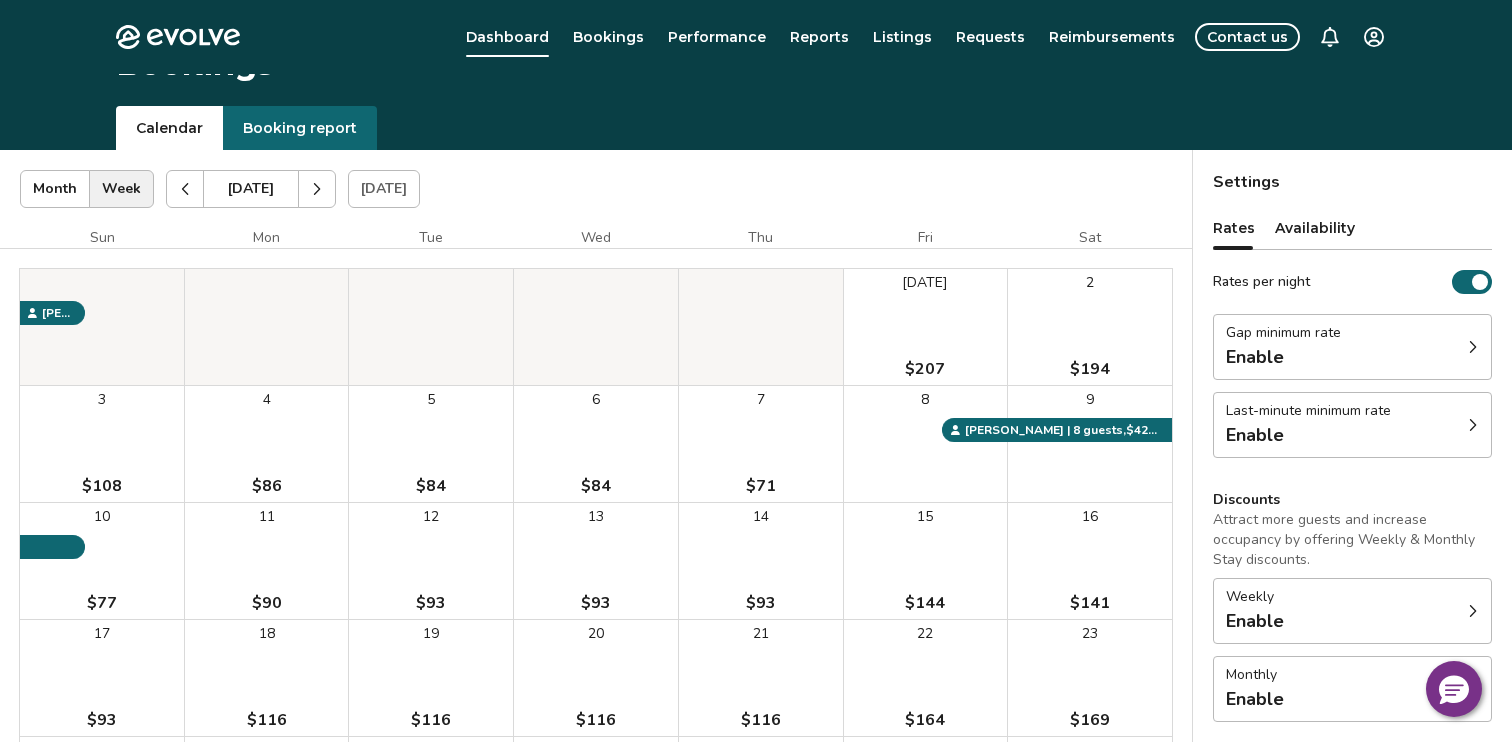 scroll, scrollTop: 0, scrollLeft: 0, axis: both 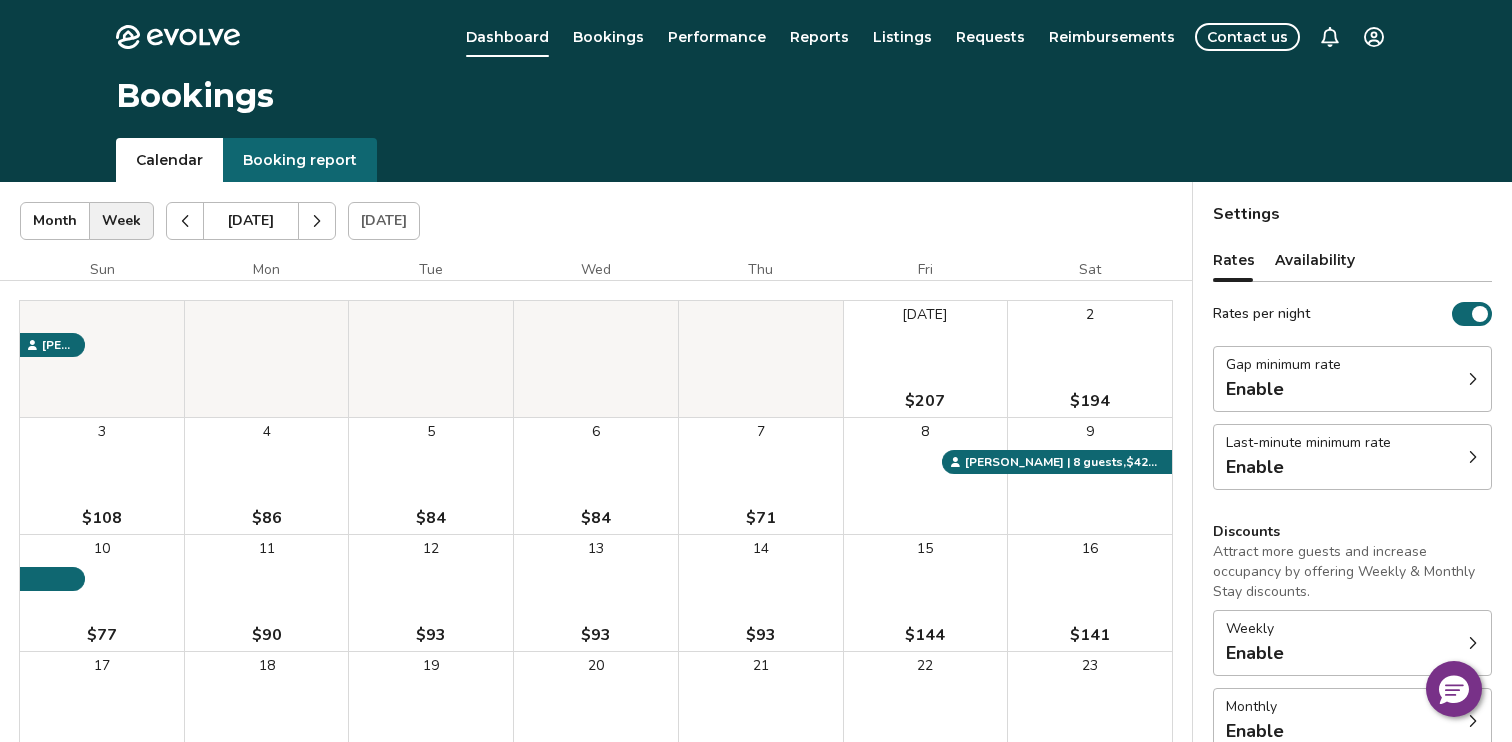 click at bounding box center (317, 221) 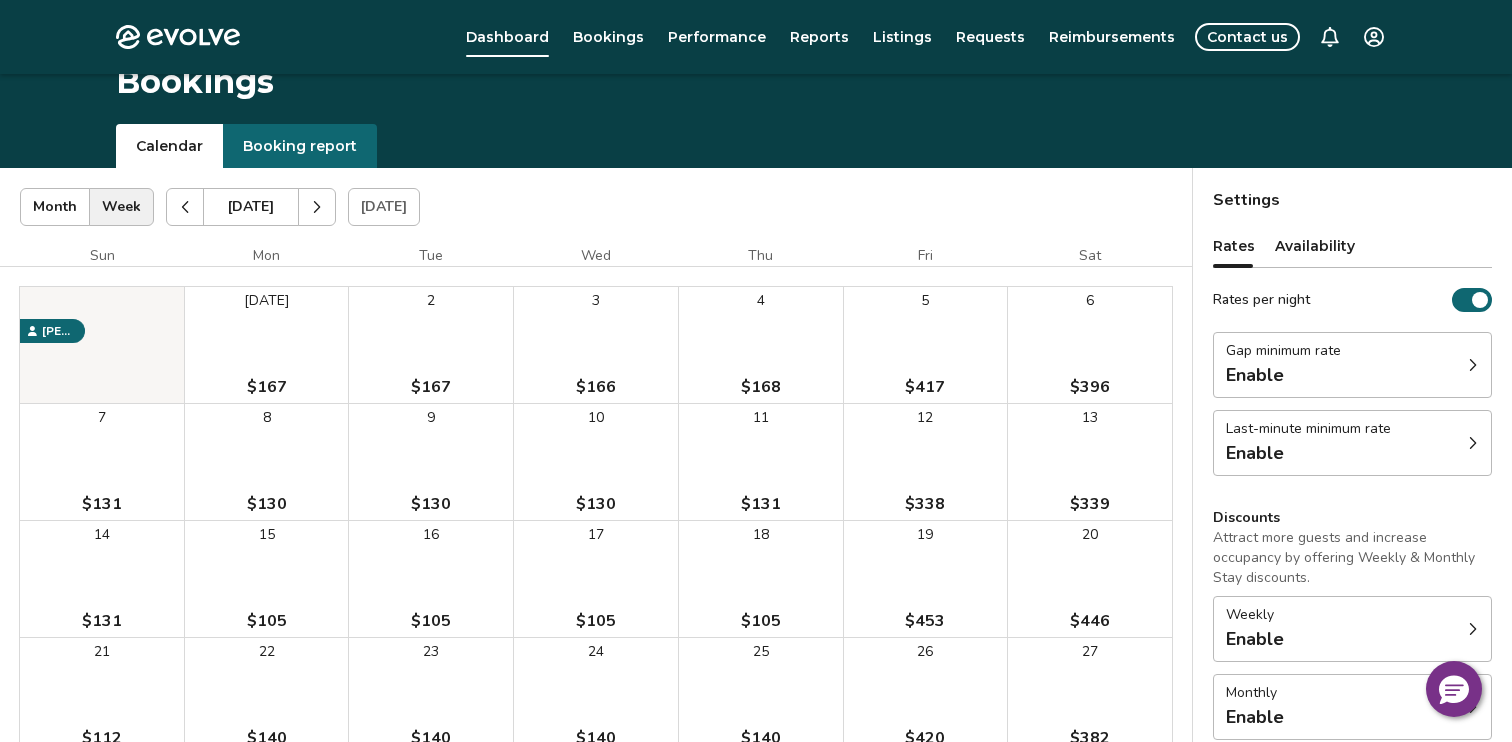 scroll, scrollTop: 0, scrollLeft: 0, axis: both 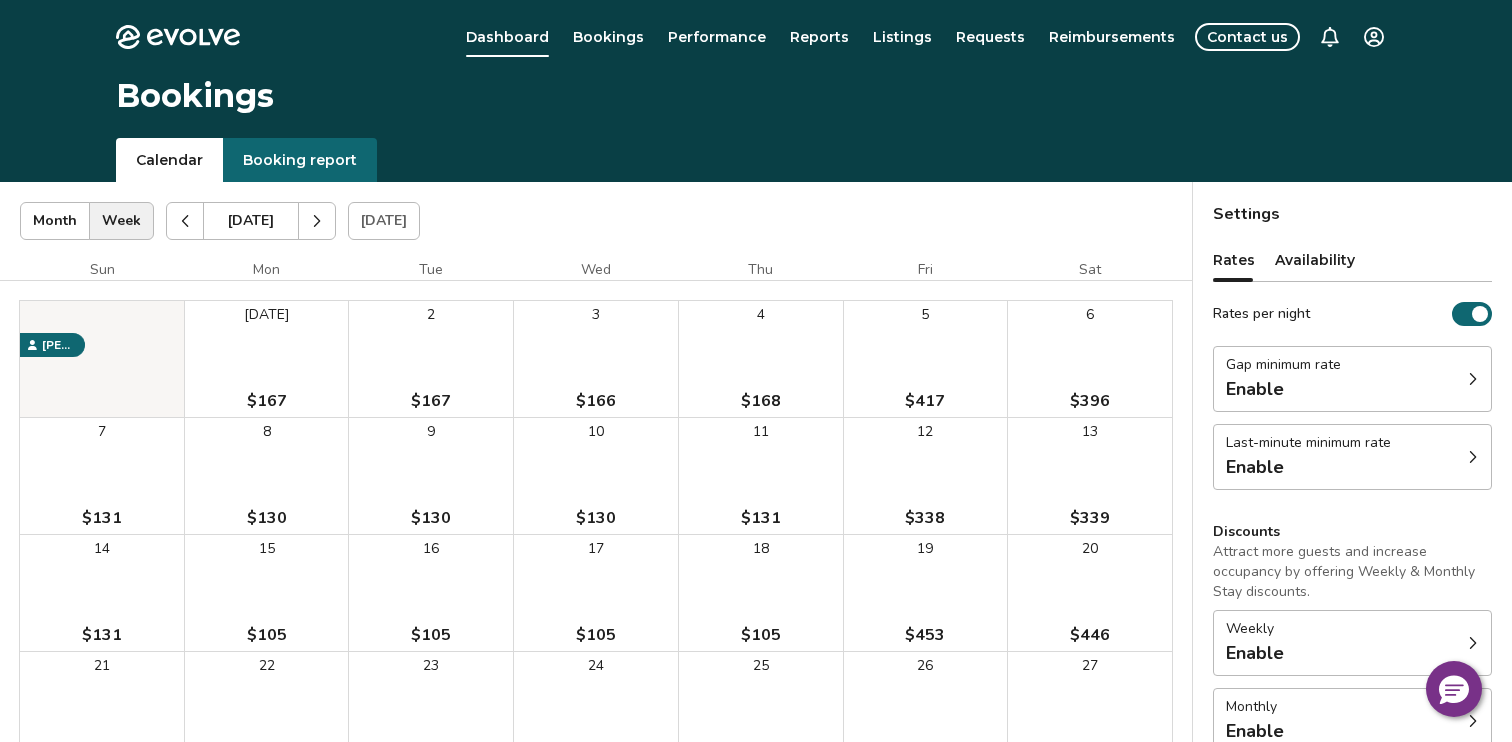 click 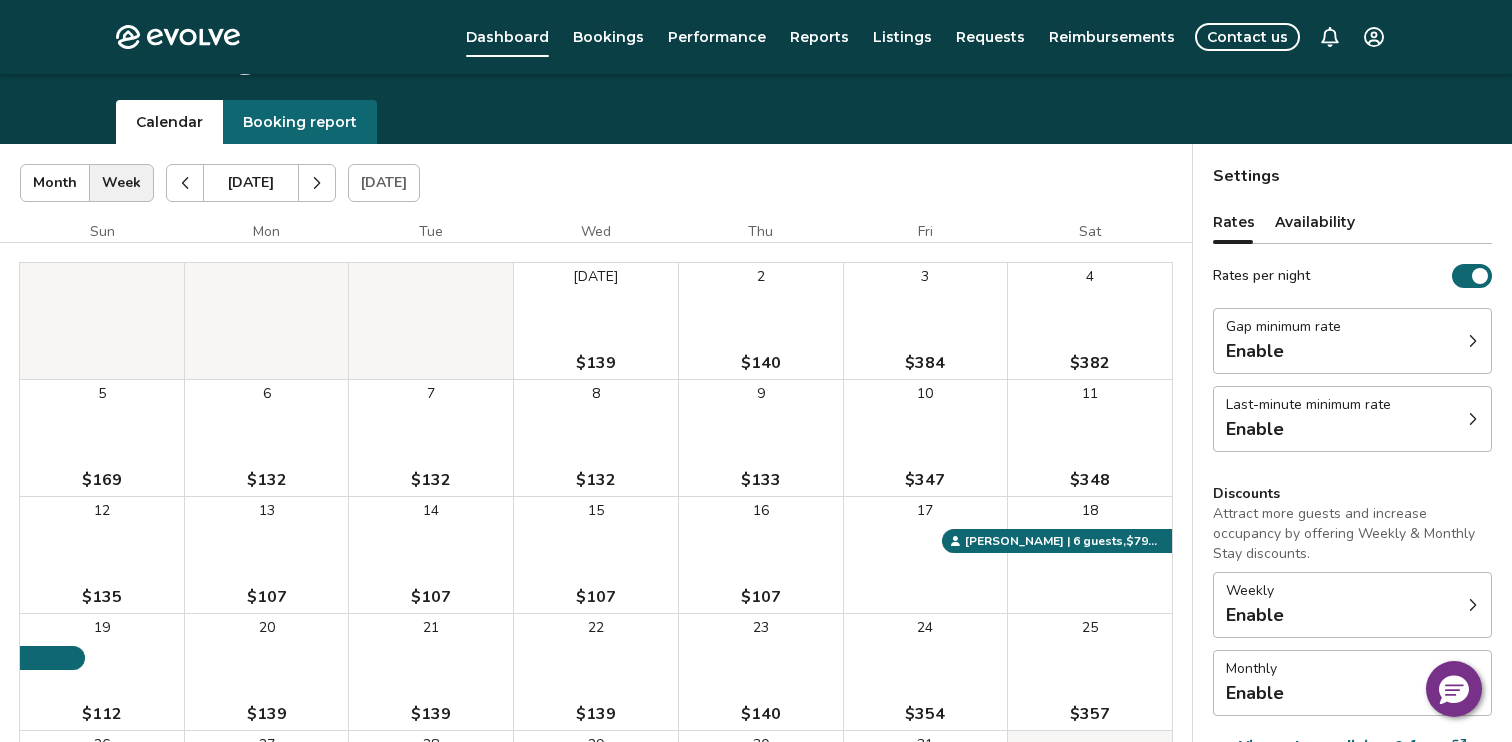 scroll, scrollTop: 28, scrollLeft: 0, axis: vertical 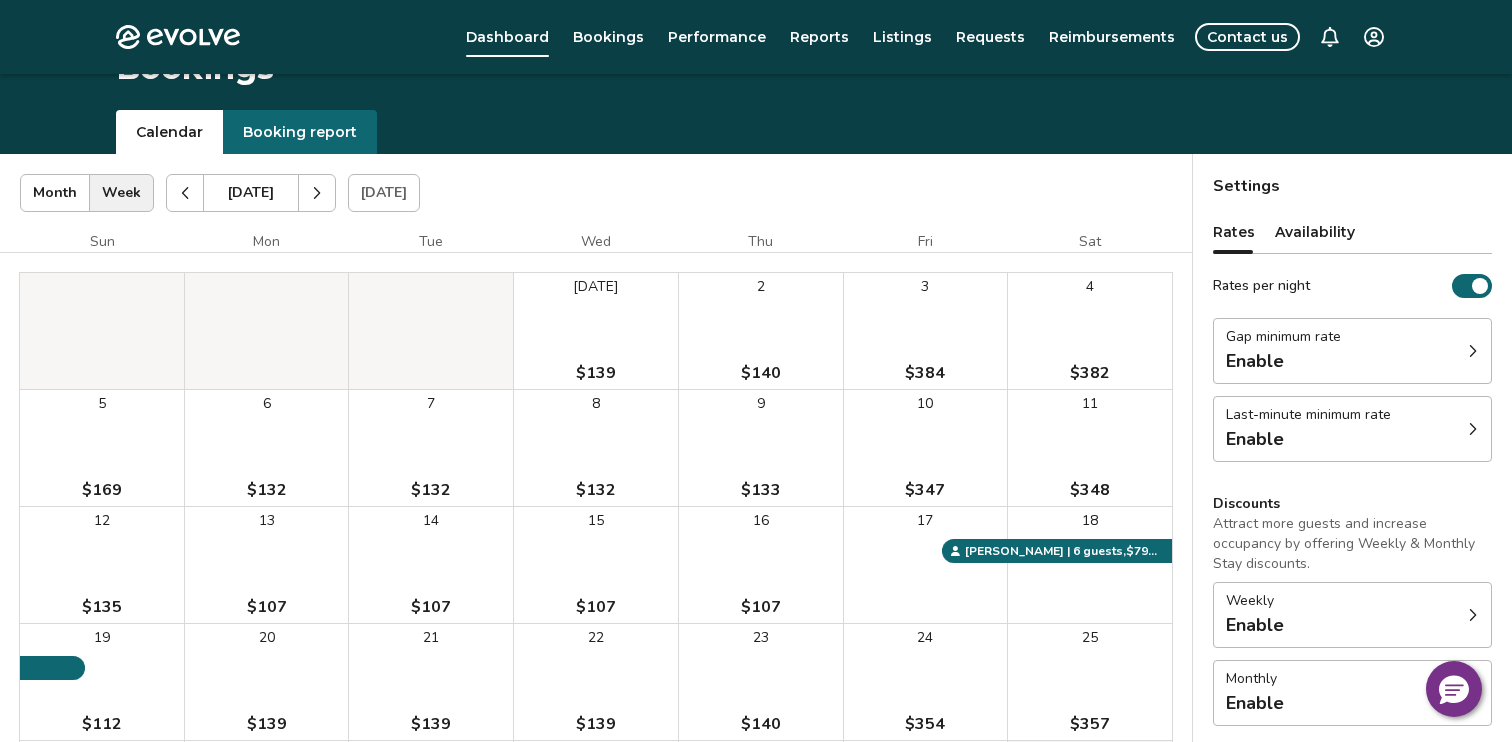 click at bounding box center (317, 193) 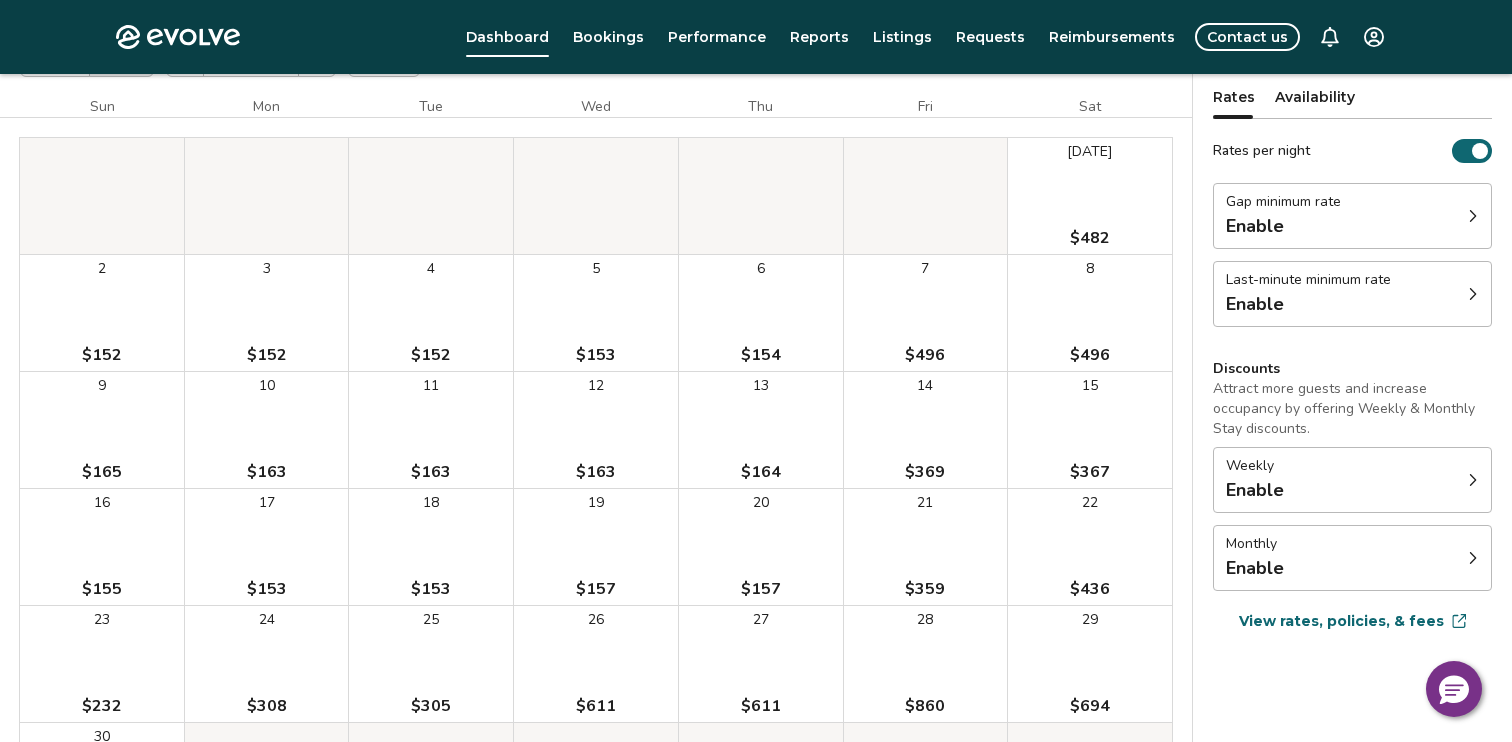 scroll, scrollTop: 0, scrollLeft: 0, axis: both 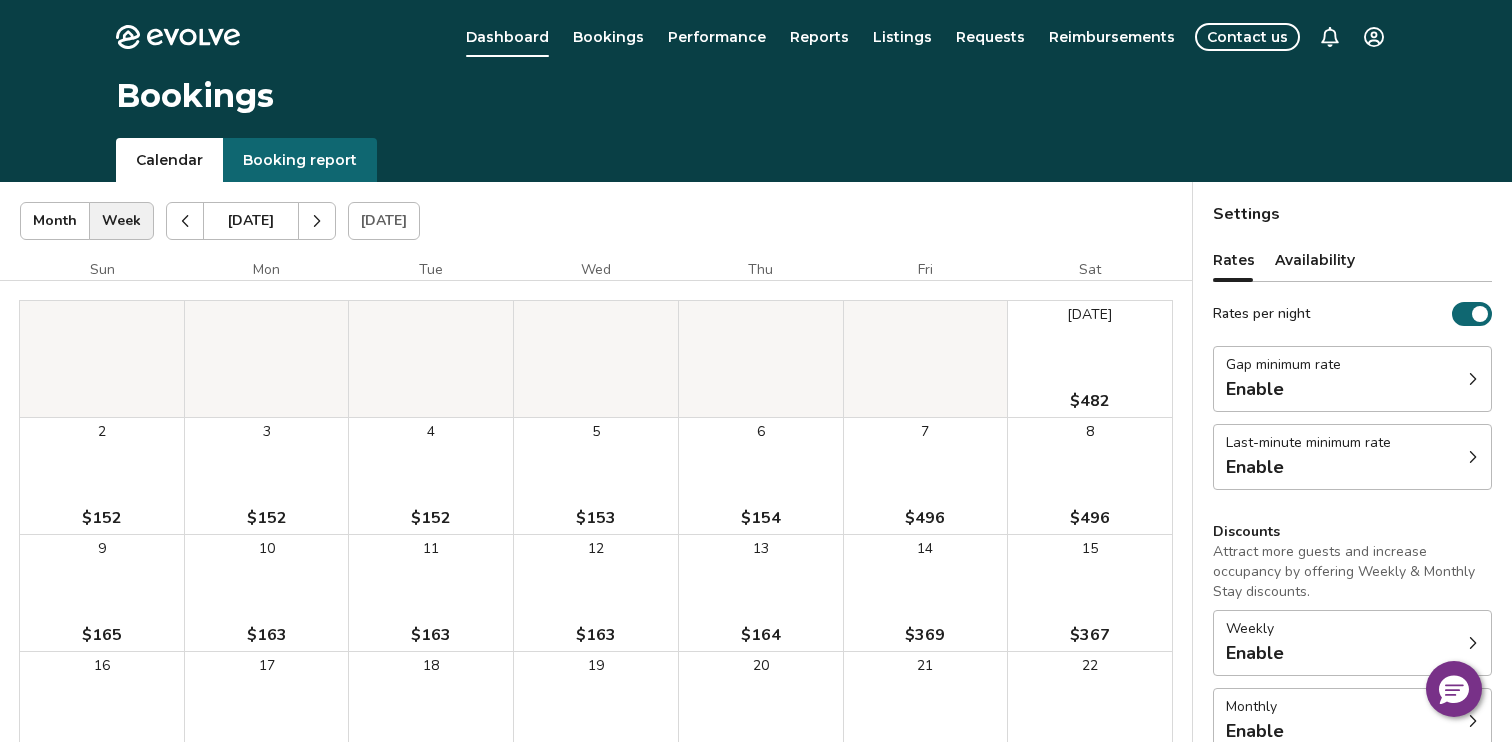 click on "[DATE]" at bounding box center (384, 221) 